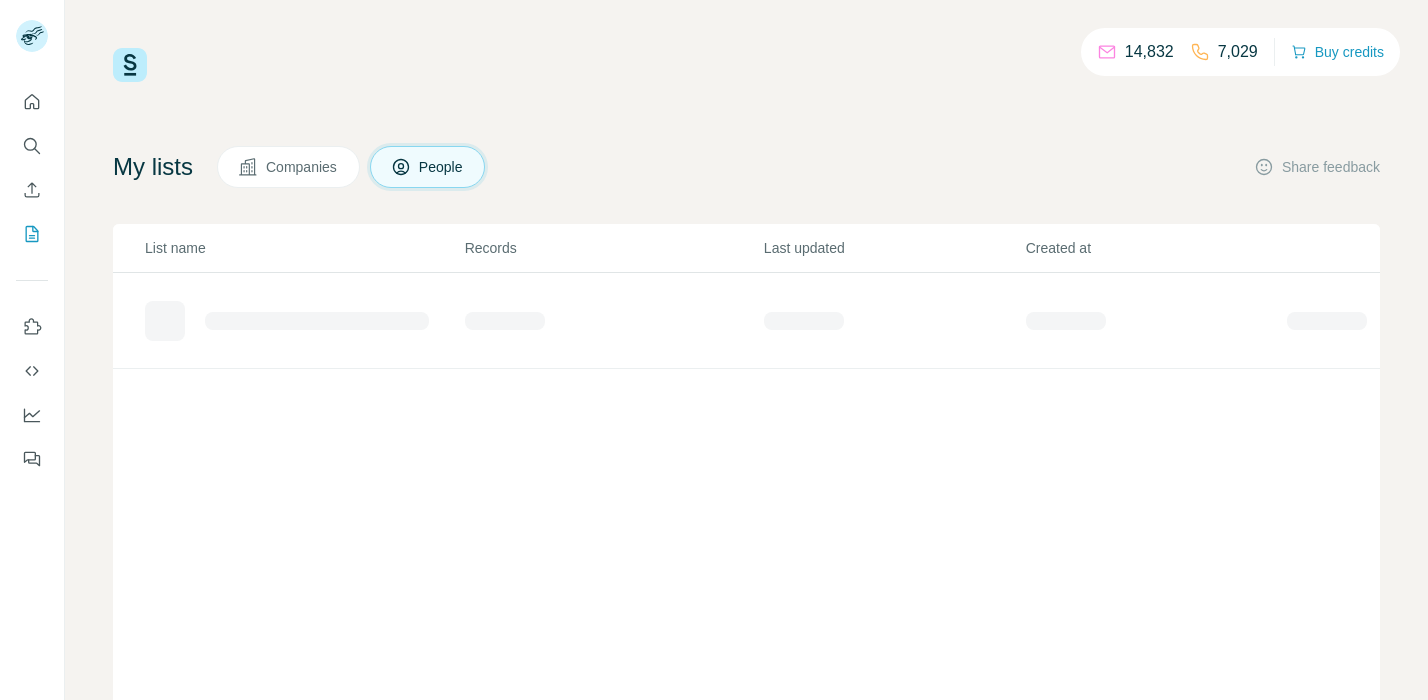 scroll, scrollTop: 0, scrollLeft: 0, axis: both 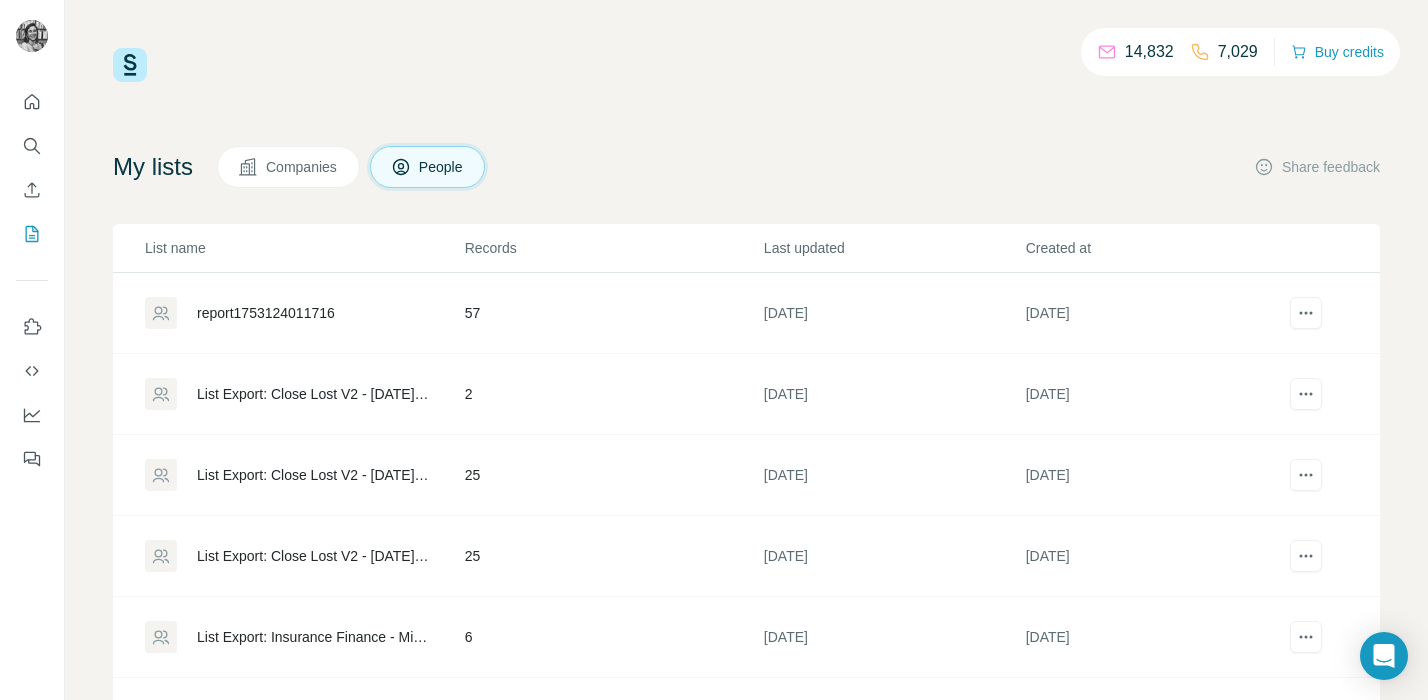 click on "report1753124011716" at bounding box center (266, 313) 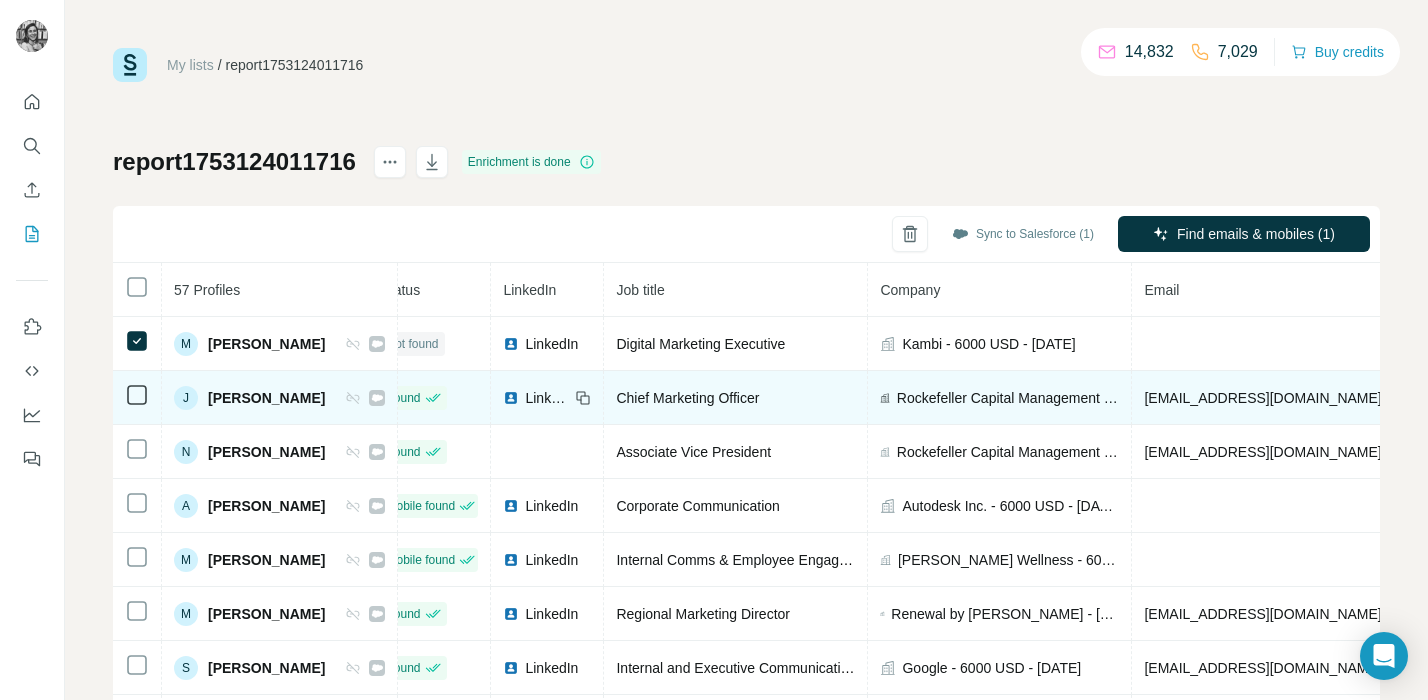 scroll, scrollTop: 0, scrollLeft: 0, axis: both 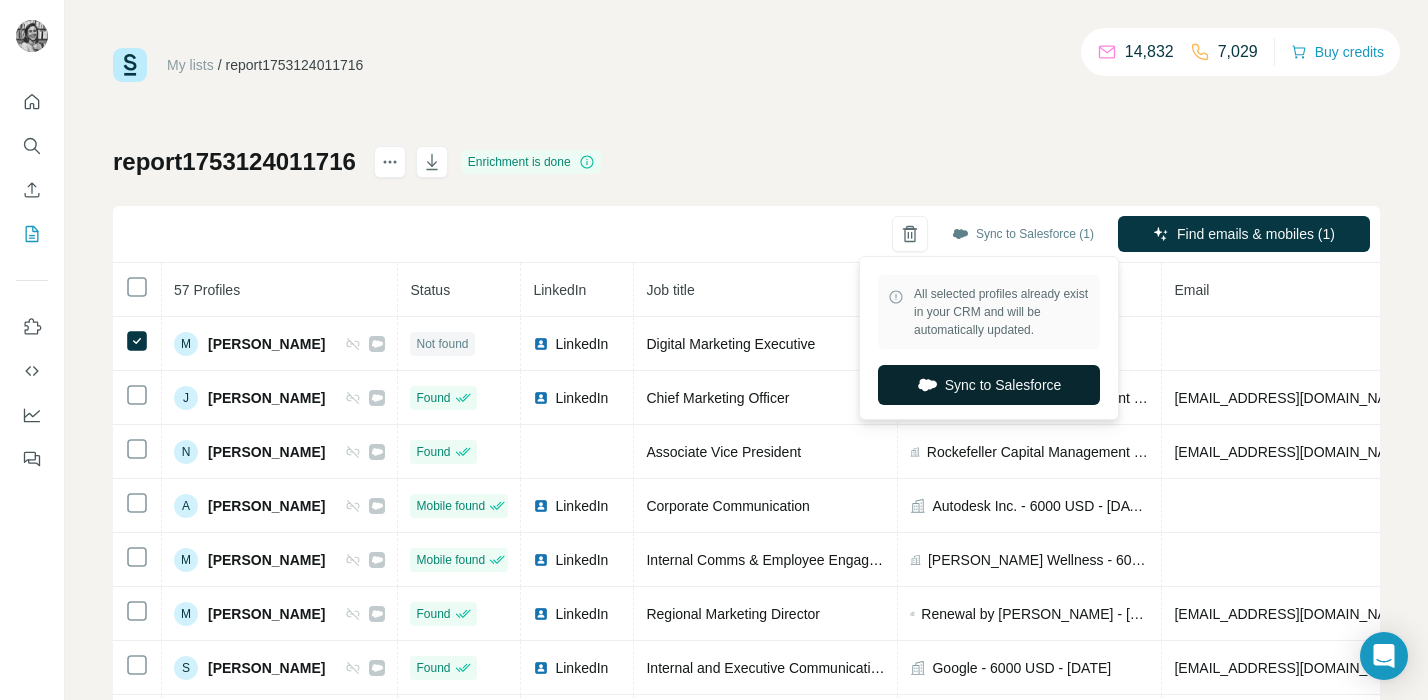 click on "Sync to Salesforce" at bounding box center [989, 385] 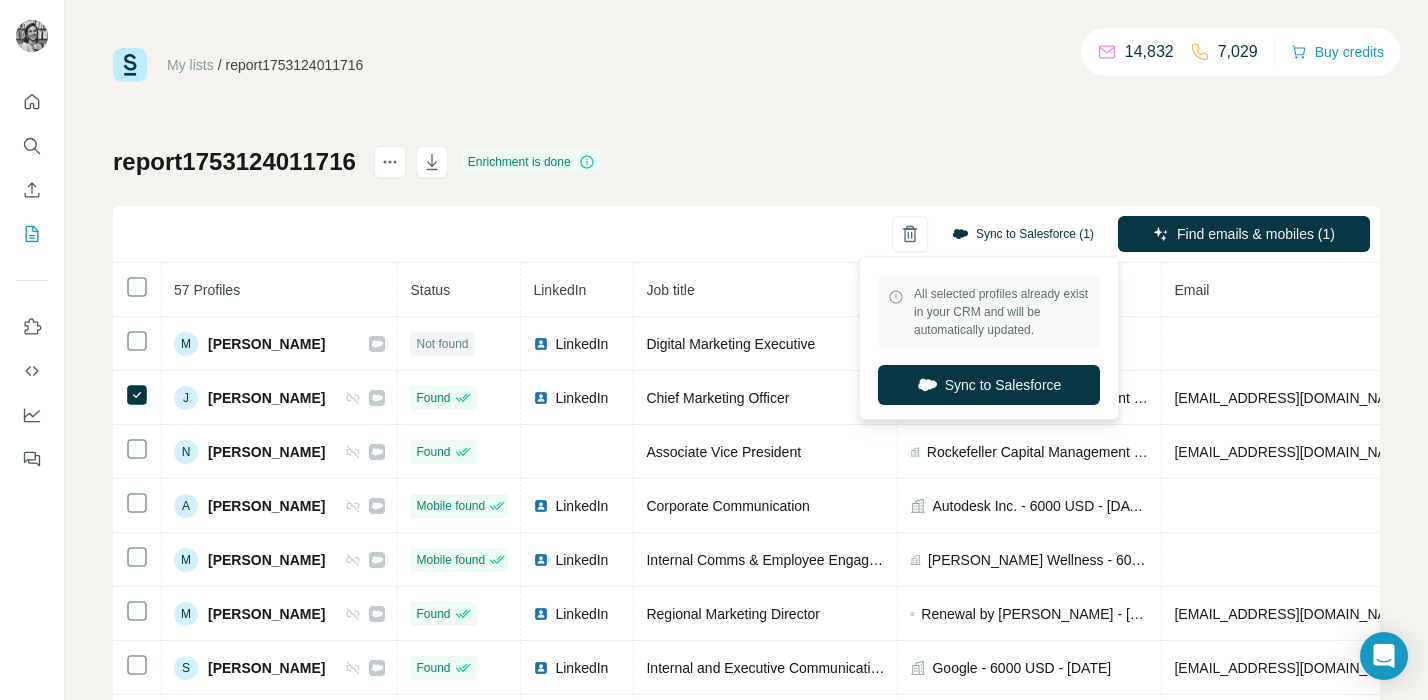 click on "Sync to Salesforce (1)" at bounding box center (1023, 234) 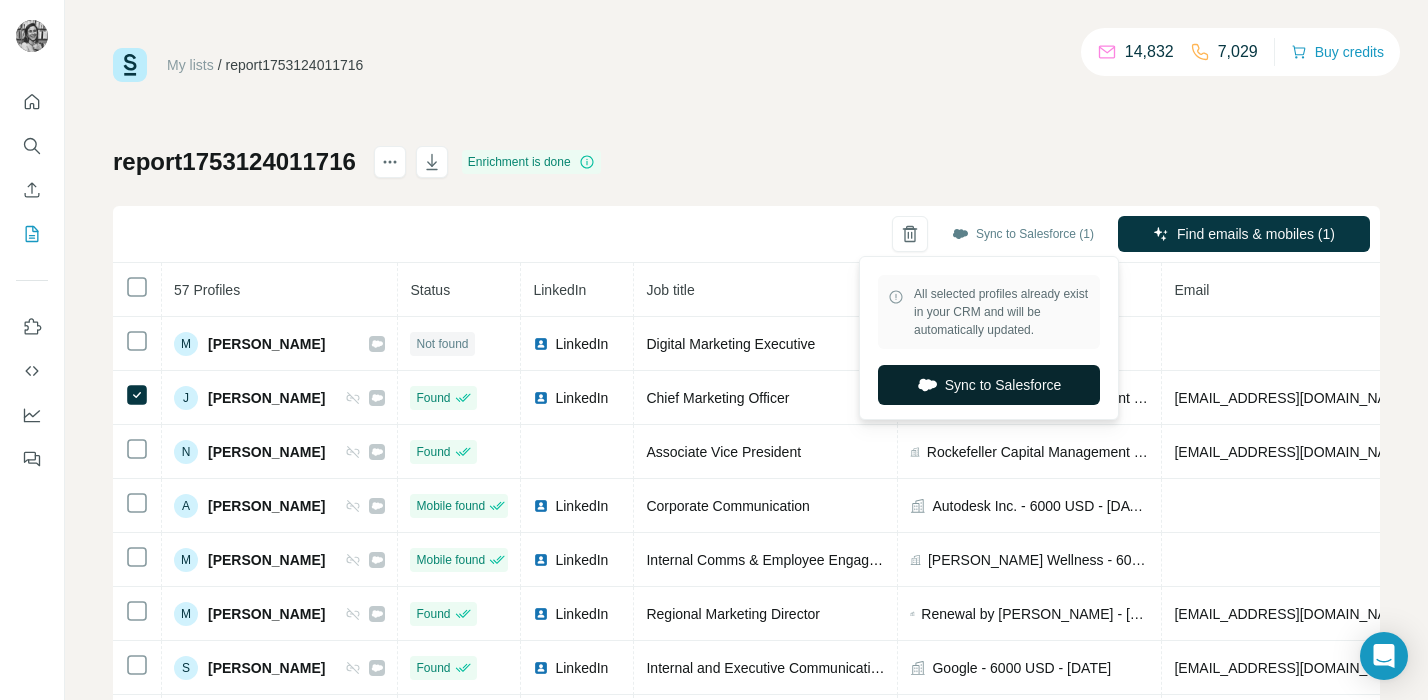 click on "Sync to Salesforce" at bounding box center (989, 385) 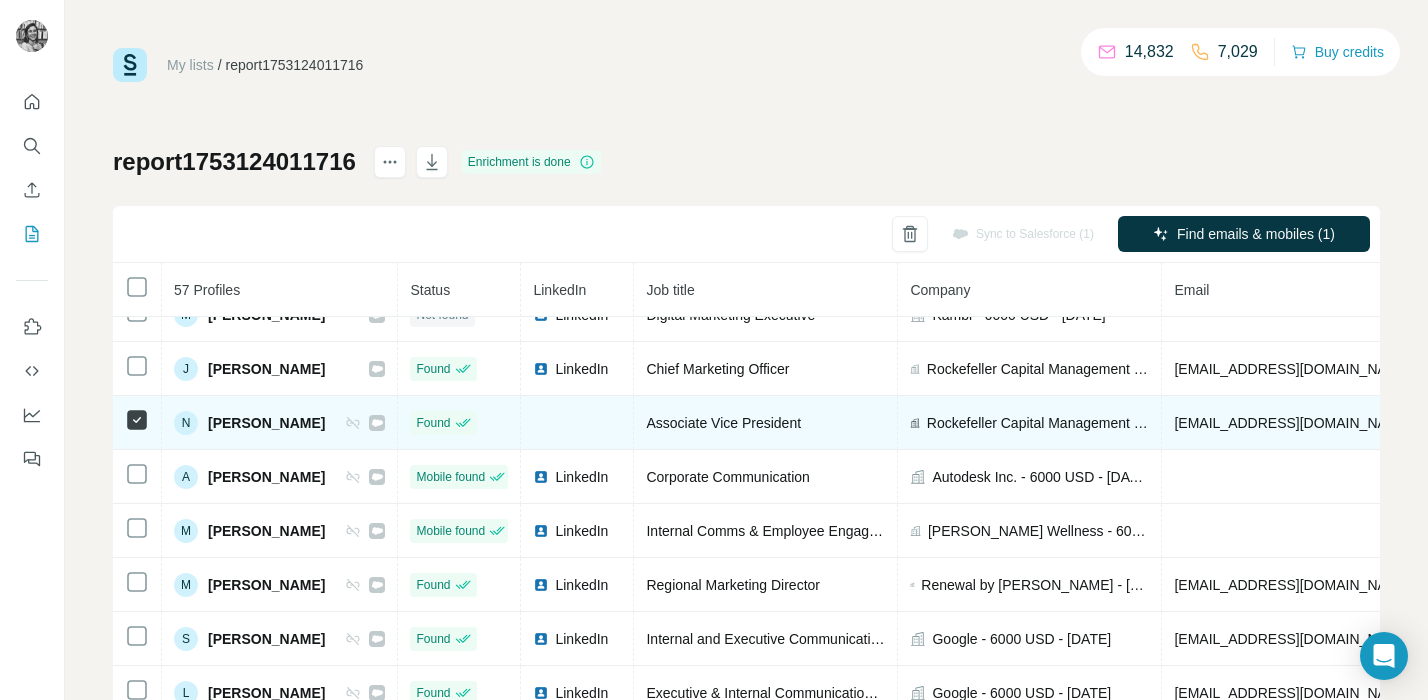 scroll, scrollTop: 0, scrollLeft: 0, axis: both 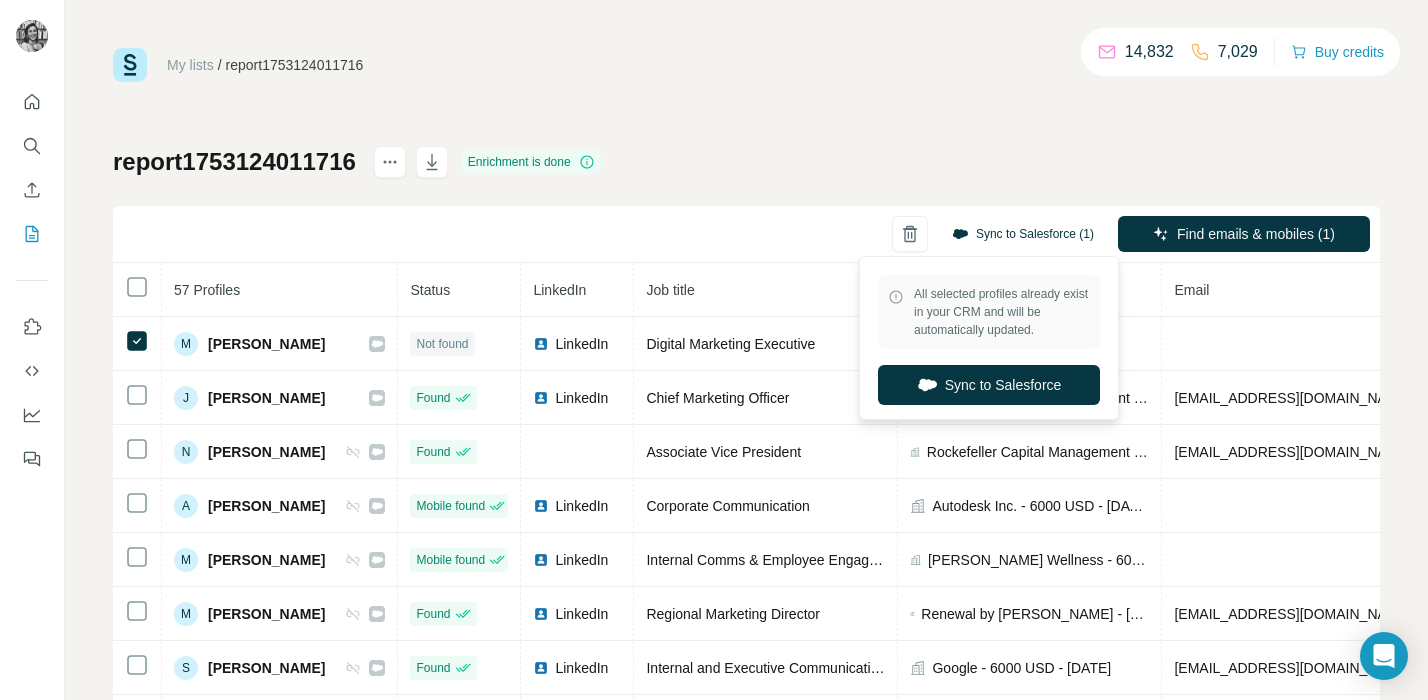 click on "Sync to Salesforce (1)" at bounding box center (1023, 234) 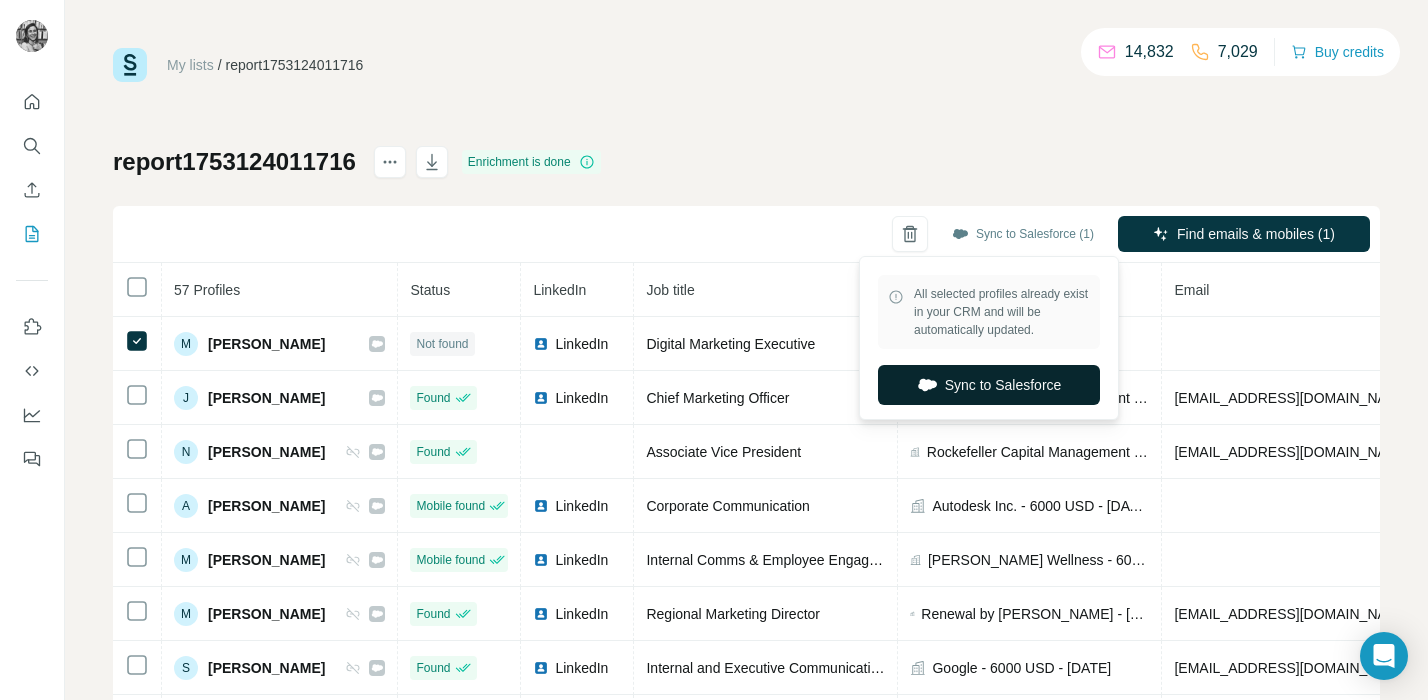 click on "Sync to Salesforce" at bounding box center [989, 385] 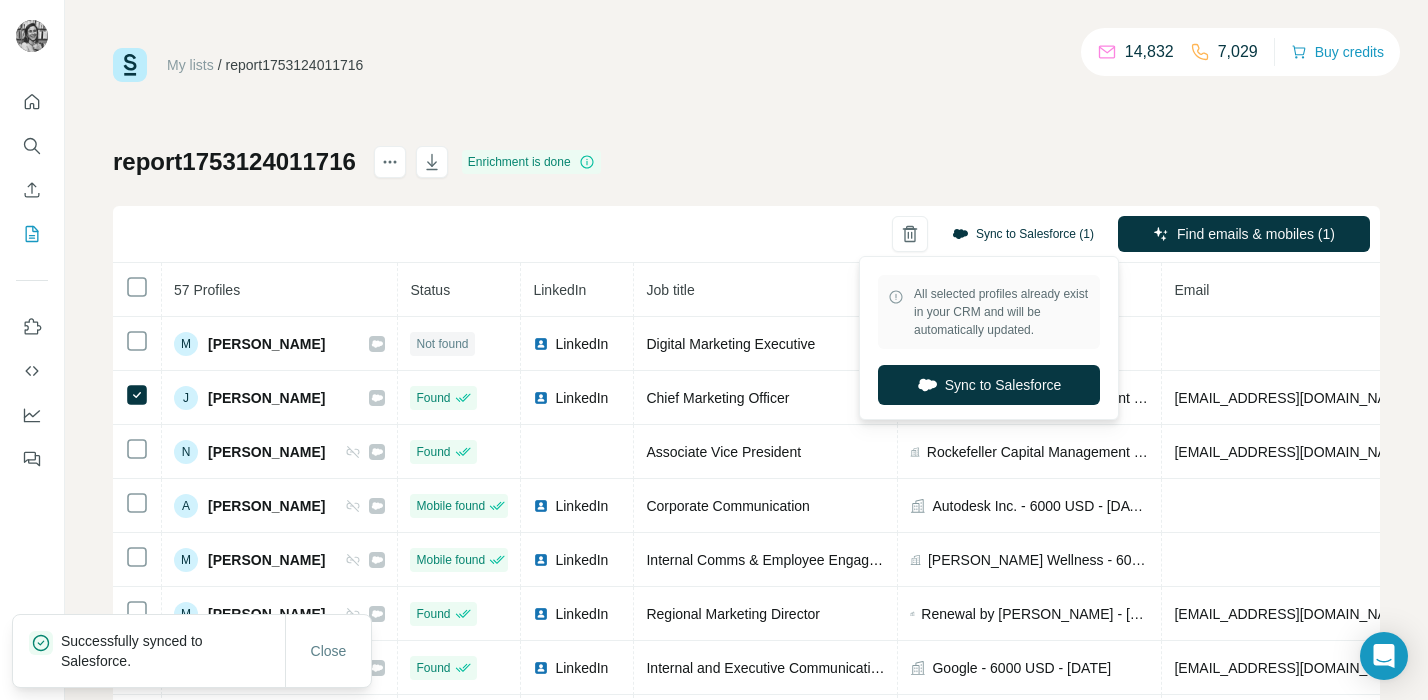 click on "Sync to Salesforce (1)" at bounding box center [1023, 234] 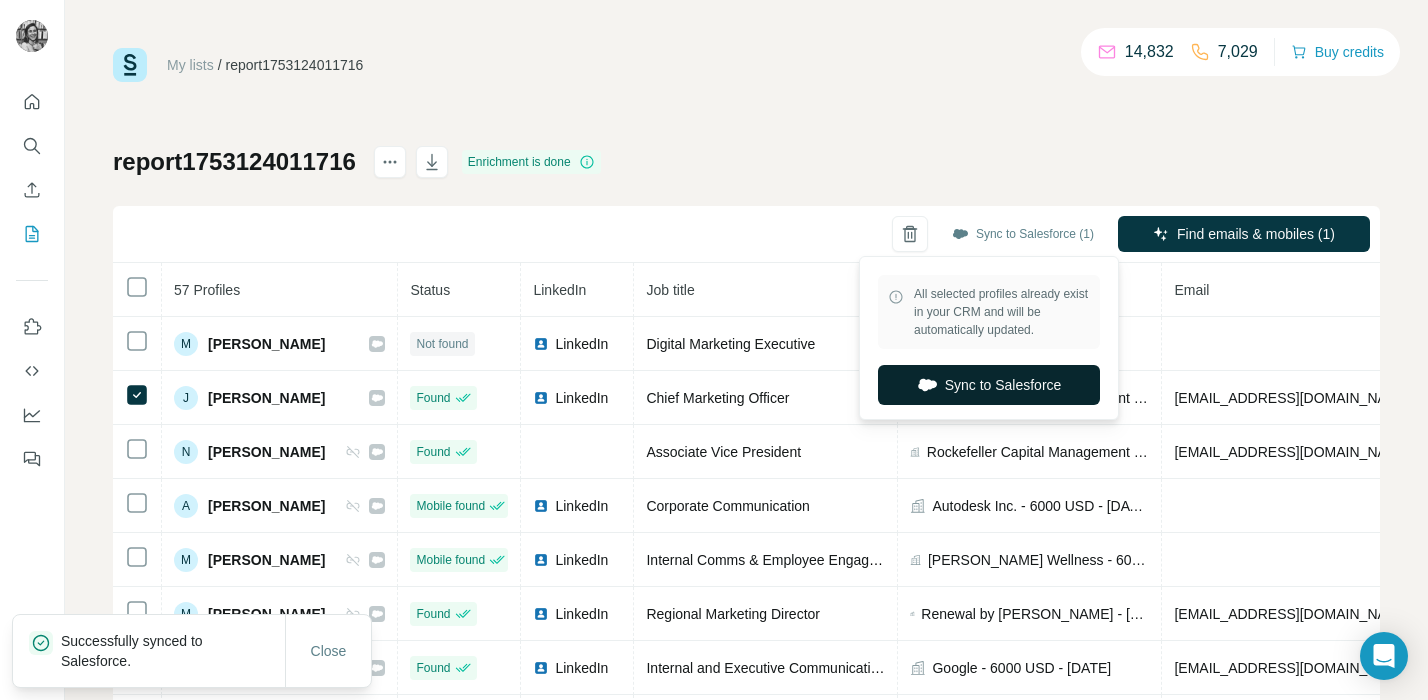 click on "Sync to Salesforce" at bounding box center [989, 385] 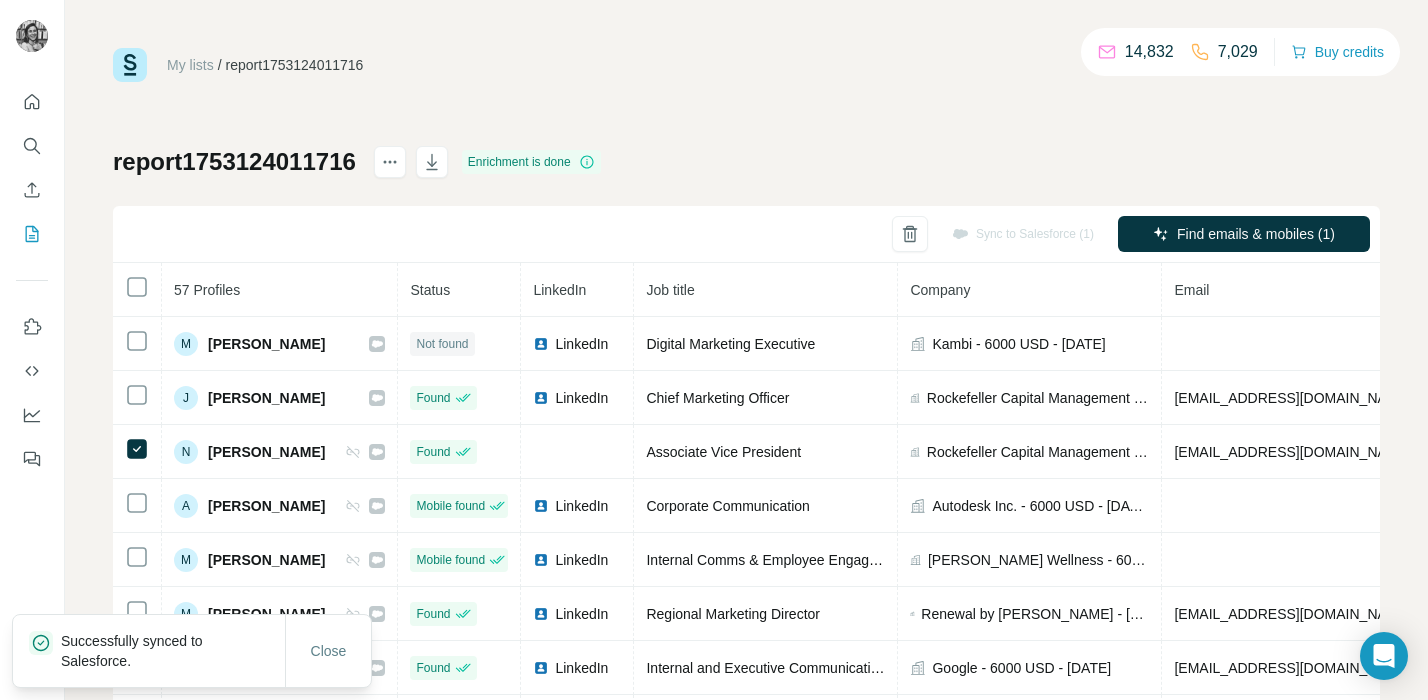 click on "Sync to Salesforce (1)" at bounding box center [1023, 234] 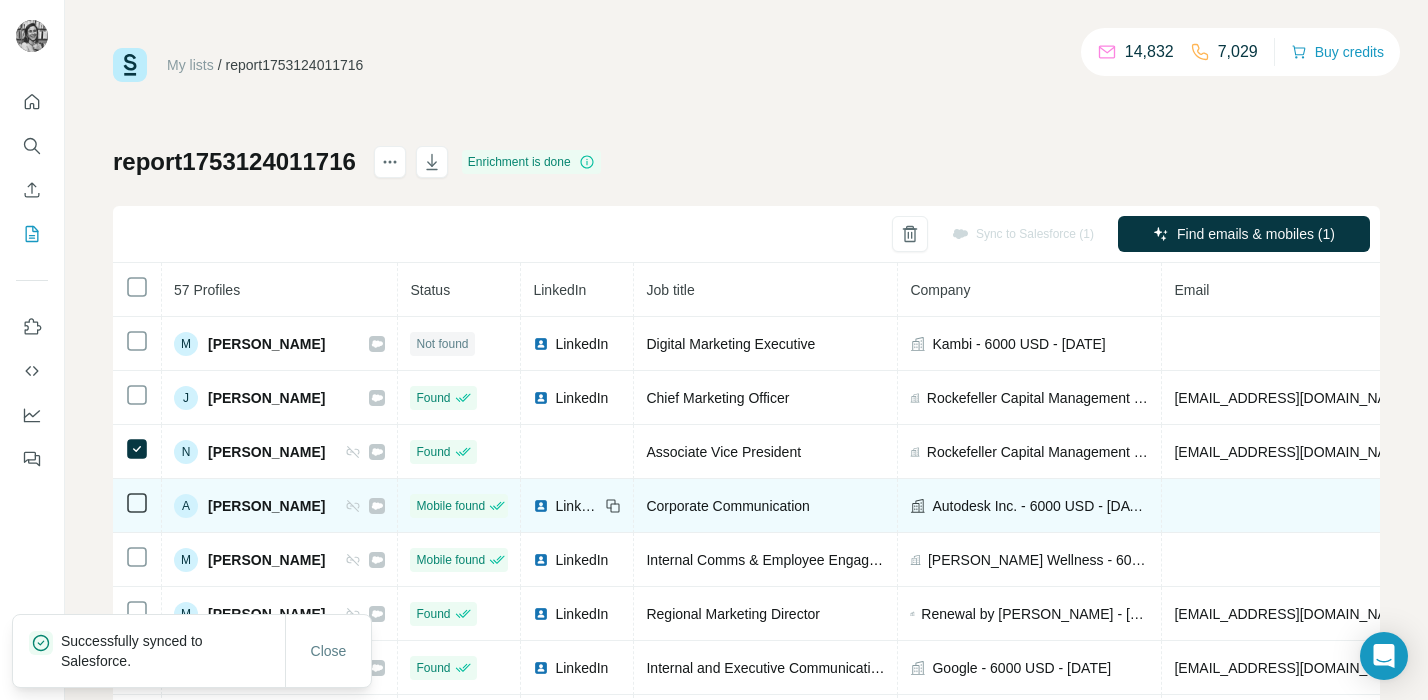 scroll, scrollTop: 29, scrollLeft: 0, axis: vertical 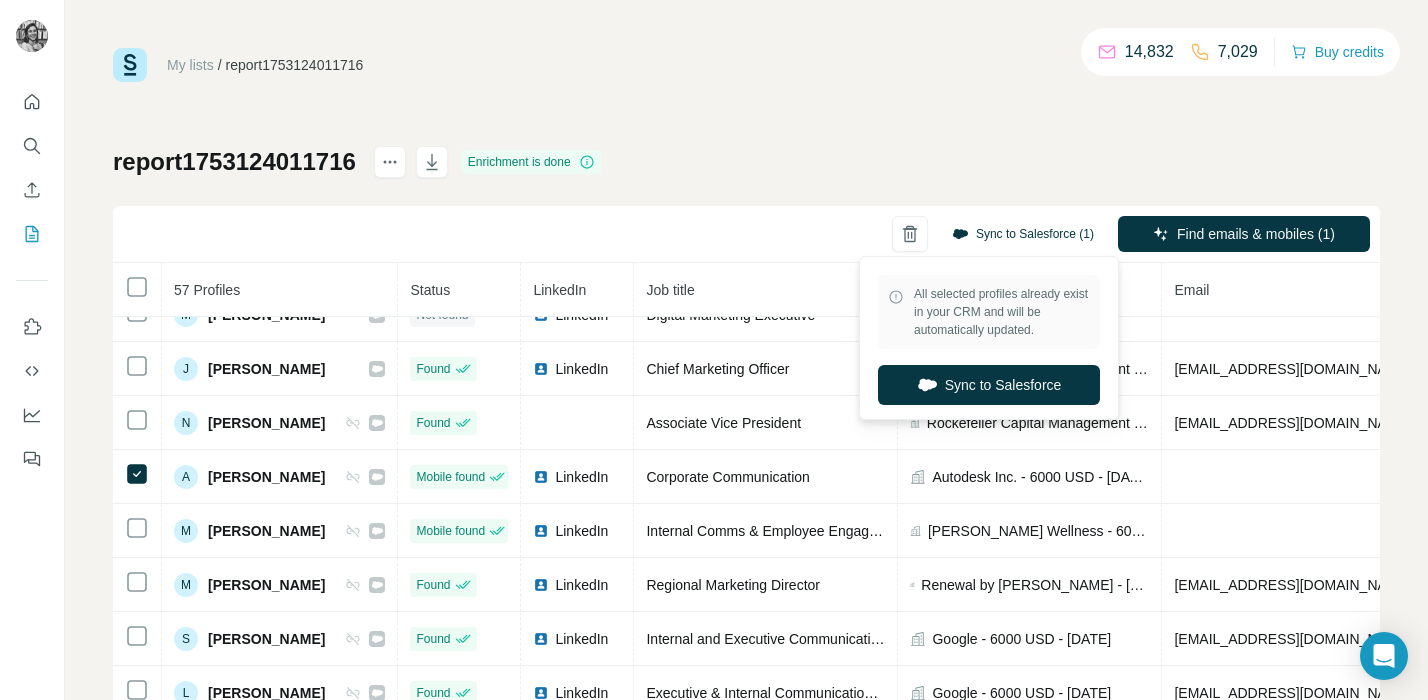 click on "Sync to Salesforce (1)" at bounding box center (1023, 234) 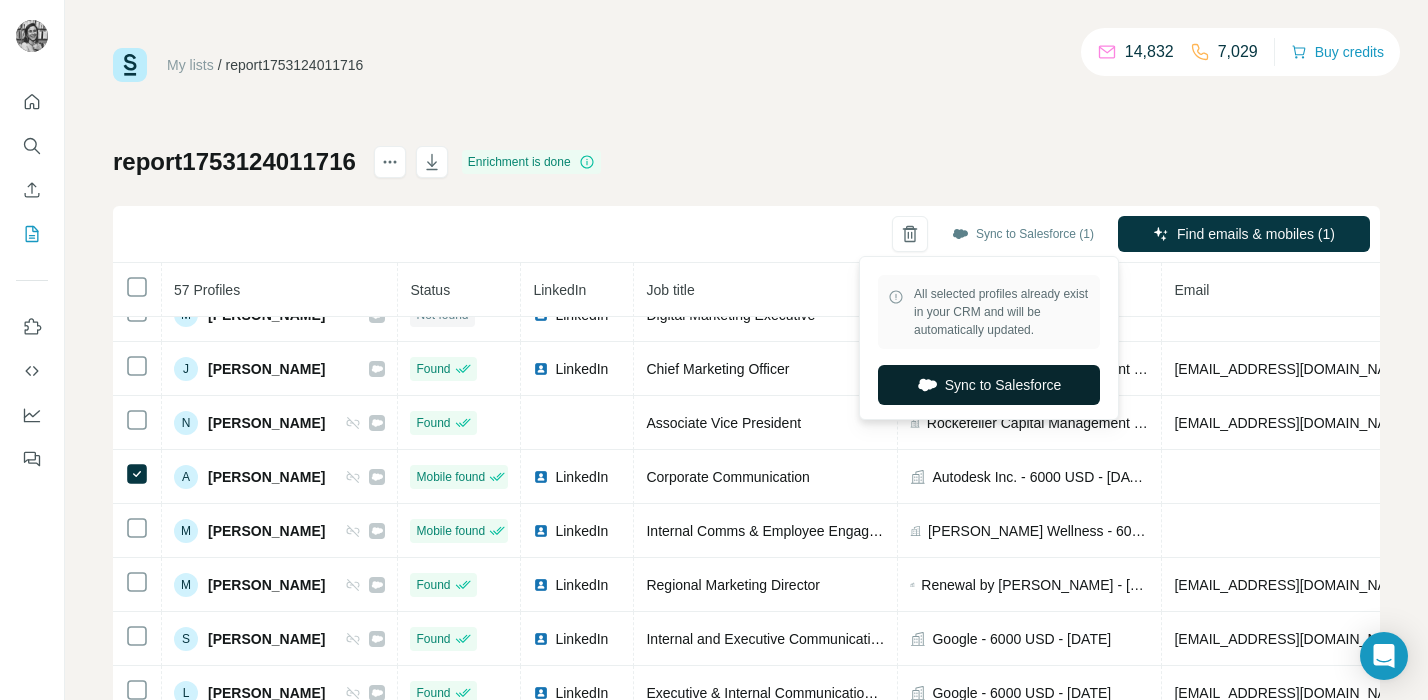 click on "Sync to Salesforce" at bounding box center [989, 385] 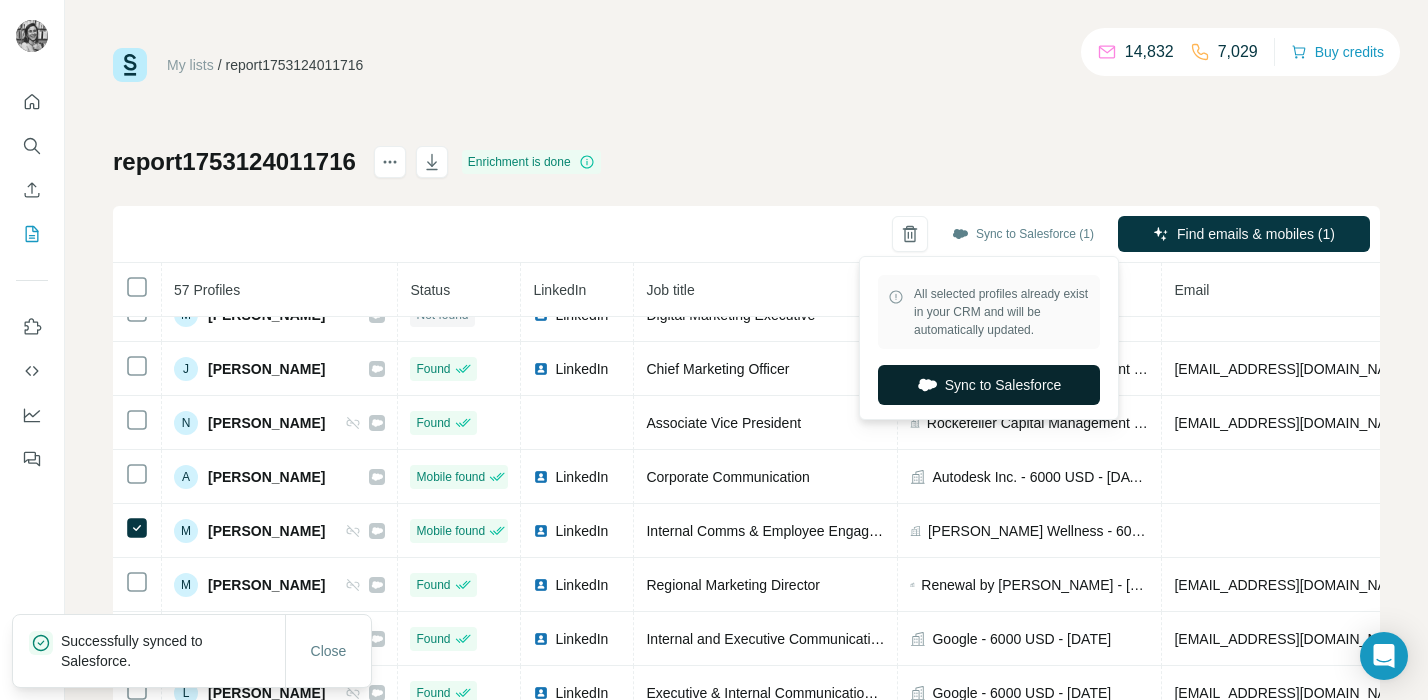 click on "Sync to Salesforce" at bounding box center [989, 385] 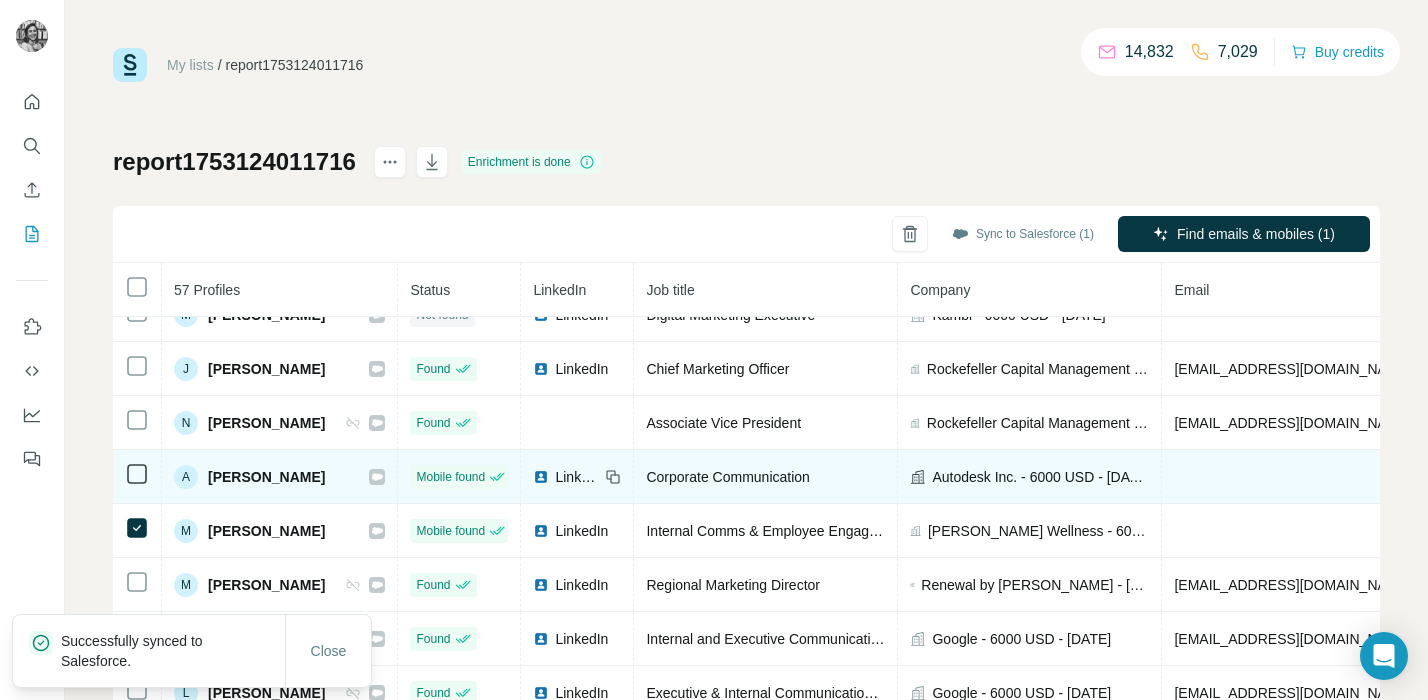 scroll, scrollTop: 0, scrollLeft: 0, axis: both 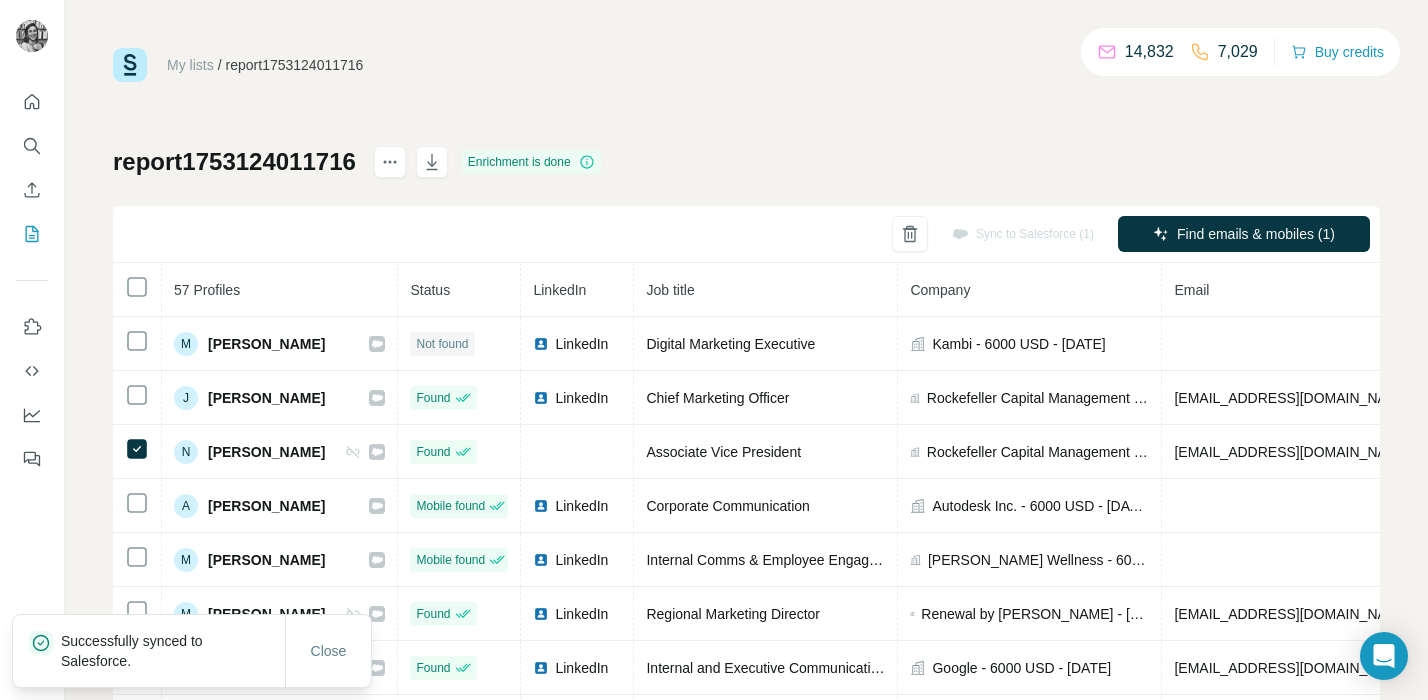 click on "Sync to Salesforce (1)" at bounding box center [1023, 234] 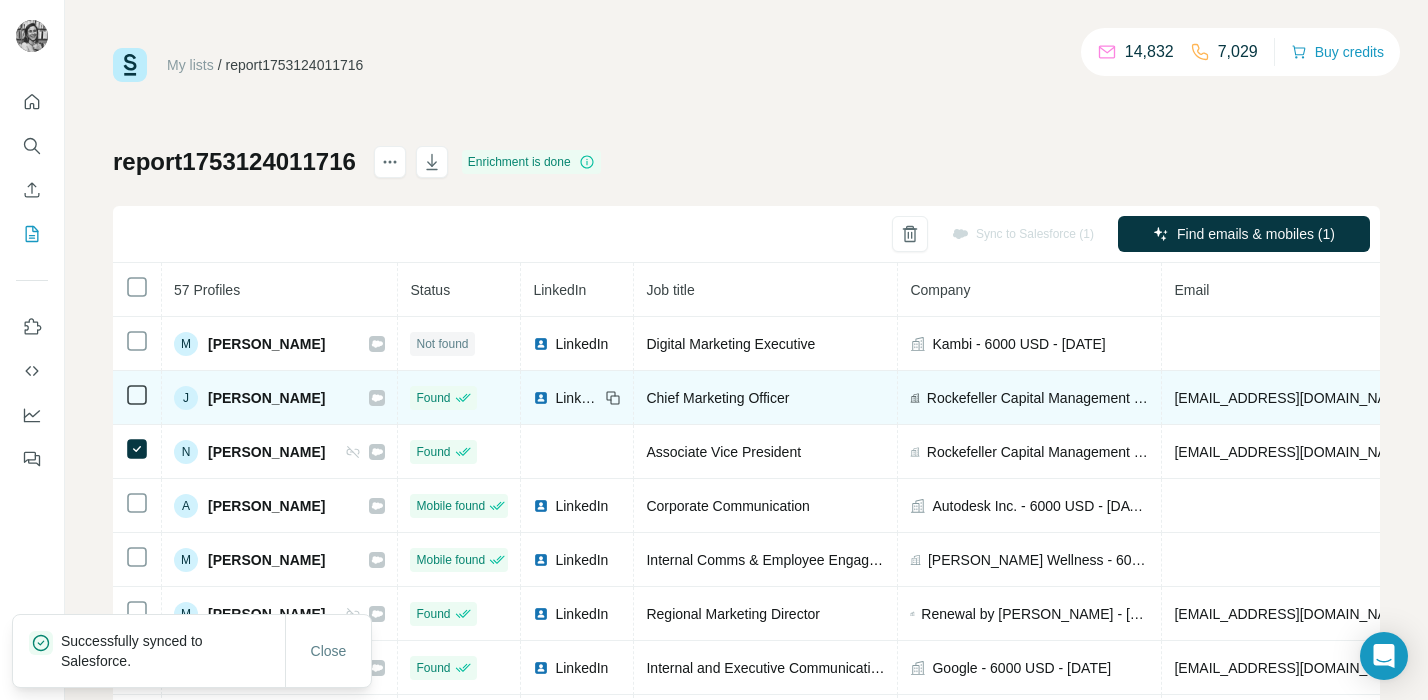 scroll, scrollTop: 63, scrollLeft: 0, axis: vertical 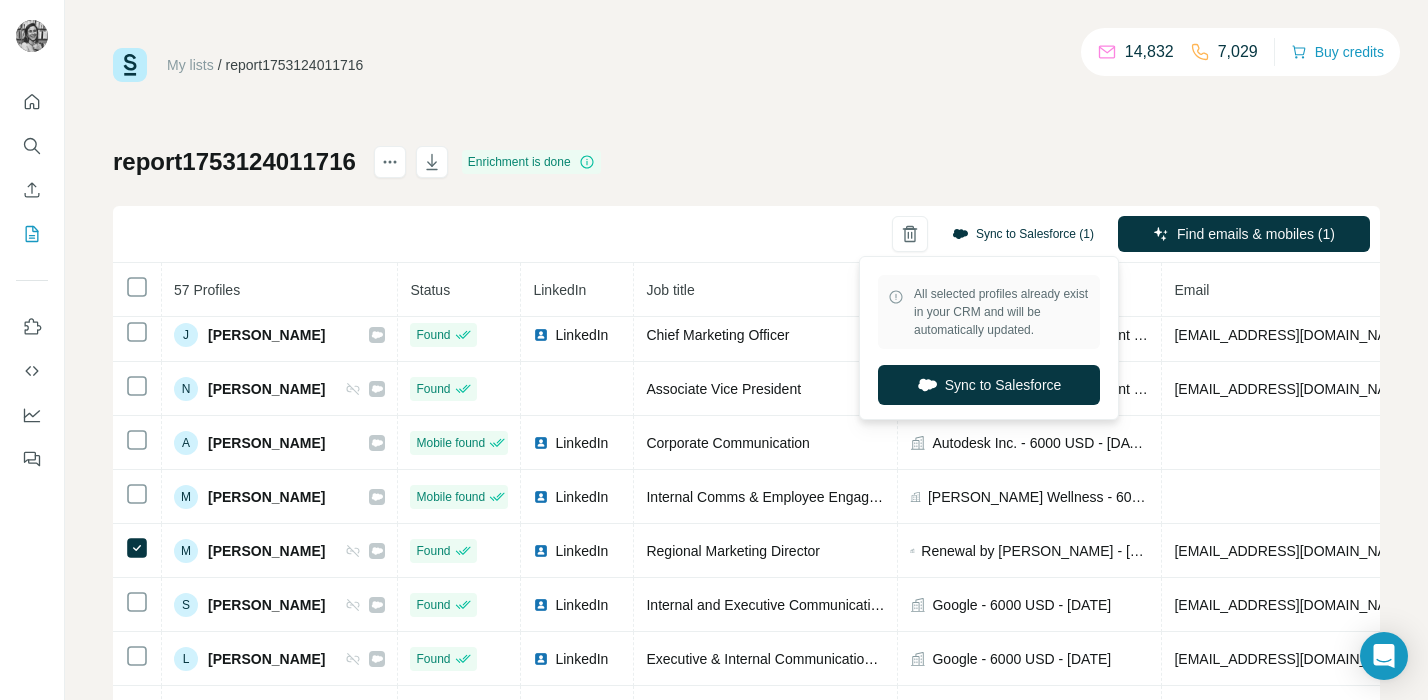 click on "Sync to Salesforce (1)" at bounding box center [1023, 234] 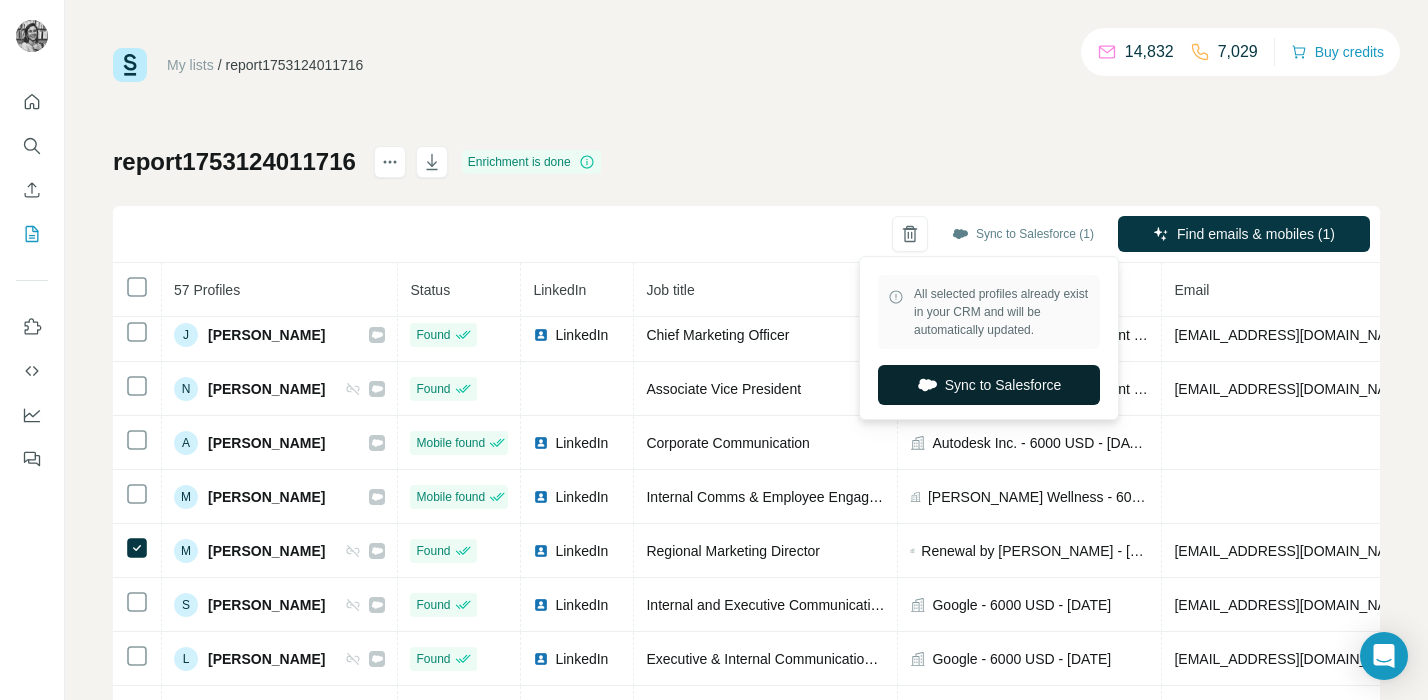 click on "Sync to Salesforce" at bounding box center [989, 385] 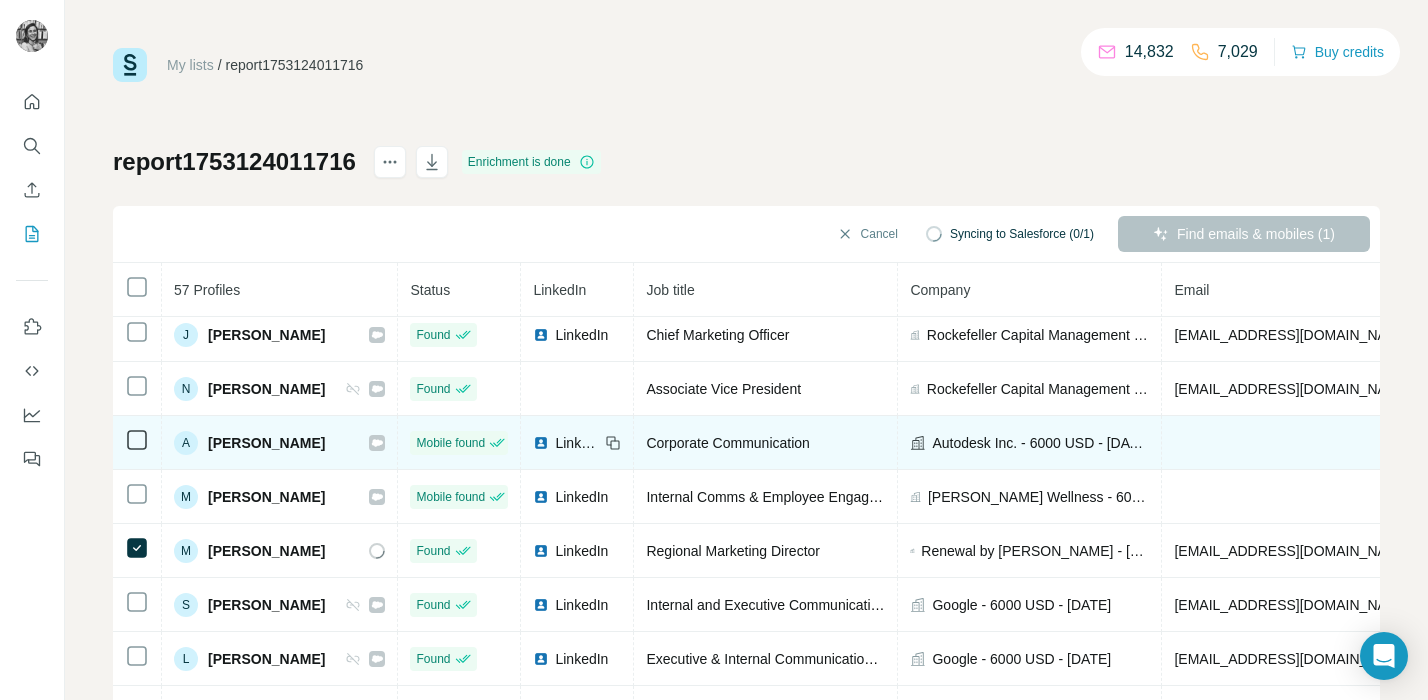 scroll, scrollTop: 66, scrollLeft: 0, axis: vertical 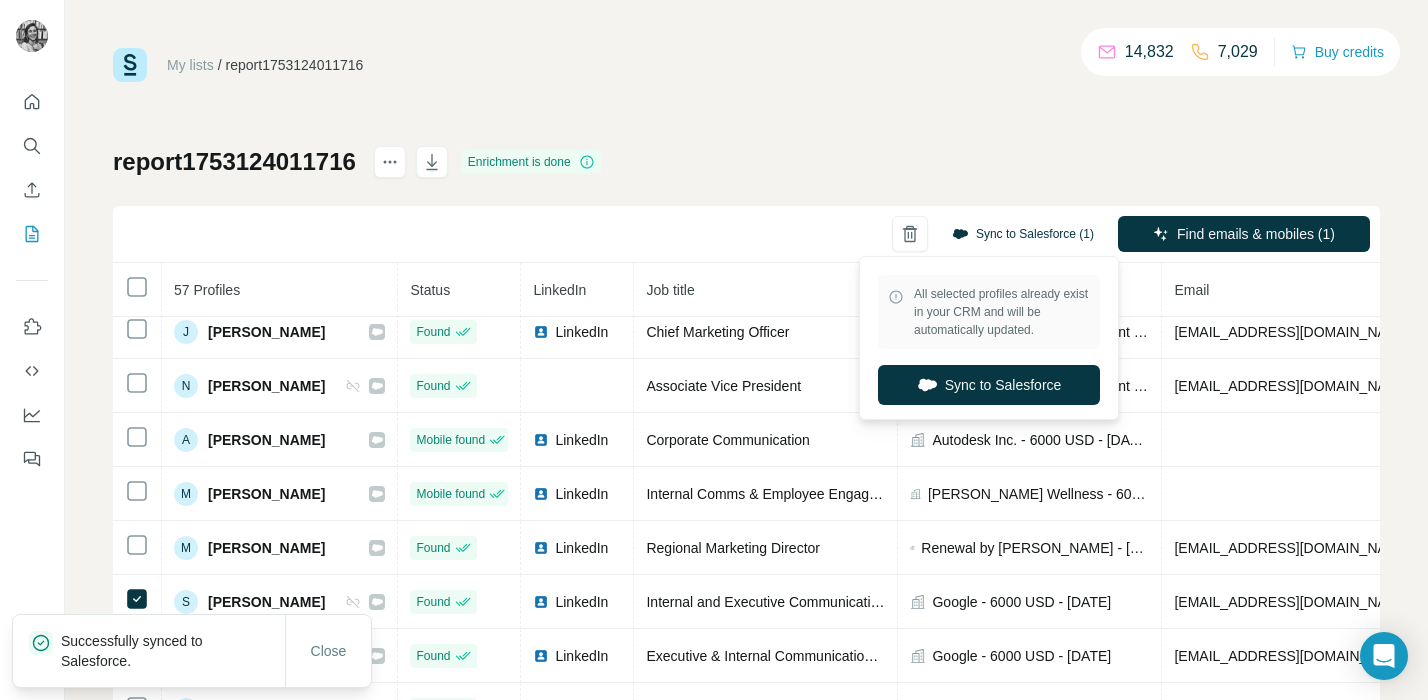 click on "Sync to Salesforce (1)" at bounding box center [1023, 234] 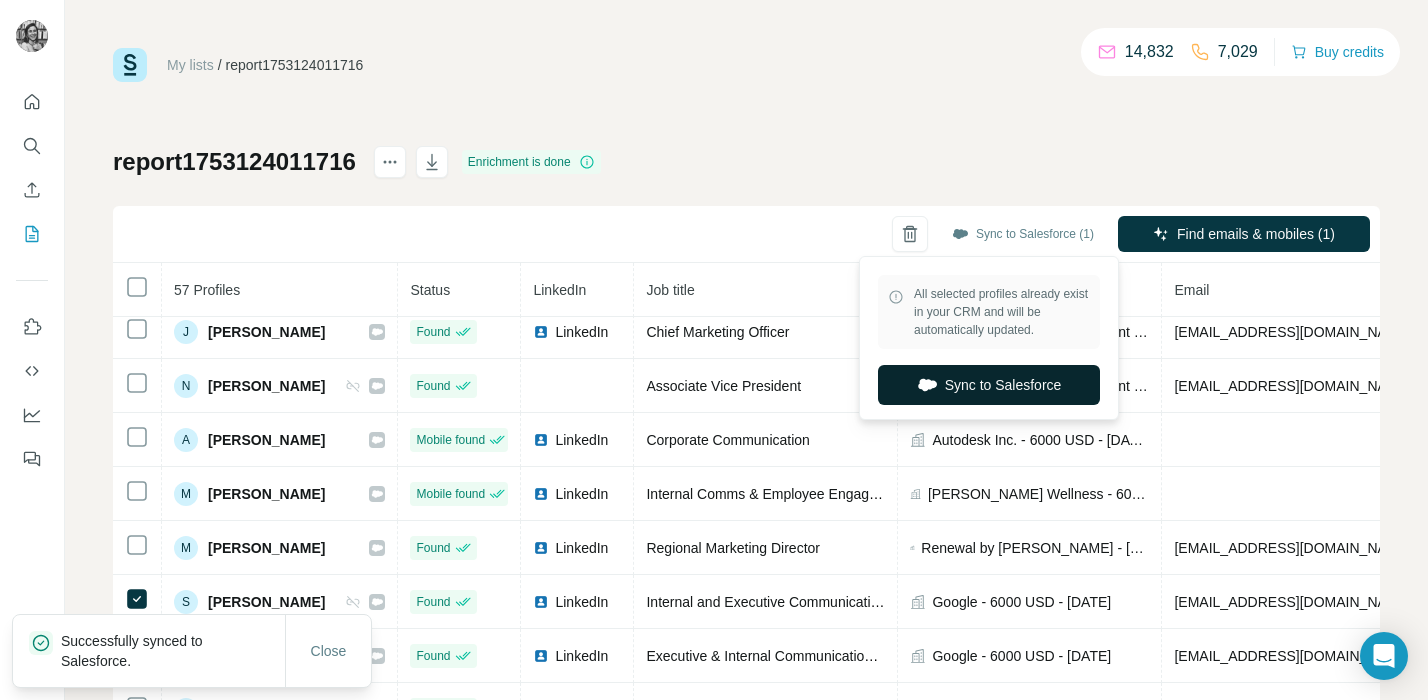 click on "Sync to Salesforce" at bounding box center [989, 385] 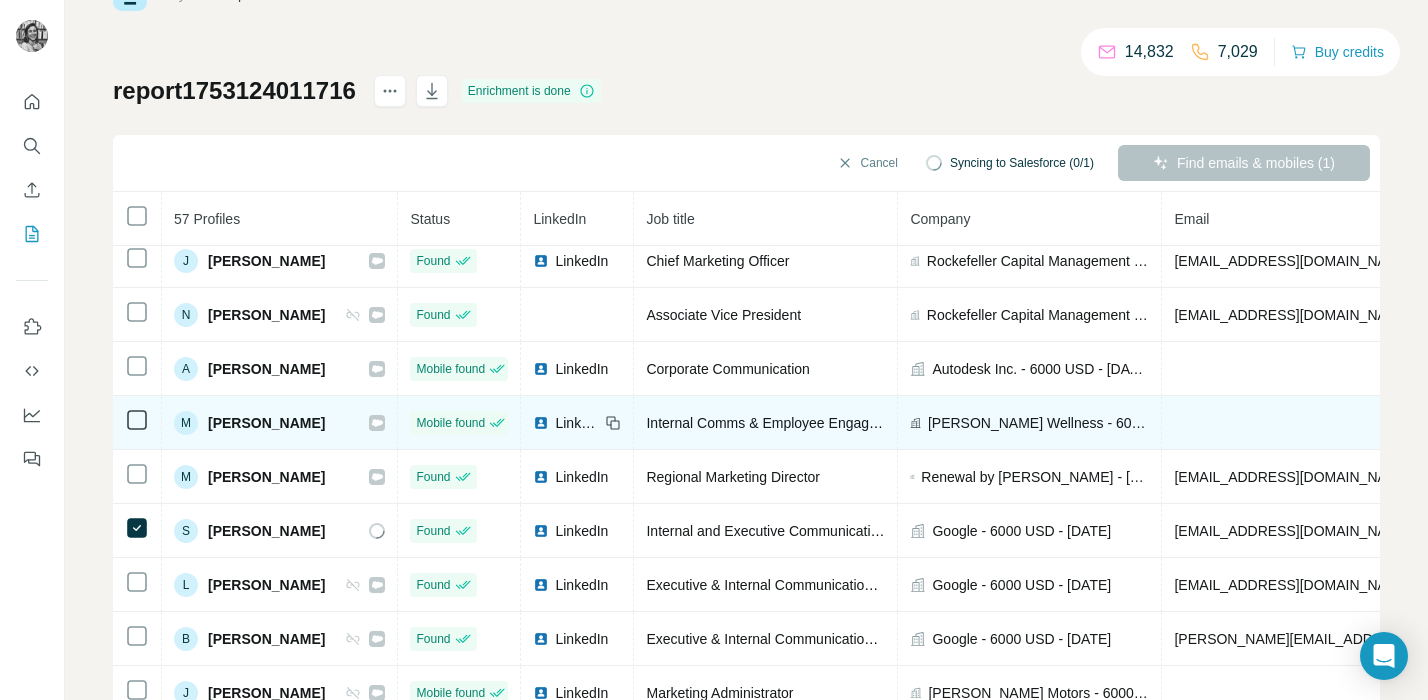 scroll, scrollTop: 139, scrollLeft: 0, axis: vertical 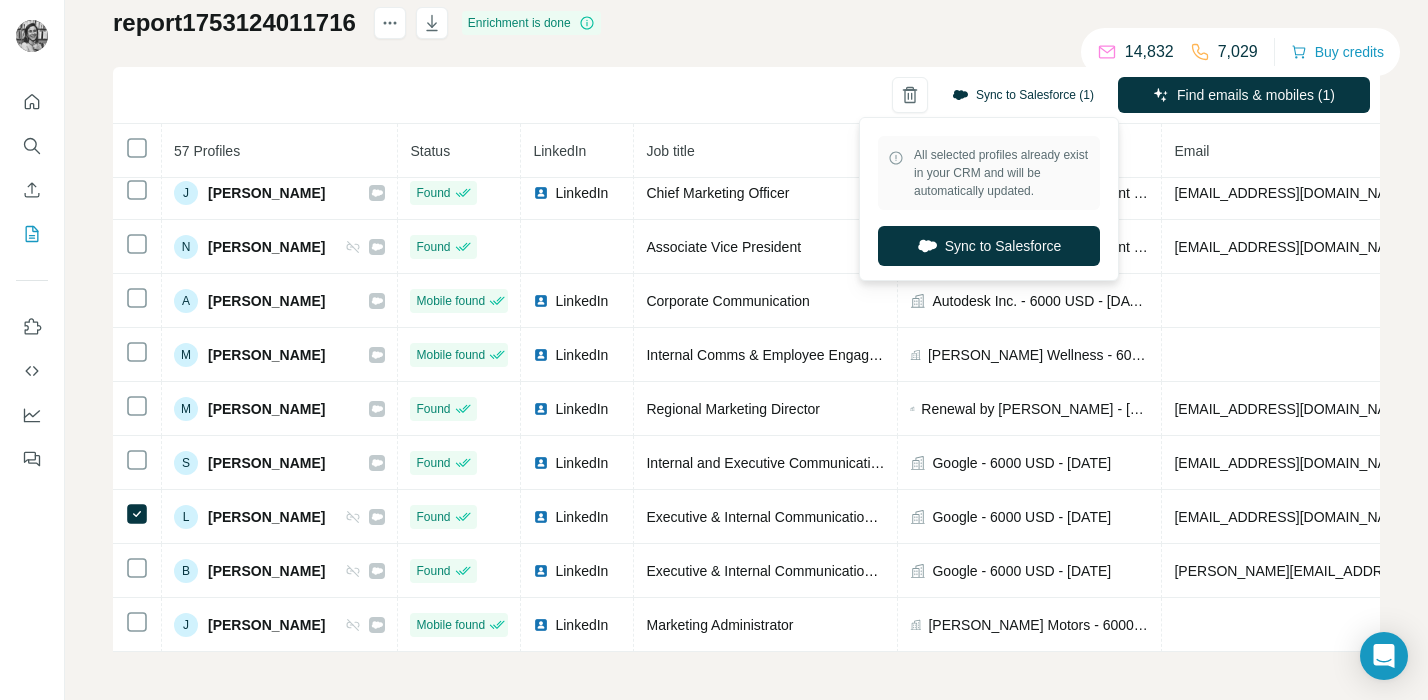 click on "Sync to Salesforce (1)" at bounding box center (1023, 95) 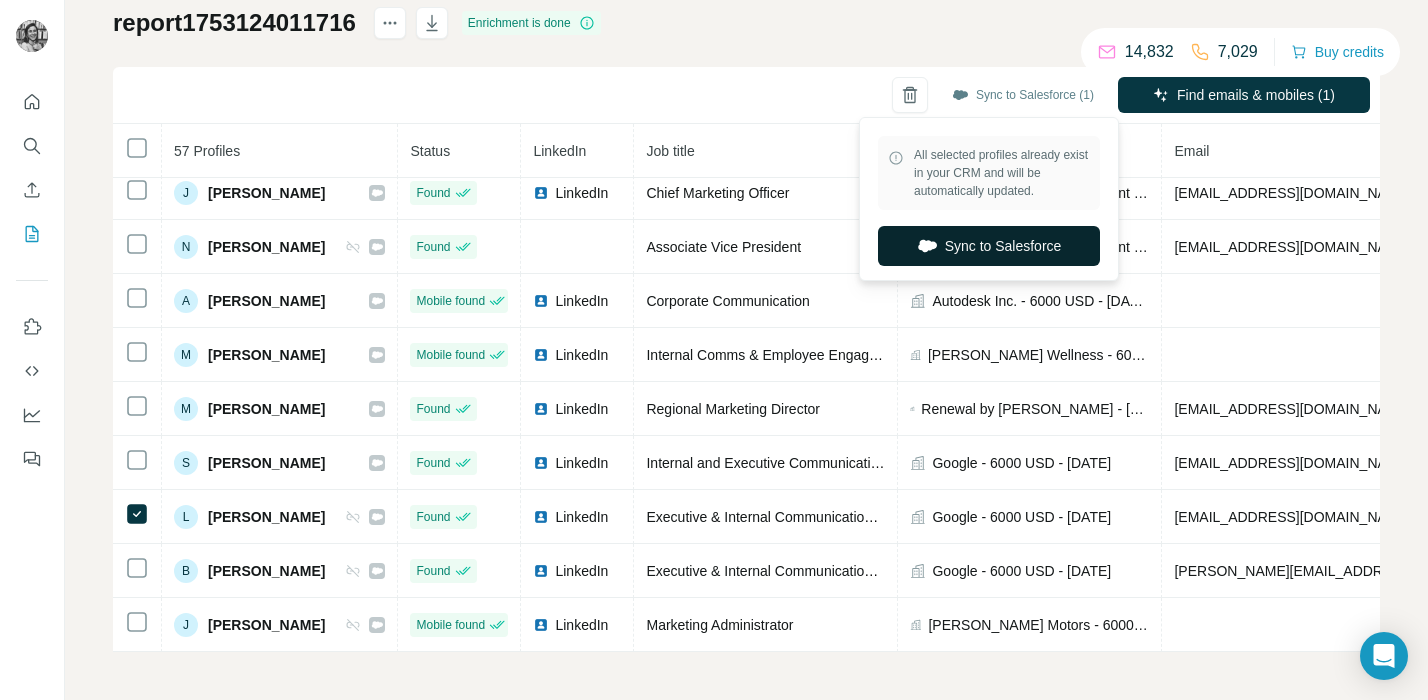 click on "Sync to Salesforce" at bounding box center [989, 246] 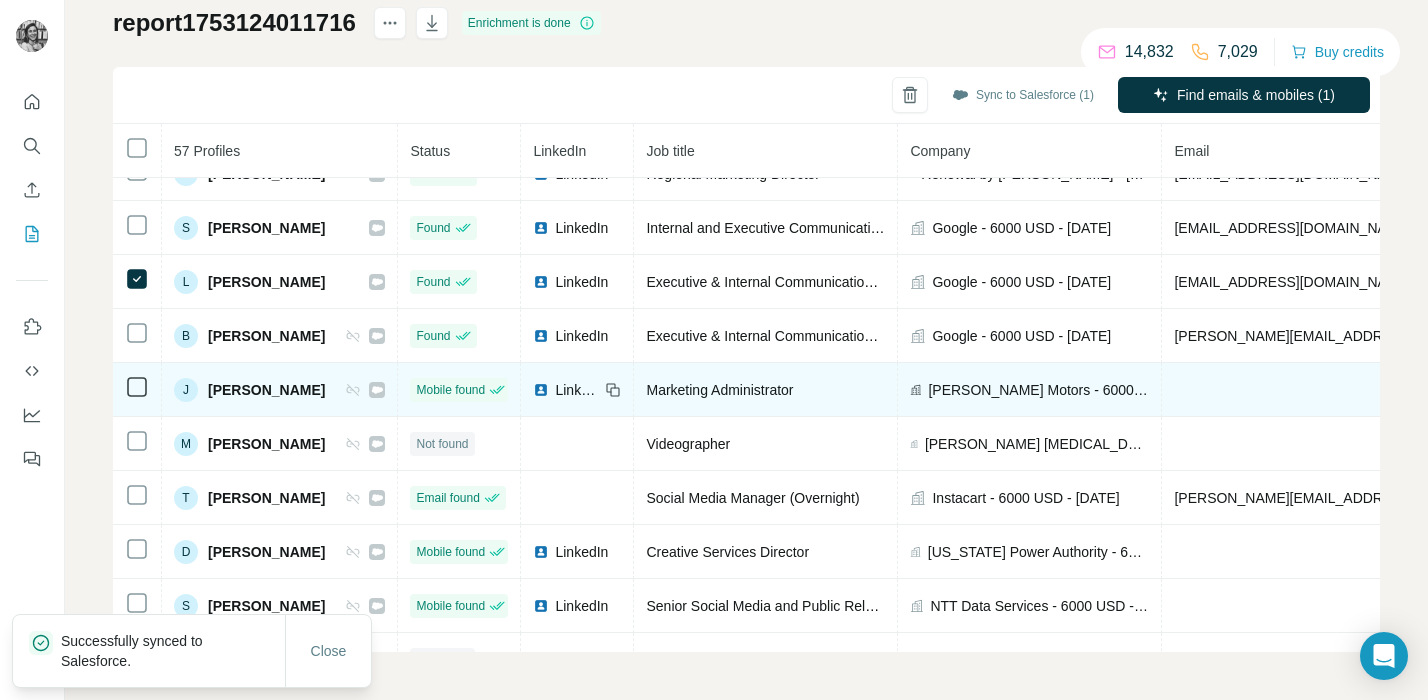 scroll, scrollTop: 306, scrollLeft: 0, axis: vertical 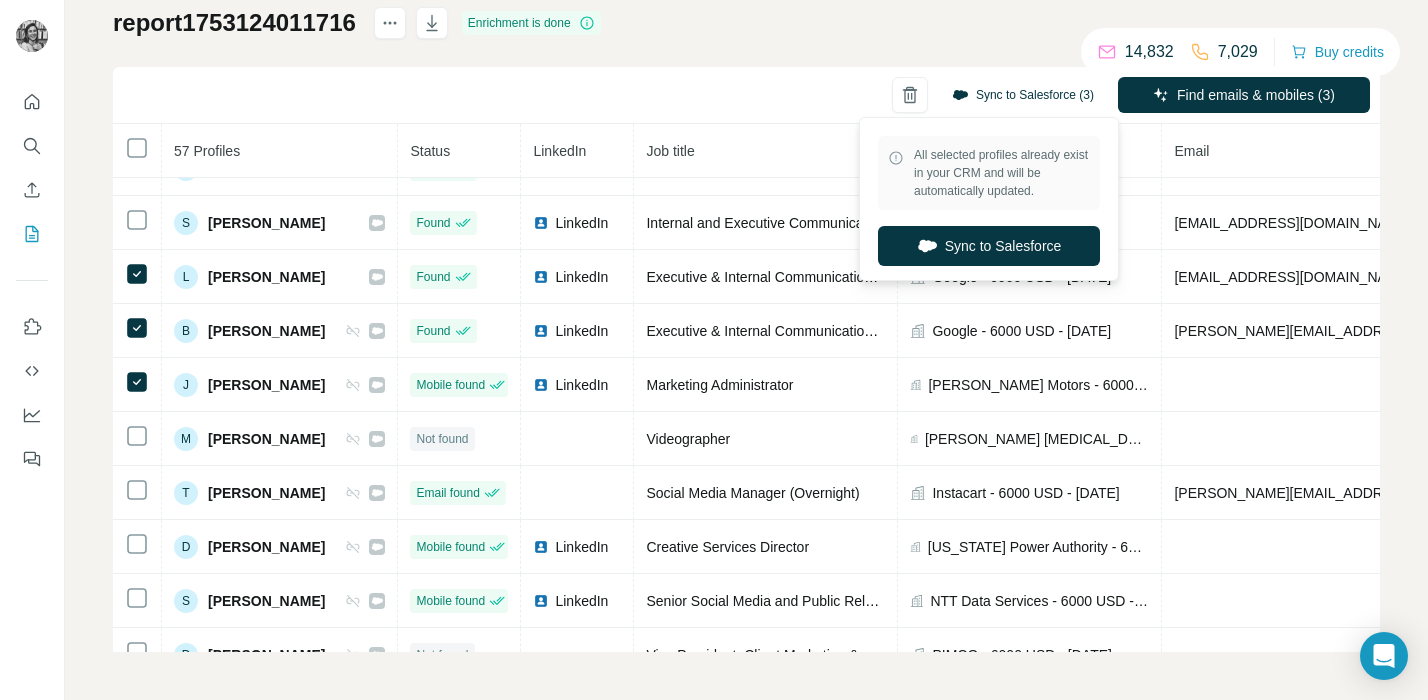 click on "Sync to Salesforce (3)" at bounding box center (1023, 95) 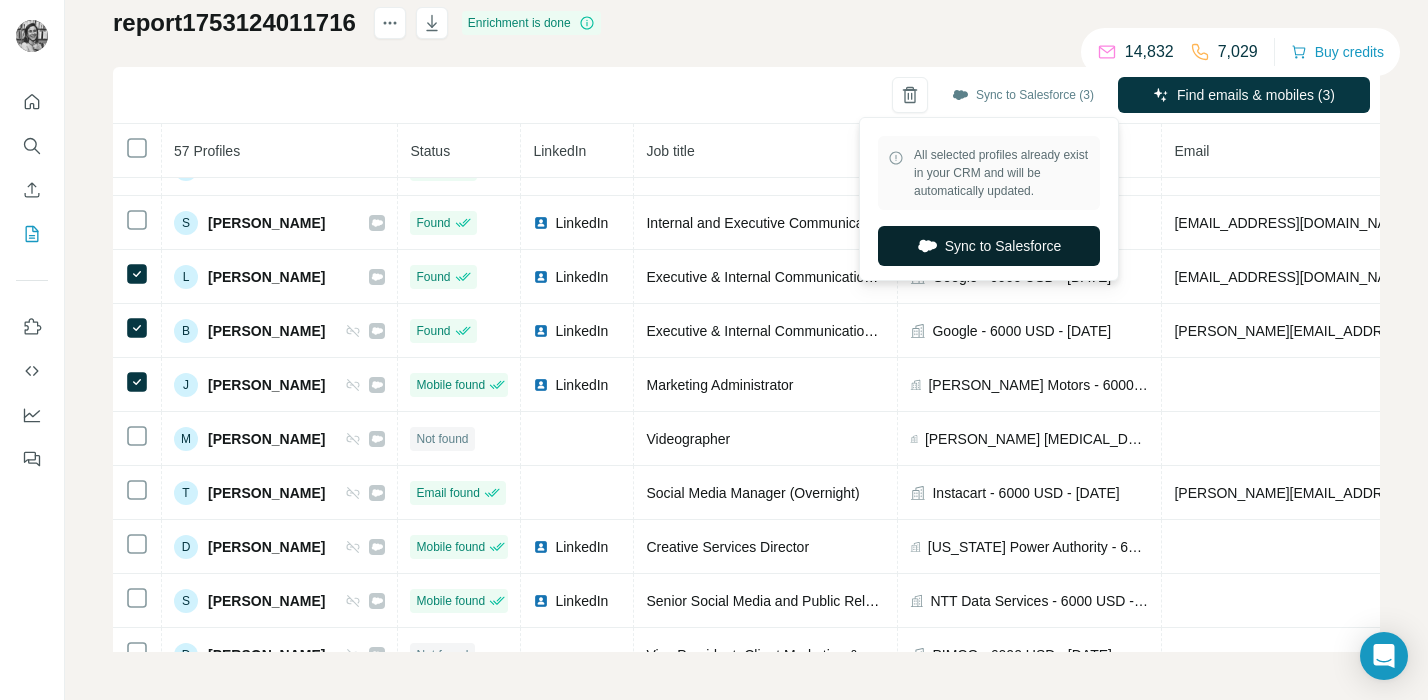 click on "Sync to Salesforce" at bounding box center [989, 246] 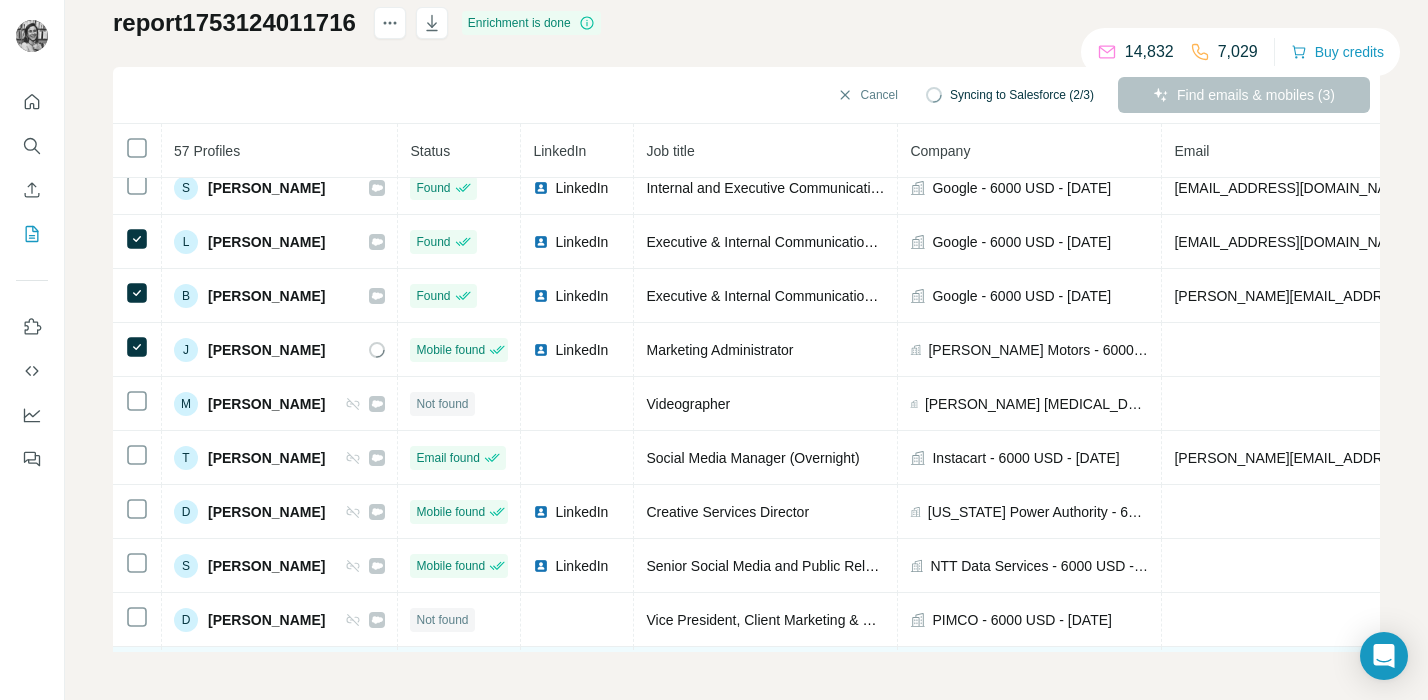 scroll, scrollTop: 339, scrollLeft: 0, axis: vertical 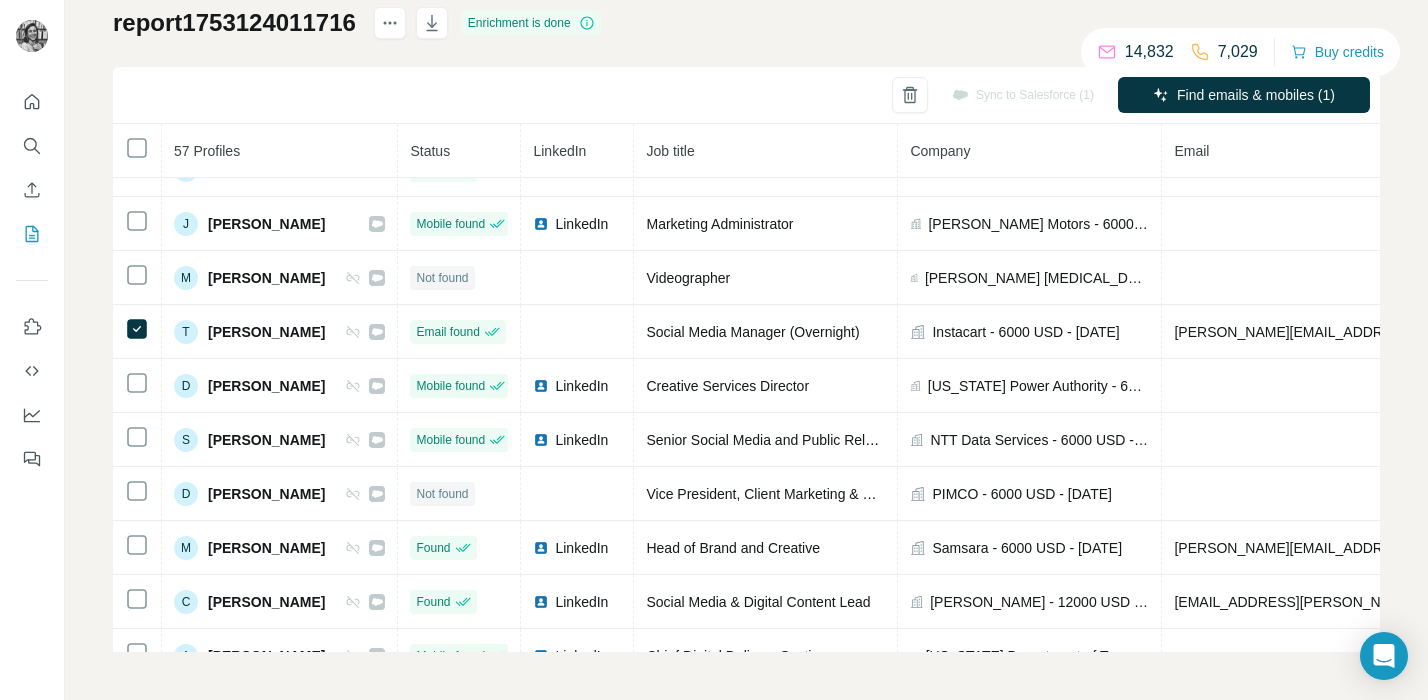 click on "Sync to Salesforce (1)" at bounding box center (1023, 95) 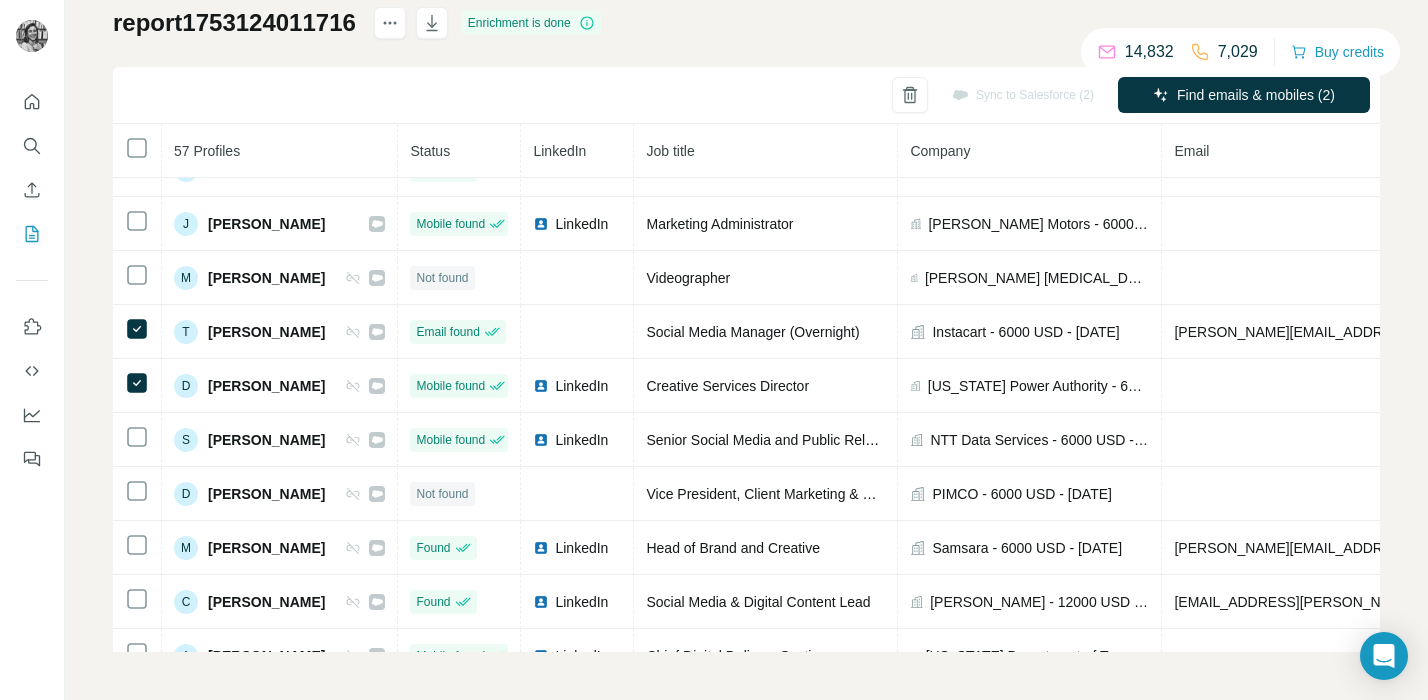 click on "Sync to Salesforce (2)" at bounding box center [1023, 95] 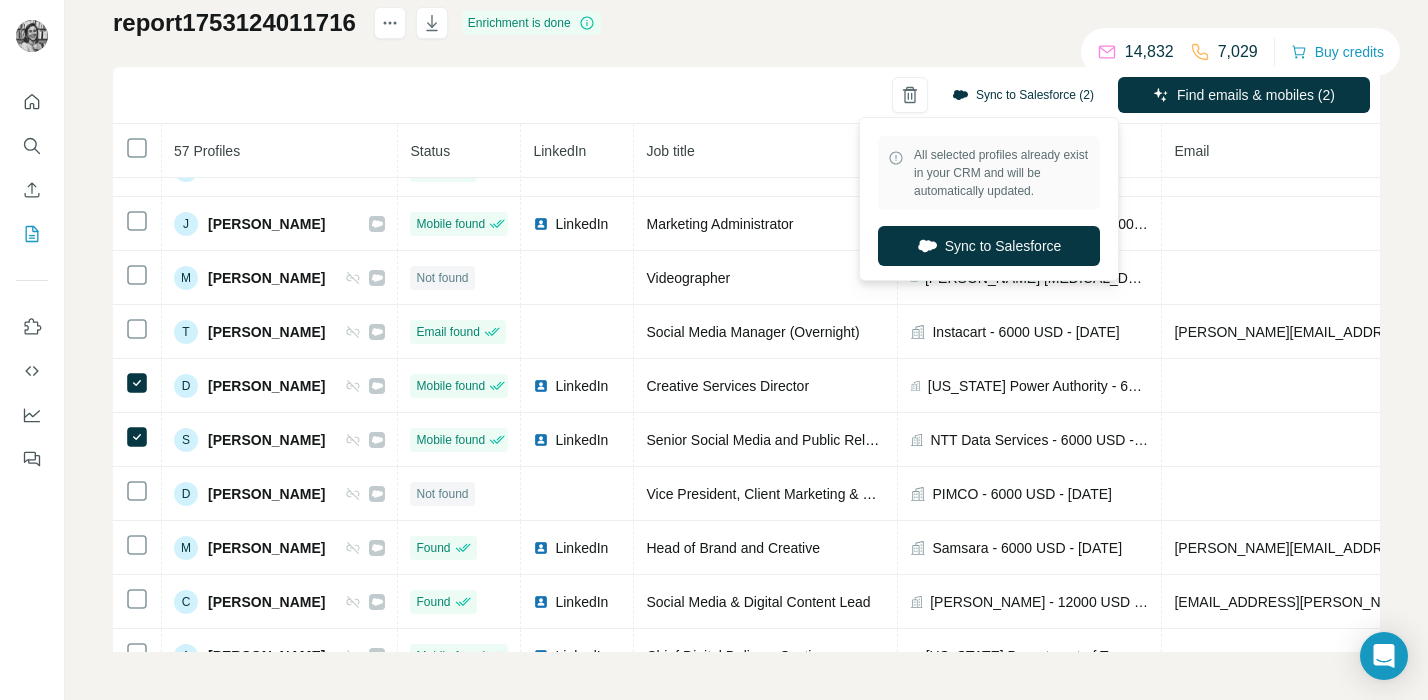 click on "Sync to Salesforce (2)" at bounding box center [1023, 95] 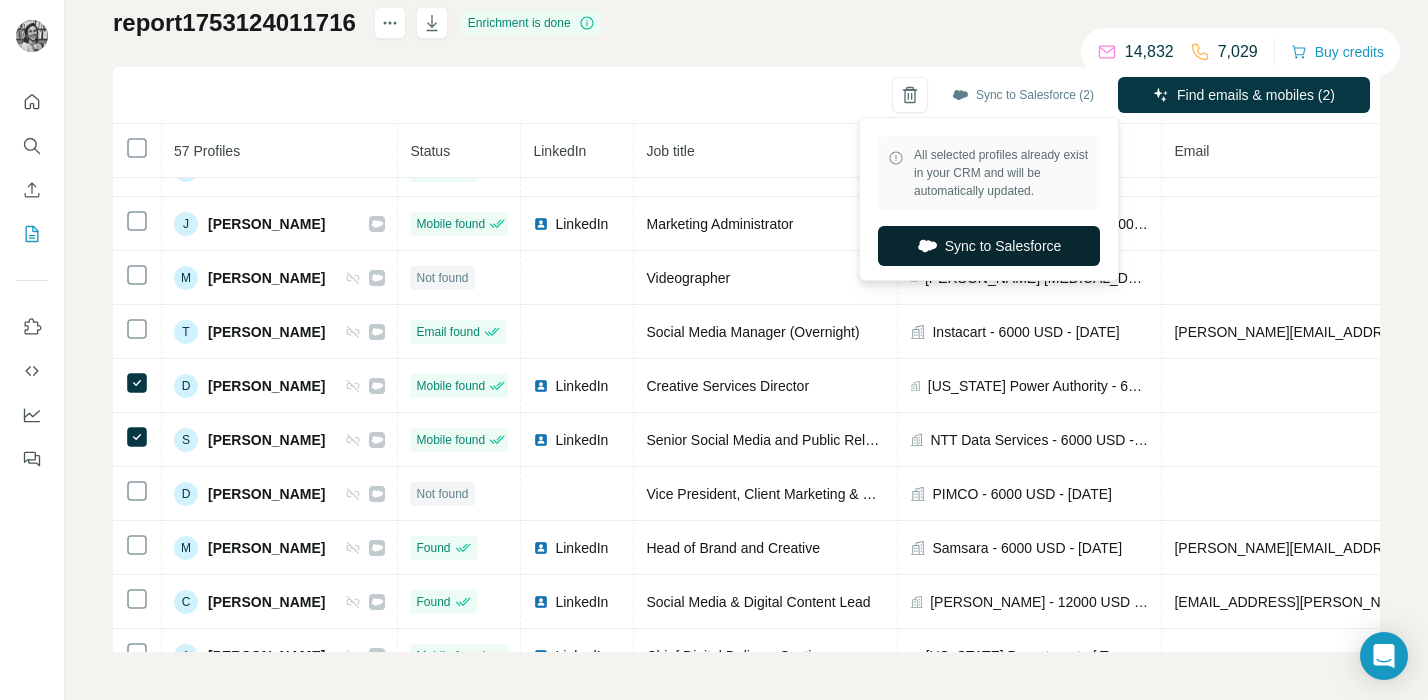 click on "Sync to Salesforce" at bounding box center [989, 246] 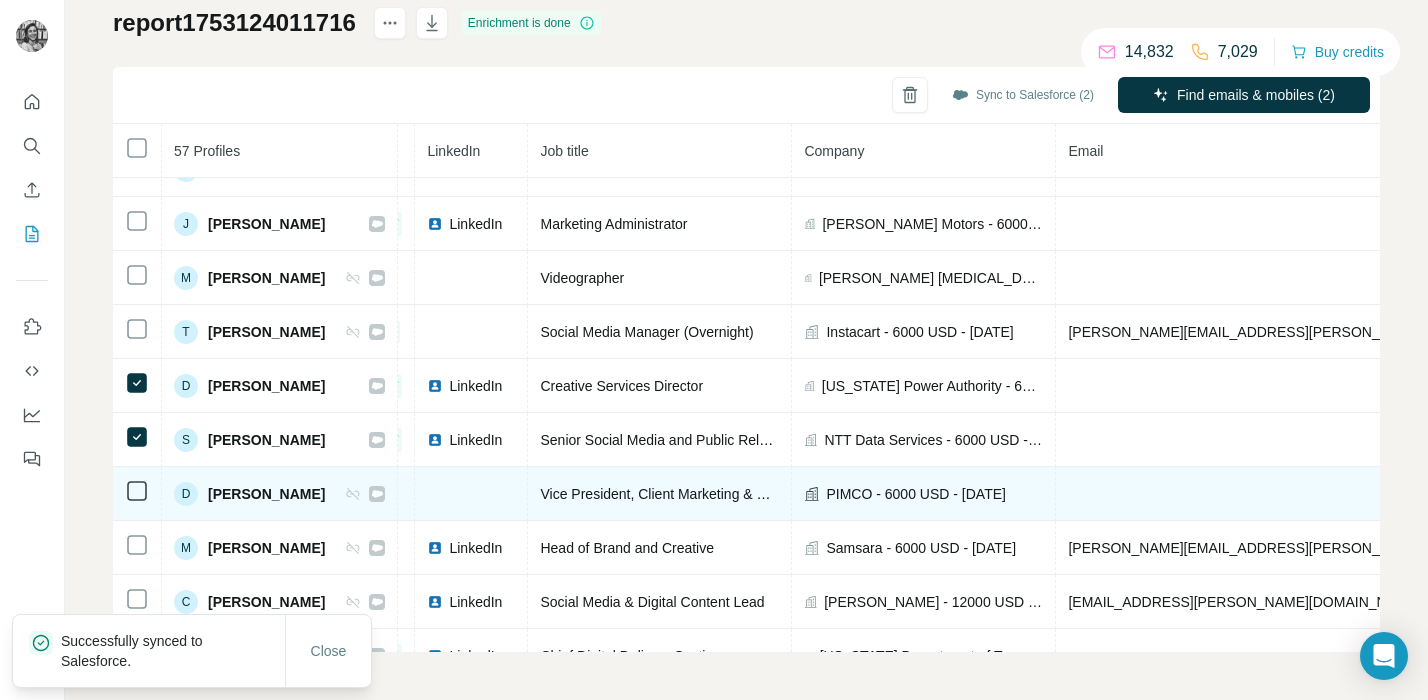 scroll, scrollTop: 467, scrollLeft: 0, axis: vertical 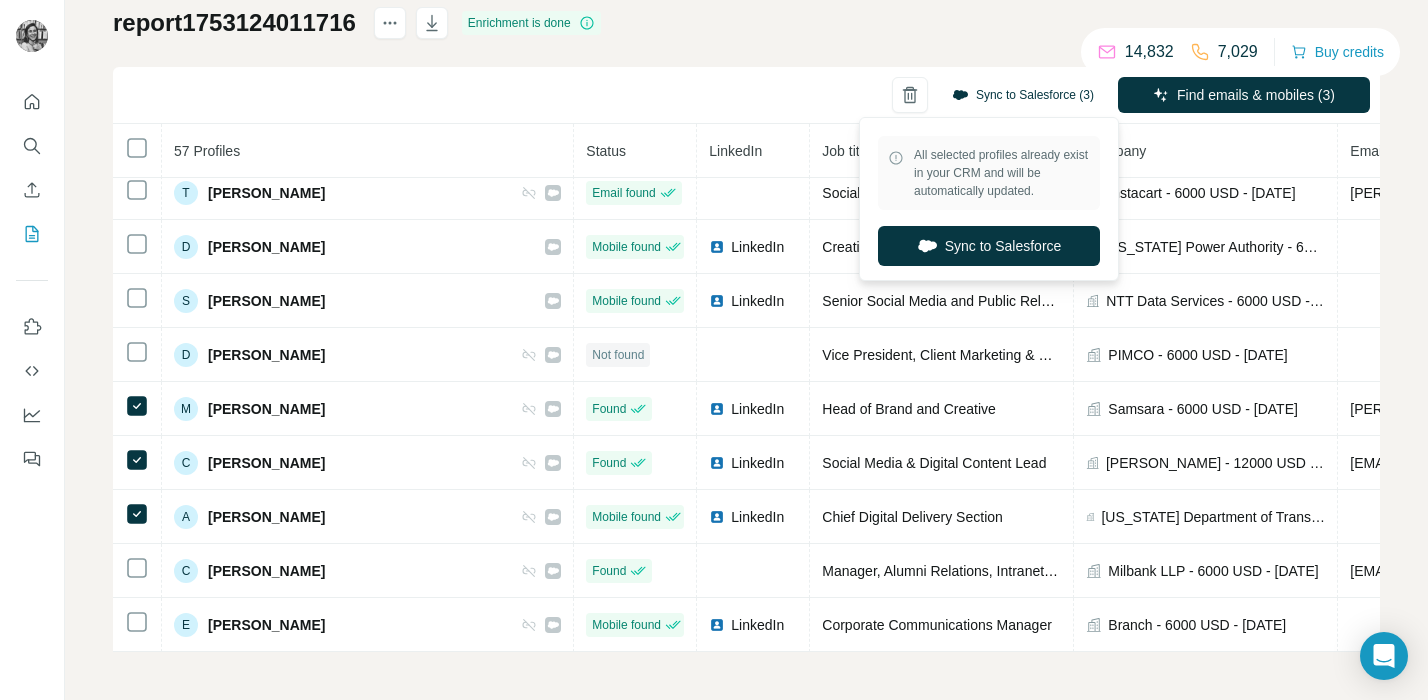 click on "Sync to Salesforce (3)" at bounding box center (1023, 95) 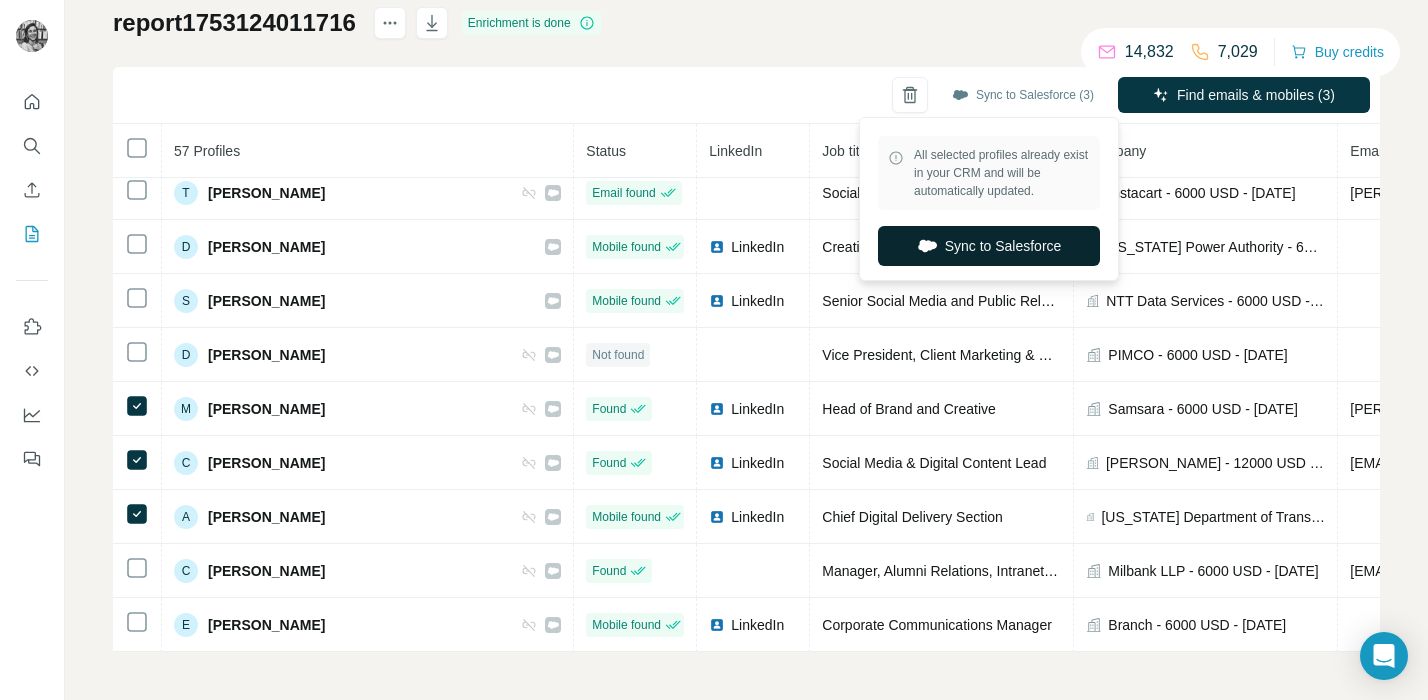 click on "Sync to Salesforce" at bounding box center [989, 246] 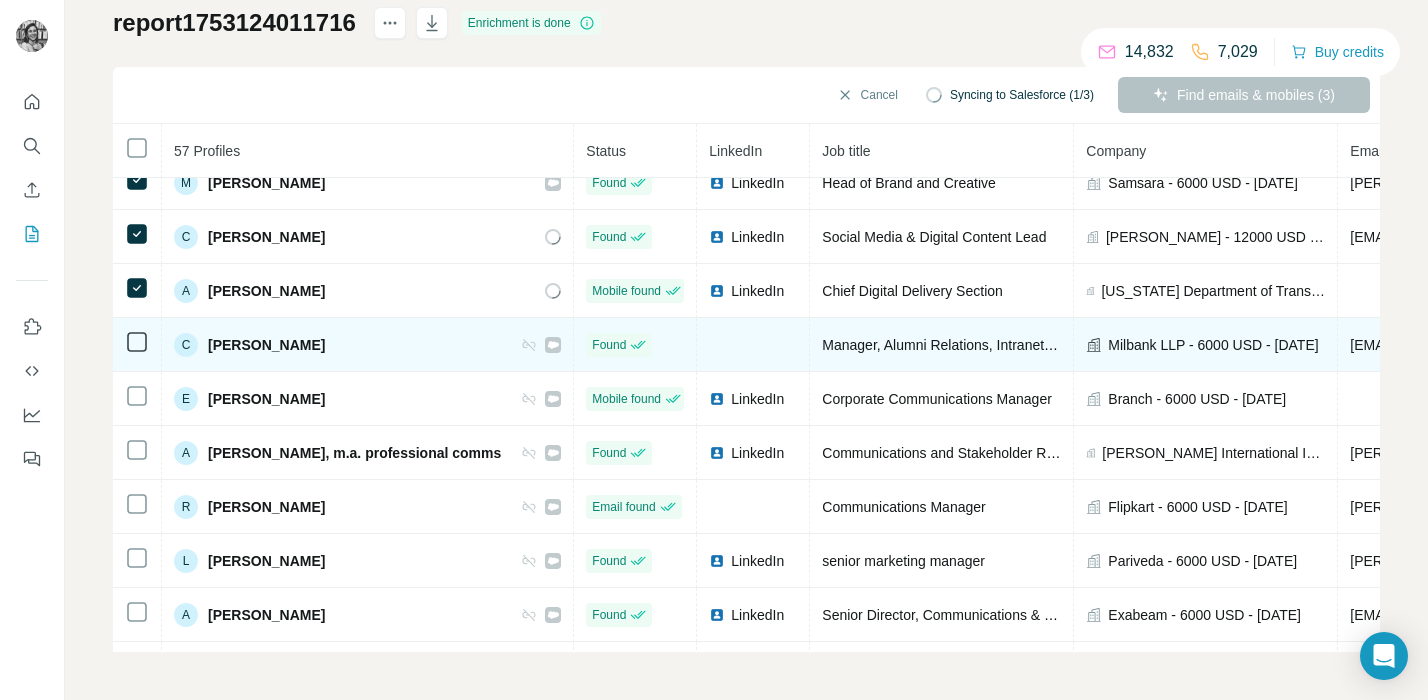 scroll, scrollTop: 826, scrollLeft: 1, axis: both 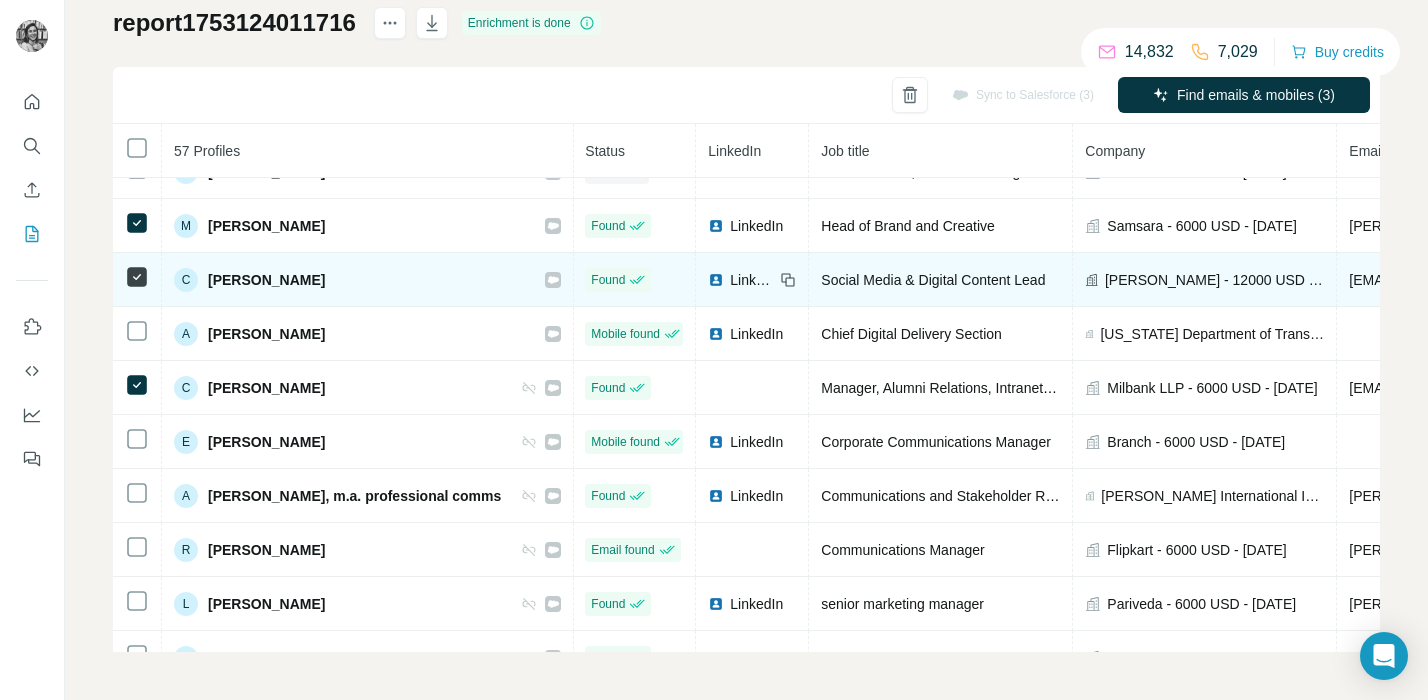 click 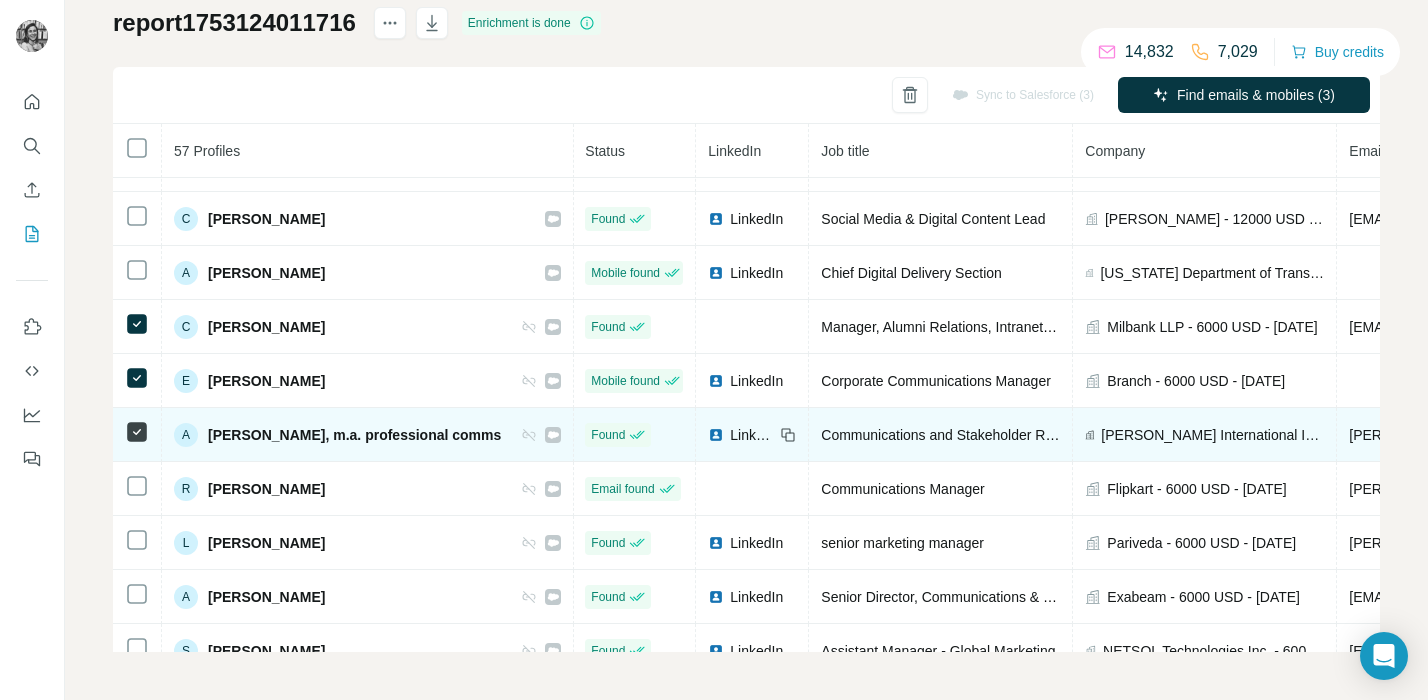 scroll, scrollTop: 872, scrollLeft: 1, axis: both 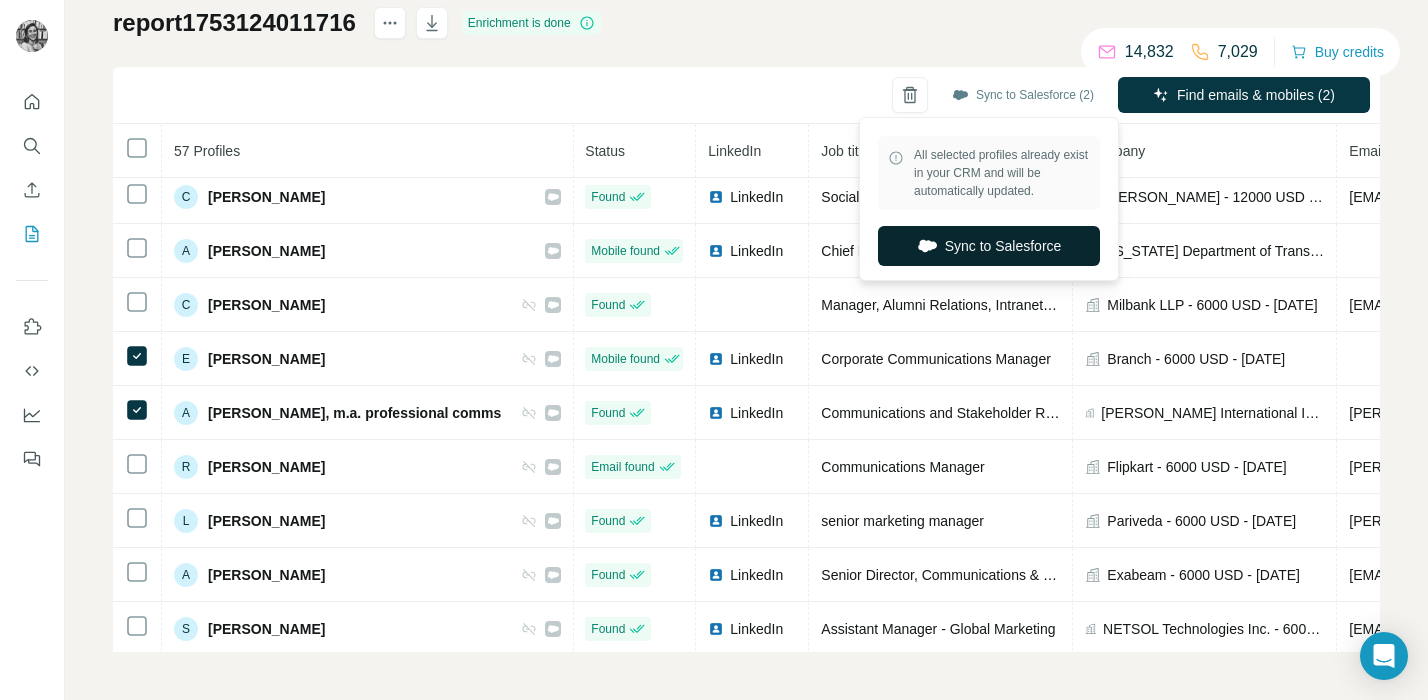 click on "Sync to Salesforce" at bounding box center (989, 246) 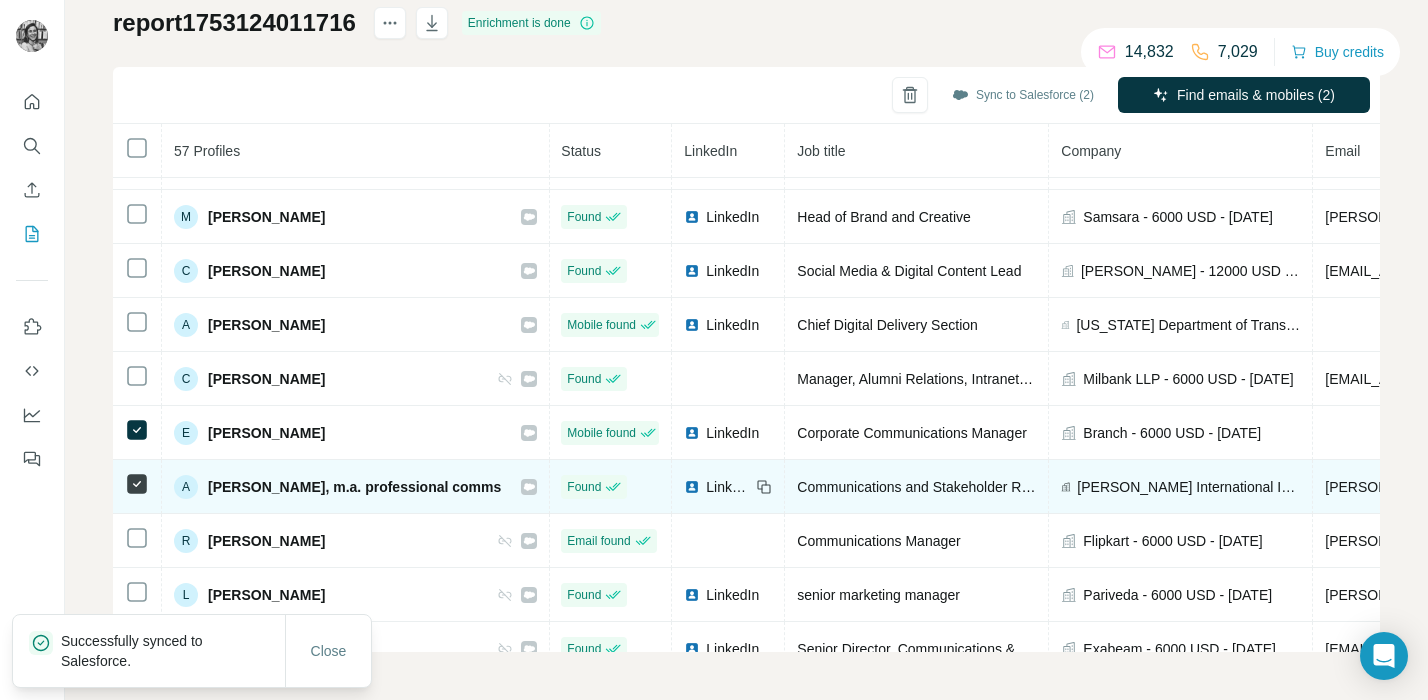 scroll, scrollTop: 804, scrollLeft: 1, axis: both 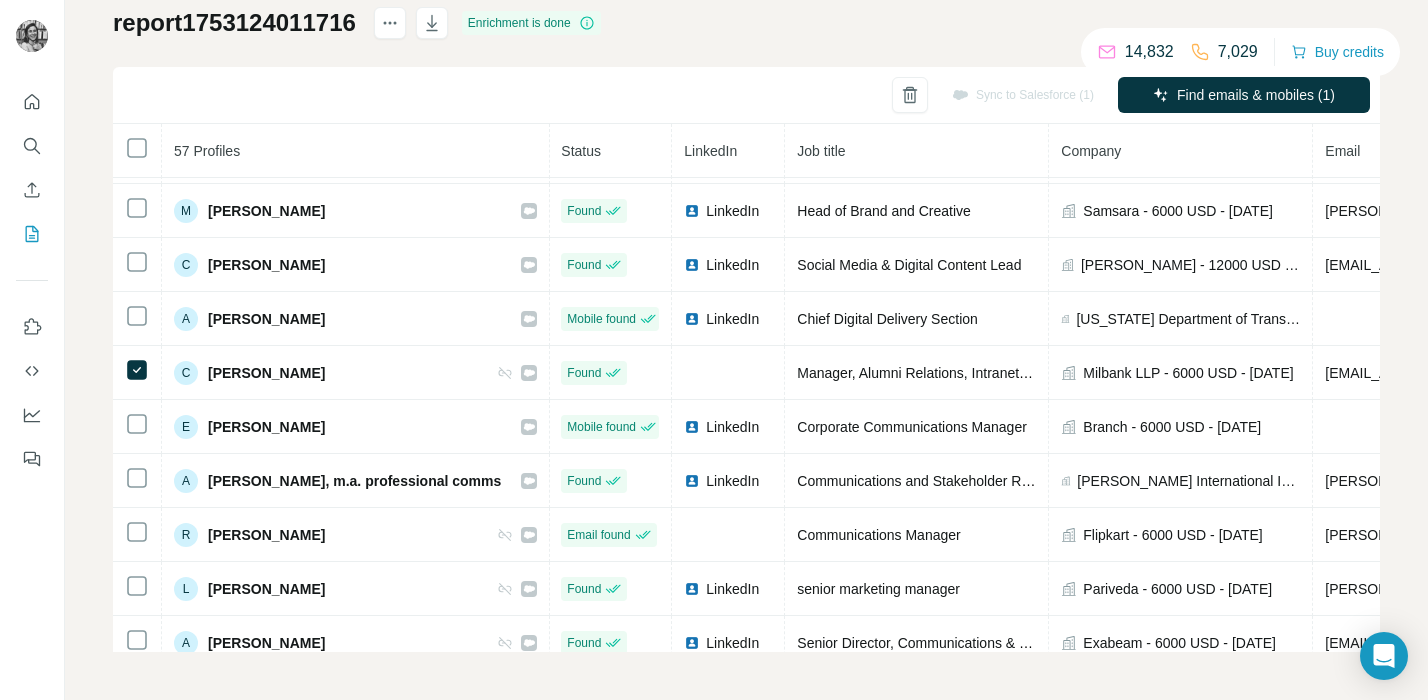 click on "Sync to Salesforce (1)" at bounding box center (1023, 95) 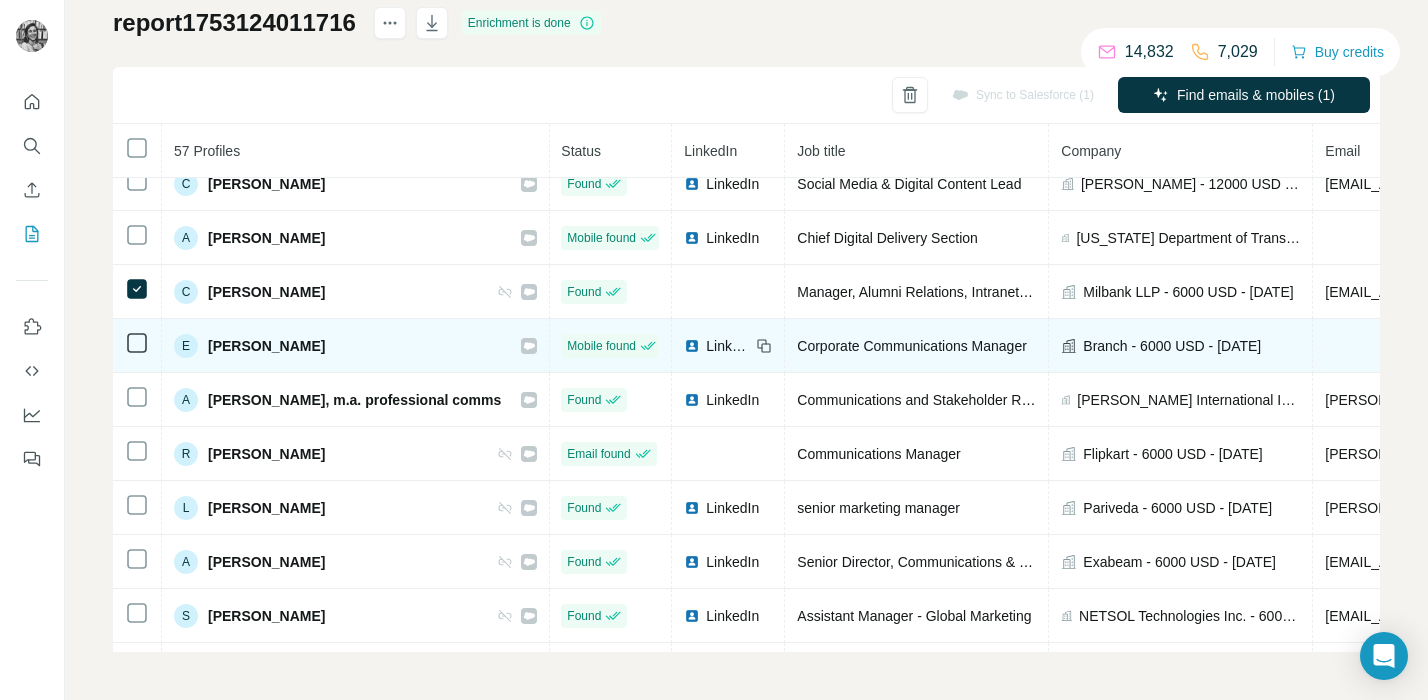 scroll, scrollTop: 907, scrollLeft: 1, axis: both 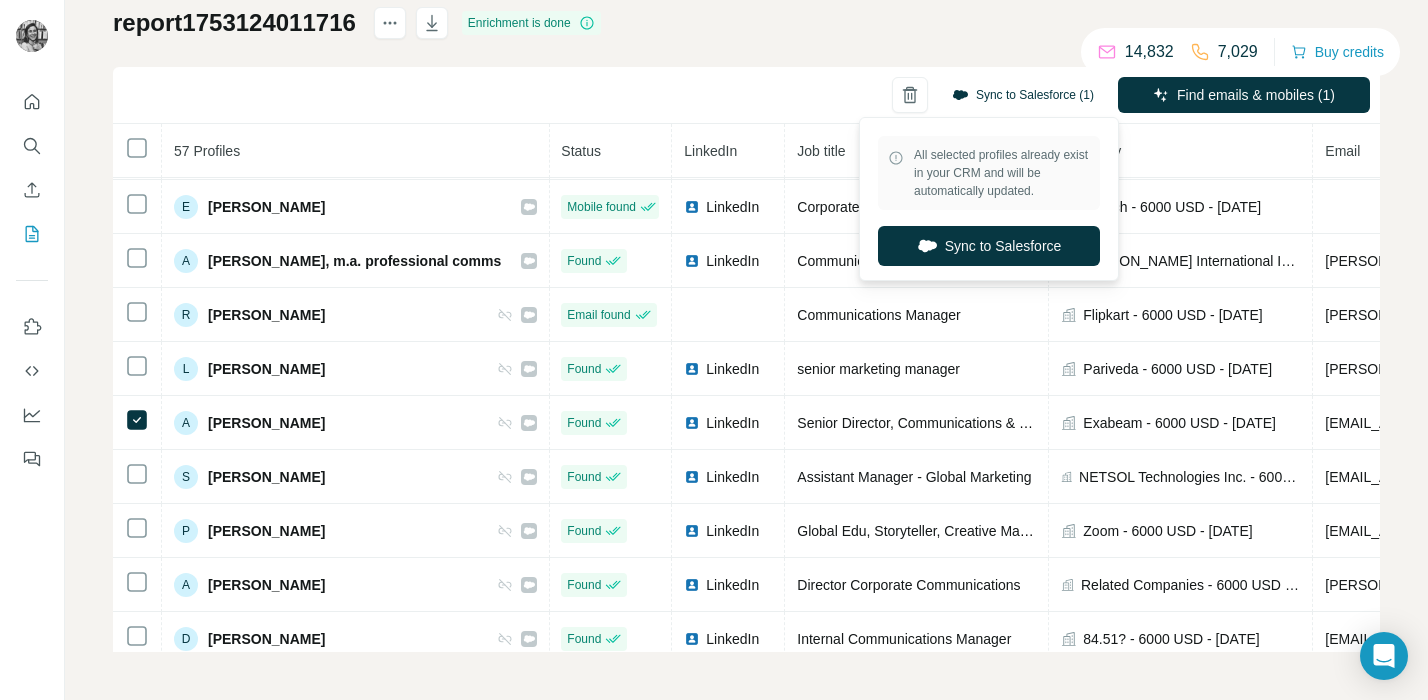 click on "Sync to Salesforce (1)" at bounding box center (1023, 95) 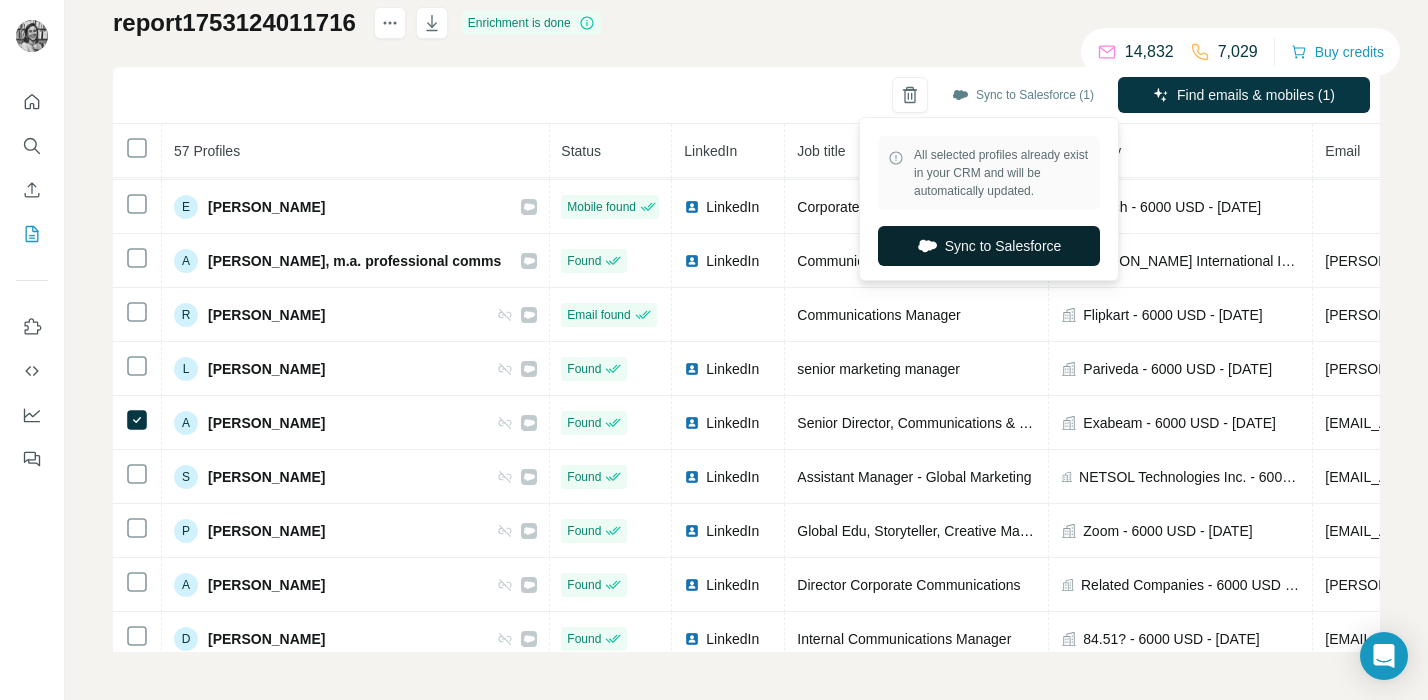 click on "Sync to Salesforce" at bounding box center (989, 246) 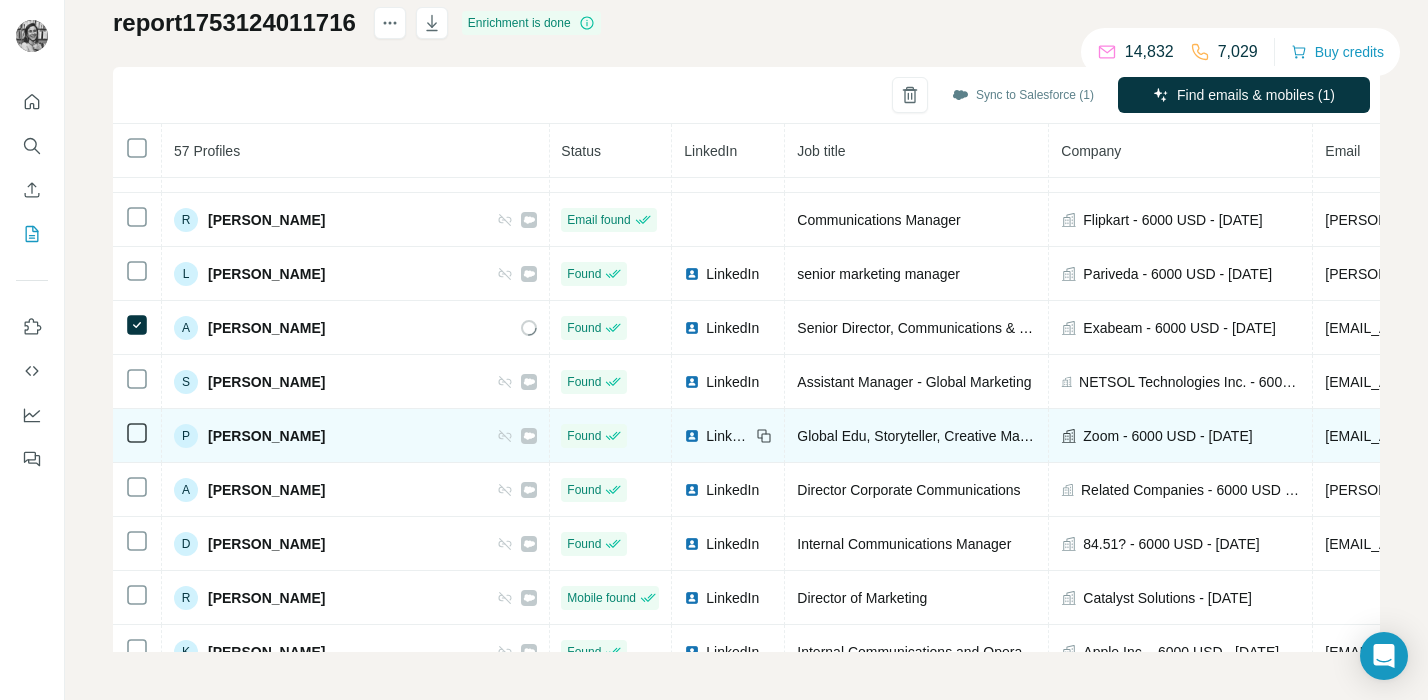 scroll, scrollTop: 1118, scrollLeft: 1, axis: both 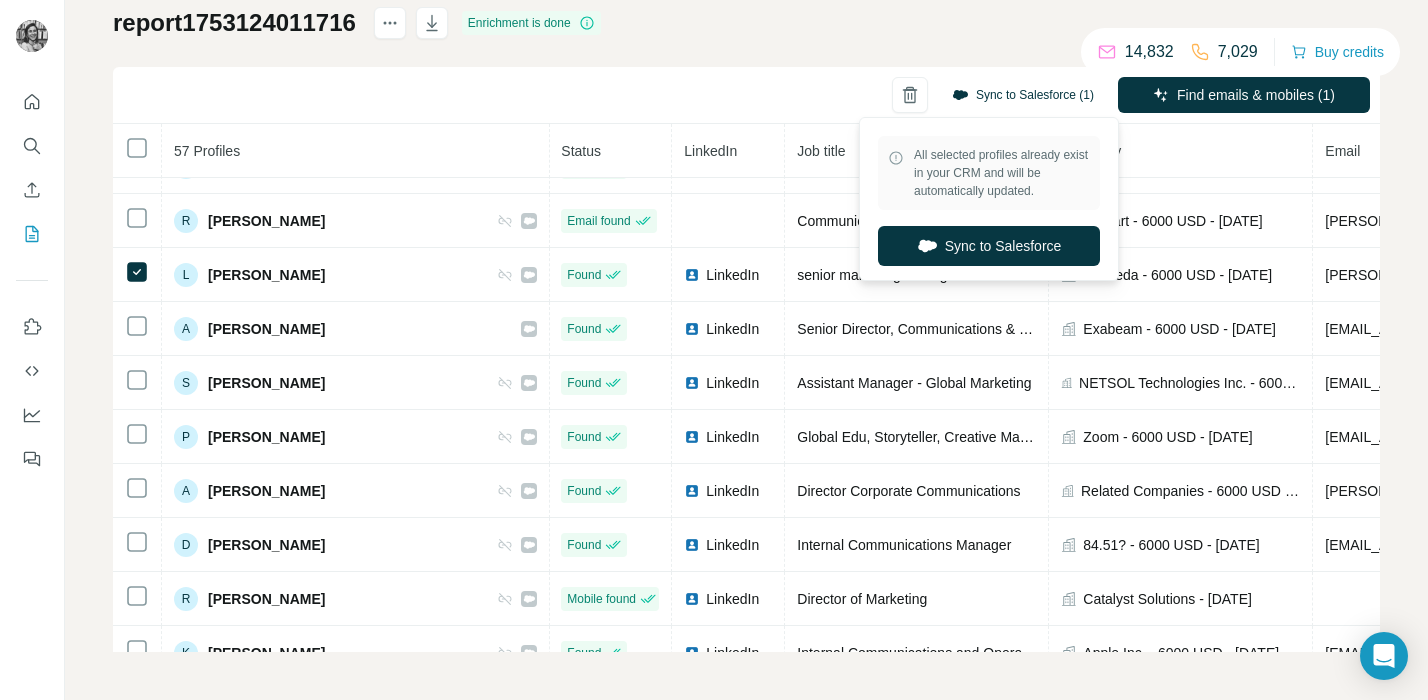 click on "Sync to Salesforce (1)" at bounding box center [1023, 95] 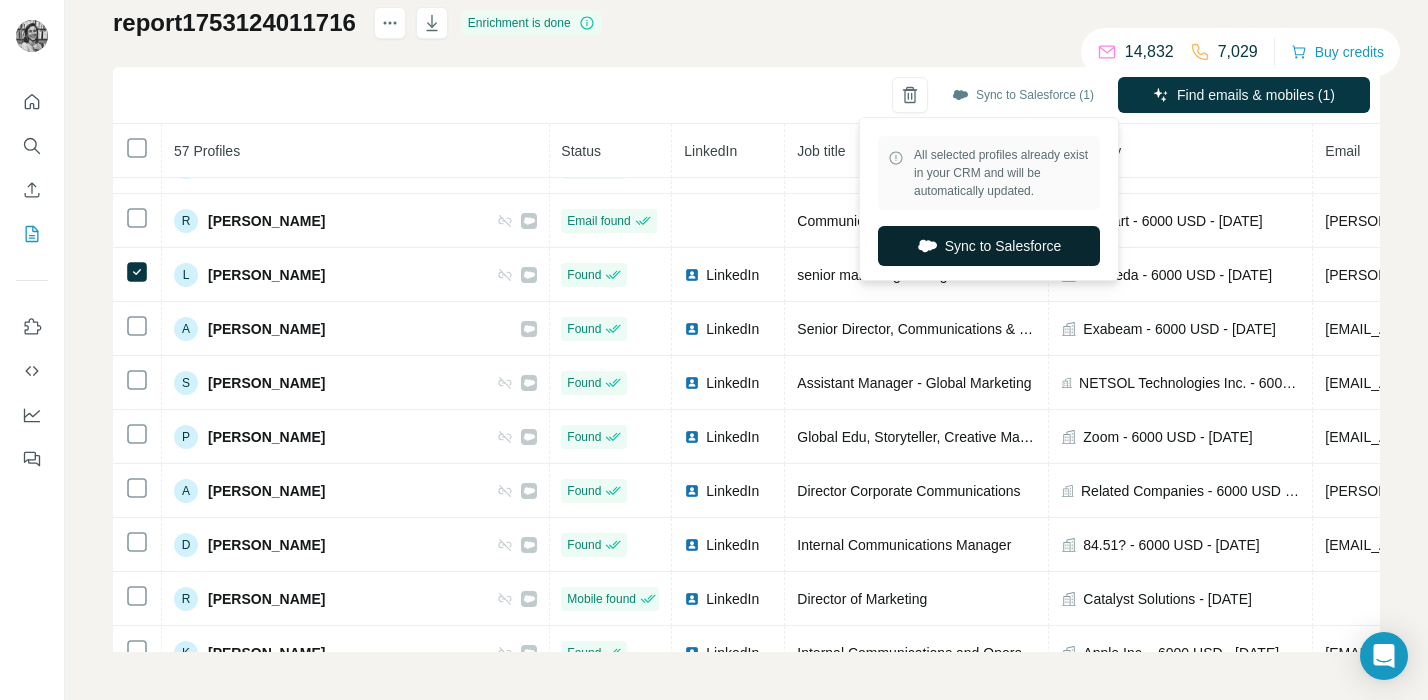 click on "Sync to Salesforce" at bounding box center [989, 246] 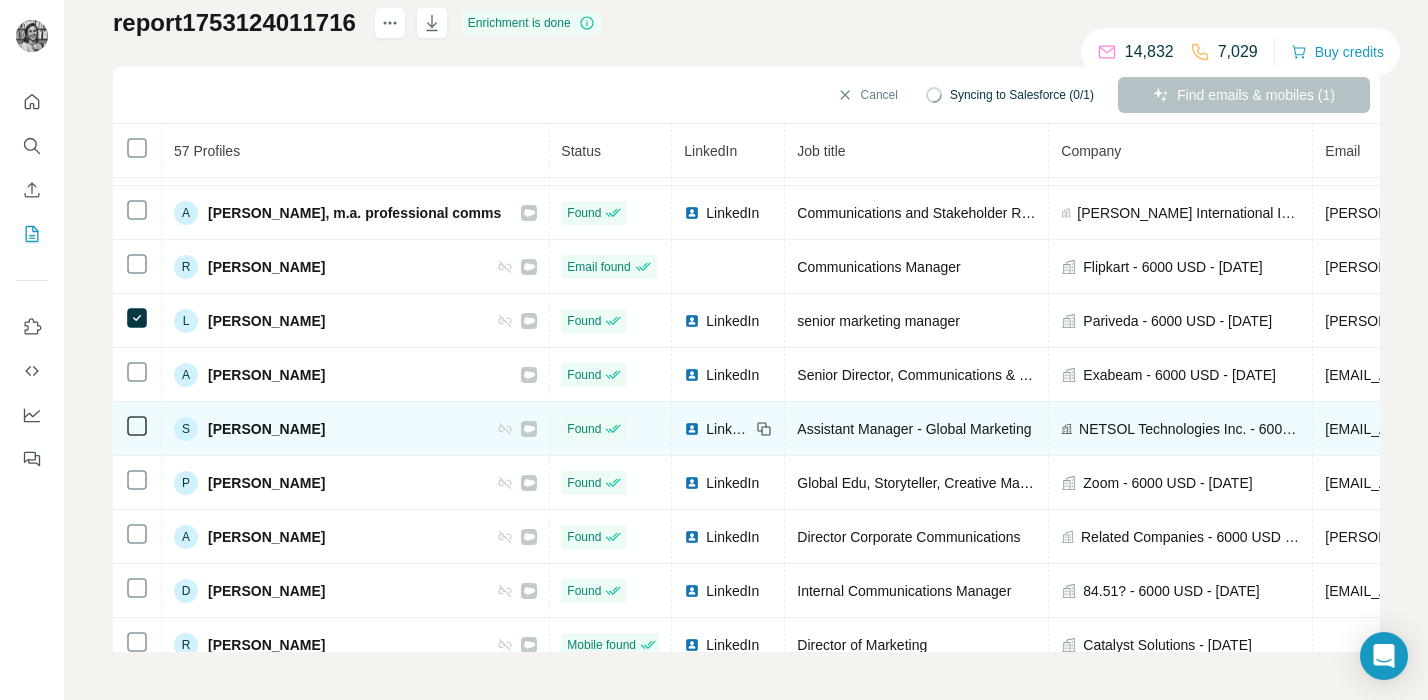 scroll, scrollTop: 1068, scrollLeft: 1, axis: both 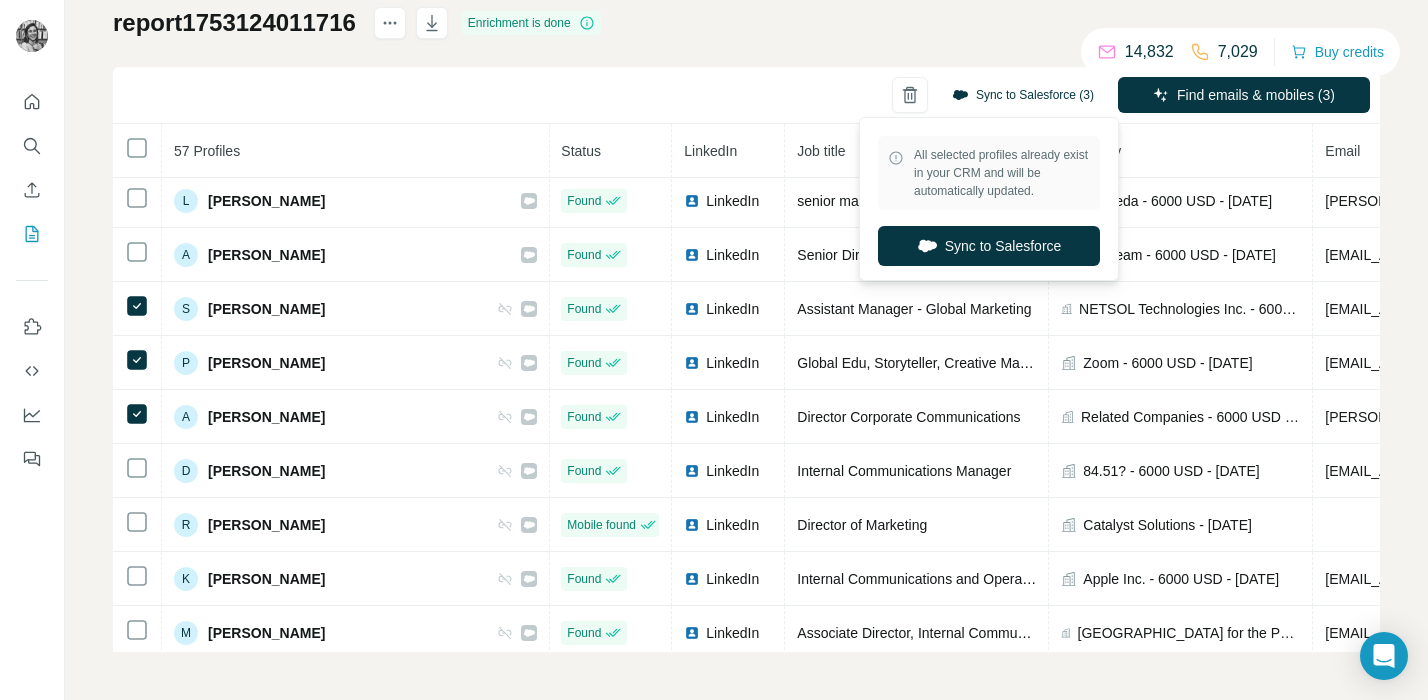 click on "Sync to Salesforce (3)" at bounding box center (1023, 95) 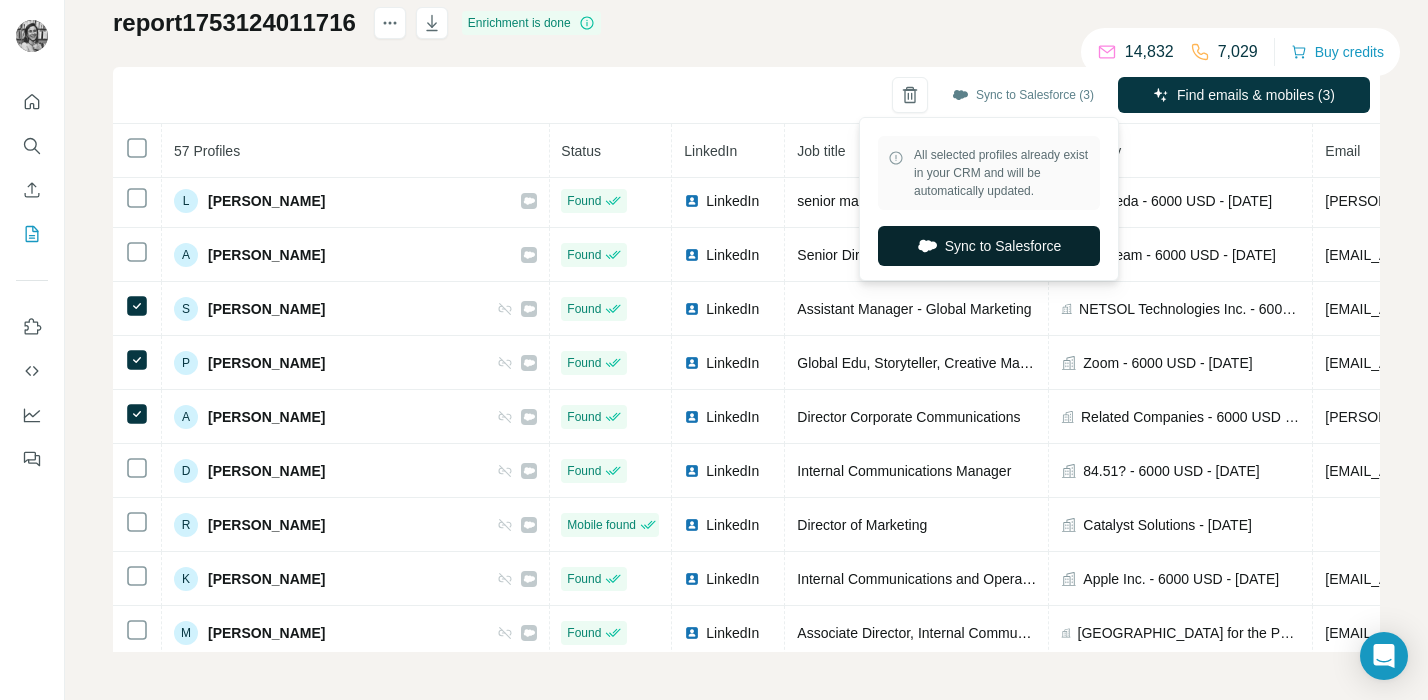 click on "Sync to Salesforce" at bounding box center (989, 246) 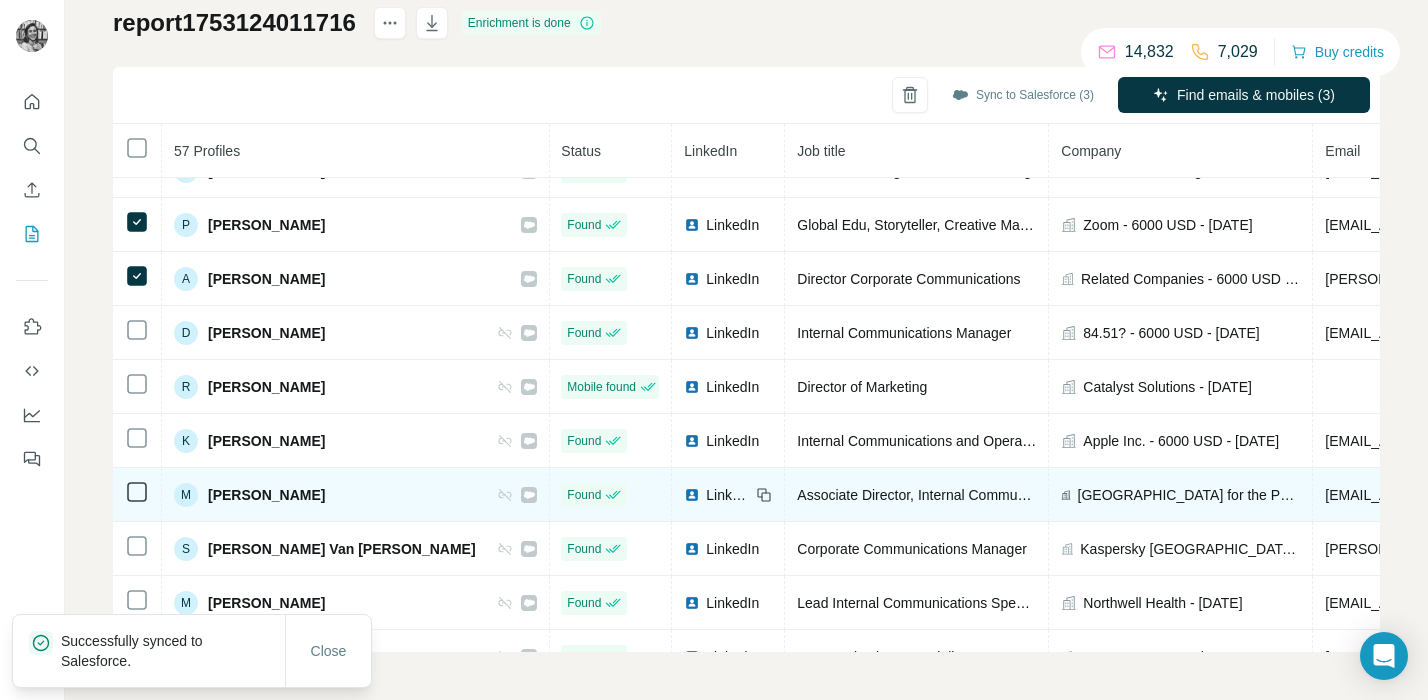 scroll, scrollTop: 1243, scrollLeft: 1, axis: both 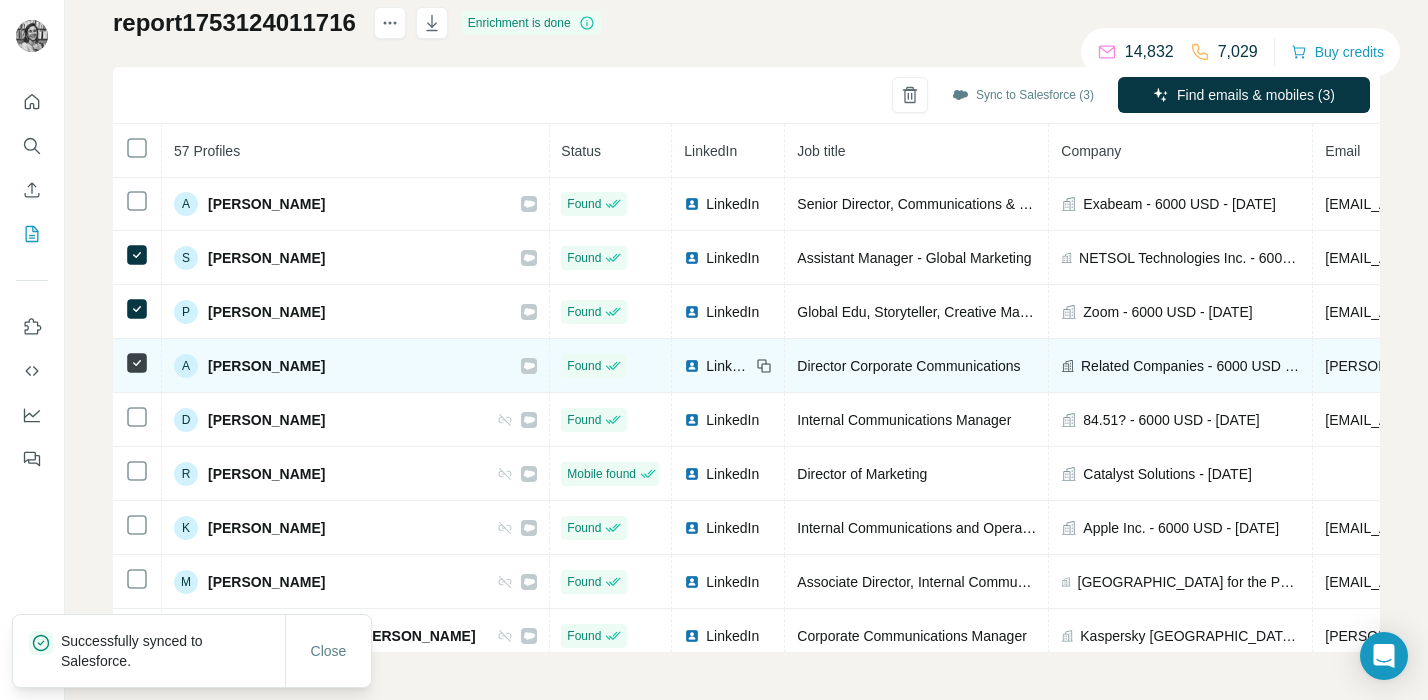 click at bounding box center [137, 363] 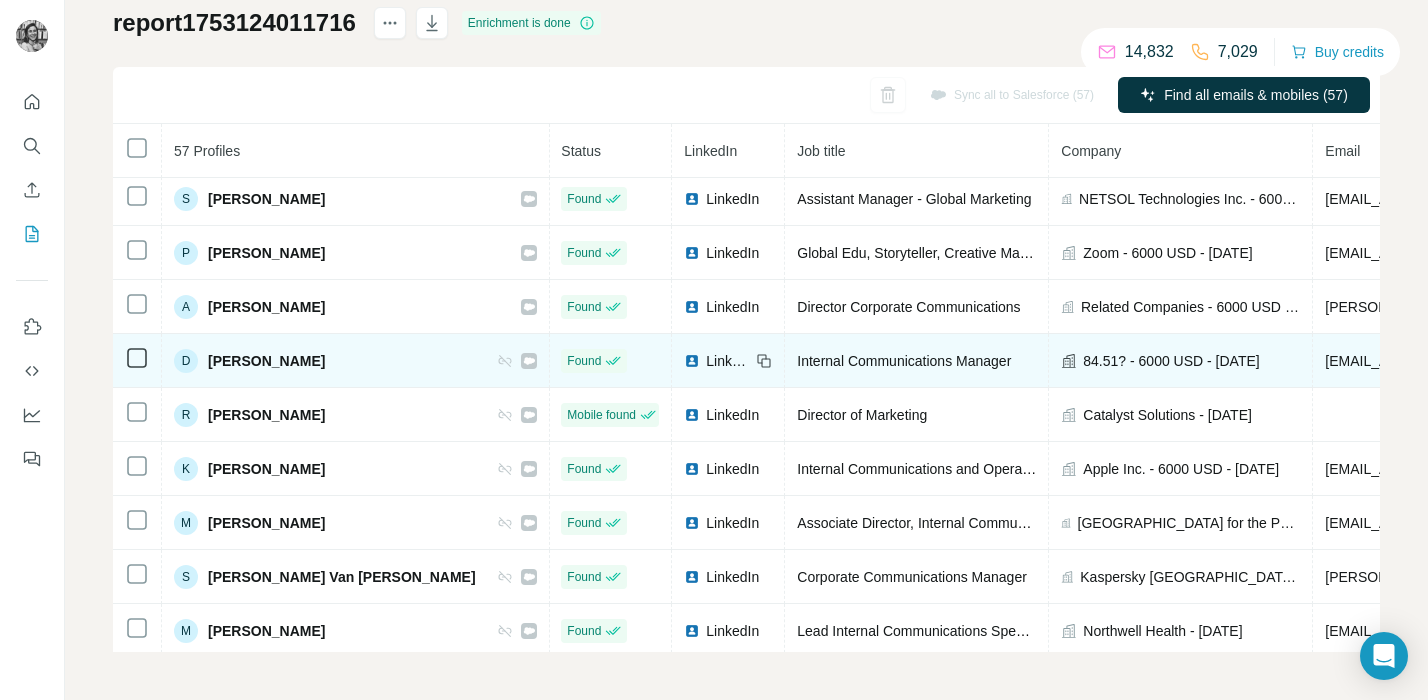 scroll, scrollTop: 1305, scrollLeft: 1, axis: both 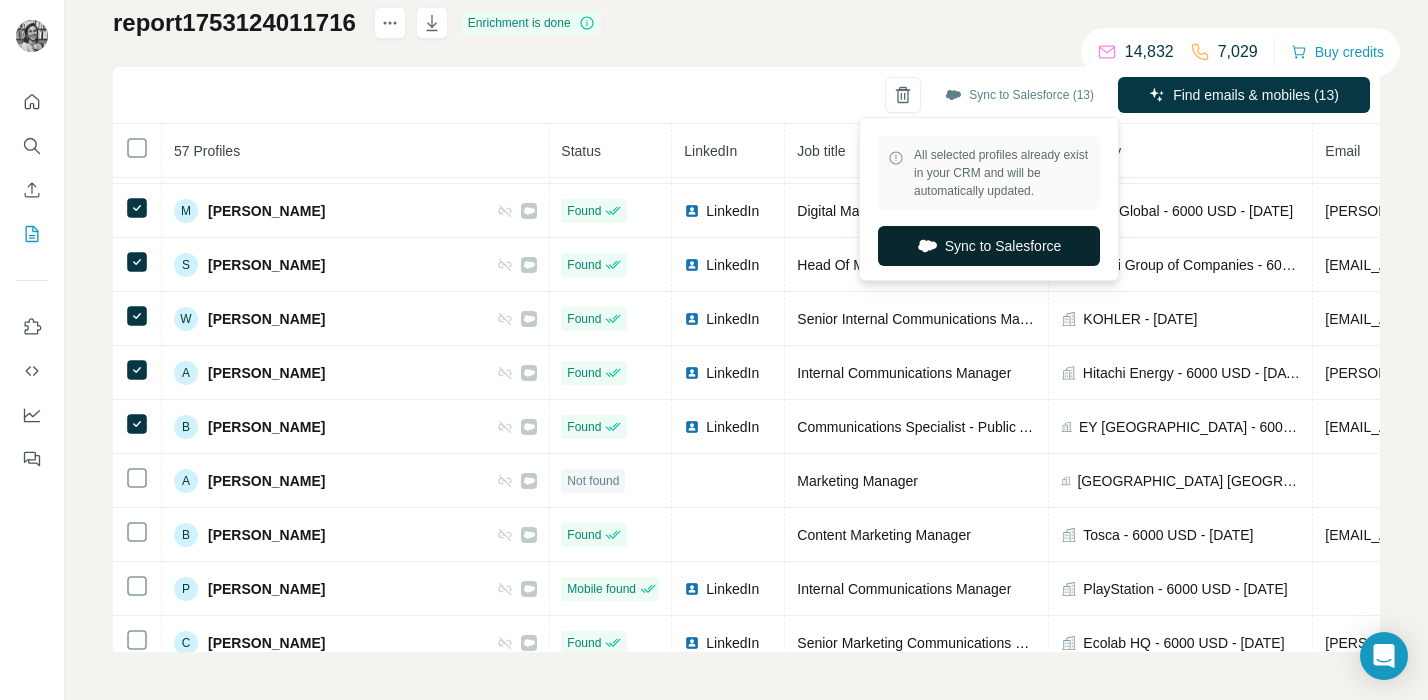 click on "Sync to Salesforce" at bounding box center (989, 246) 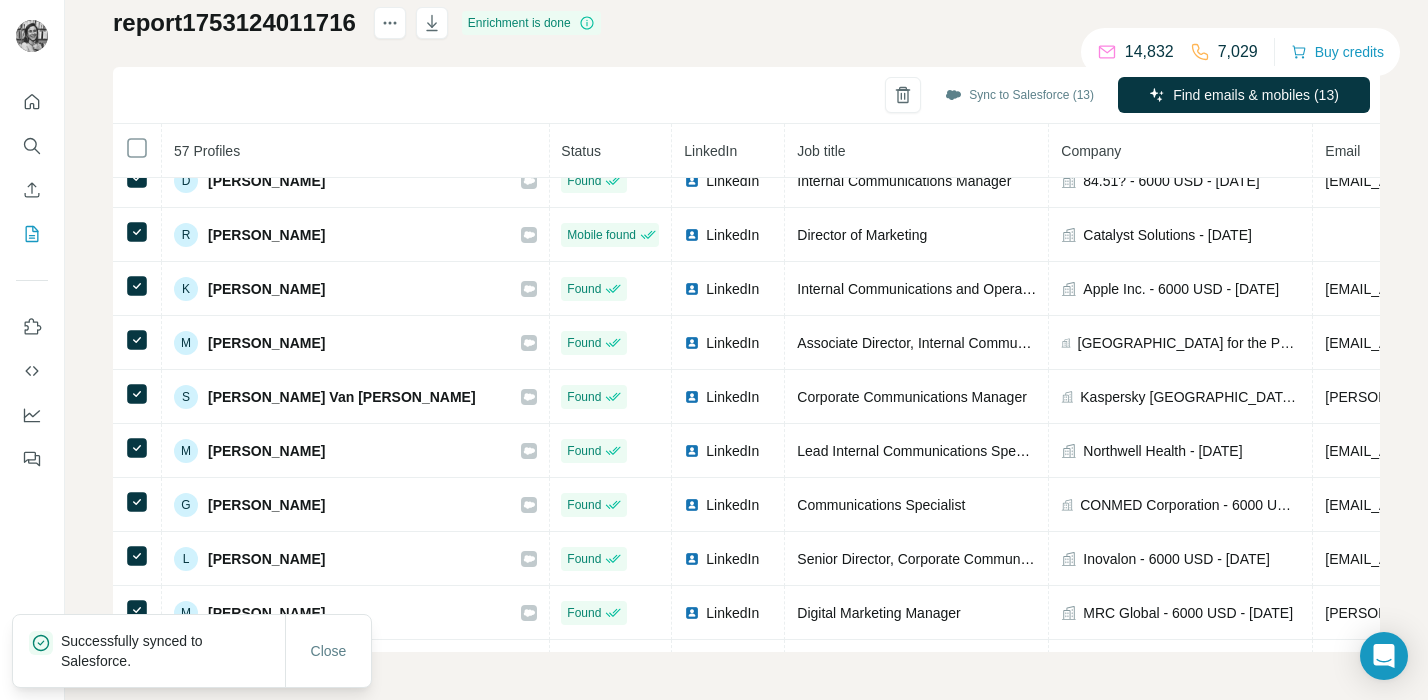 scroll, scrollTop: 1445, scrollLeft: 1, axis: both 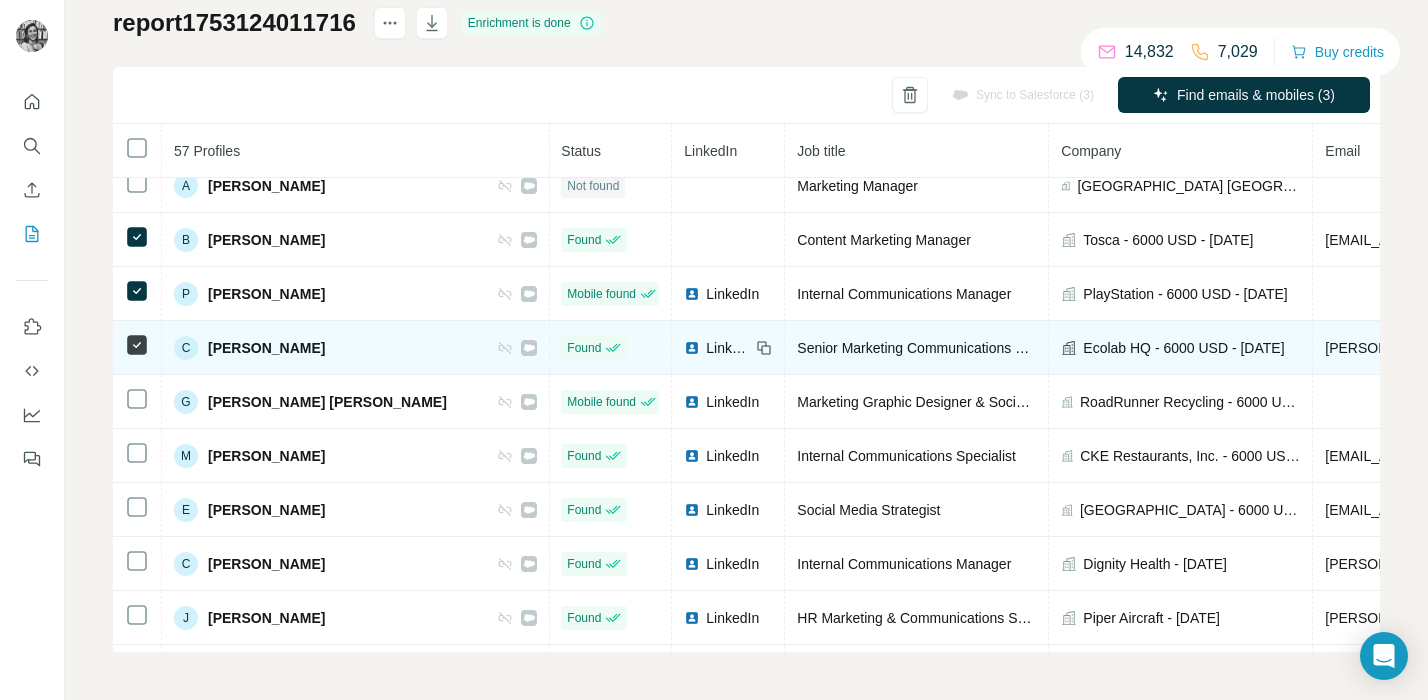 click at bounding box center (137, 348) 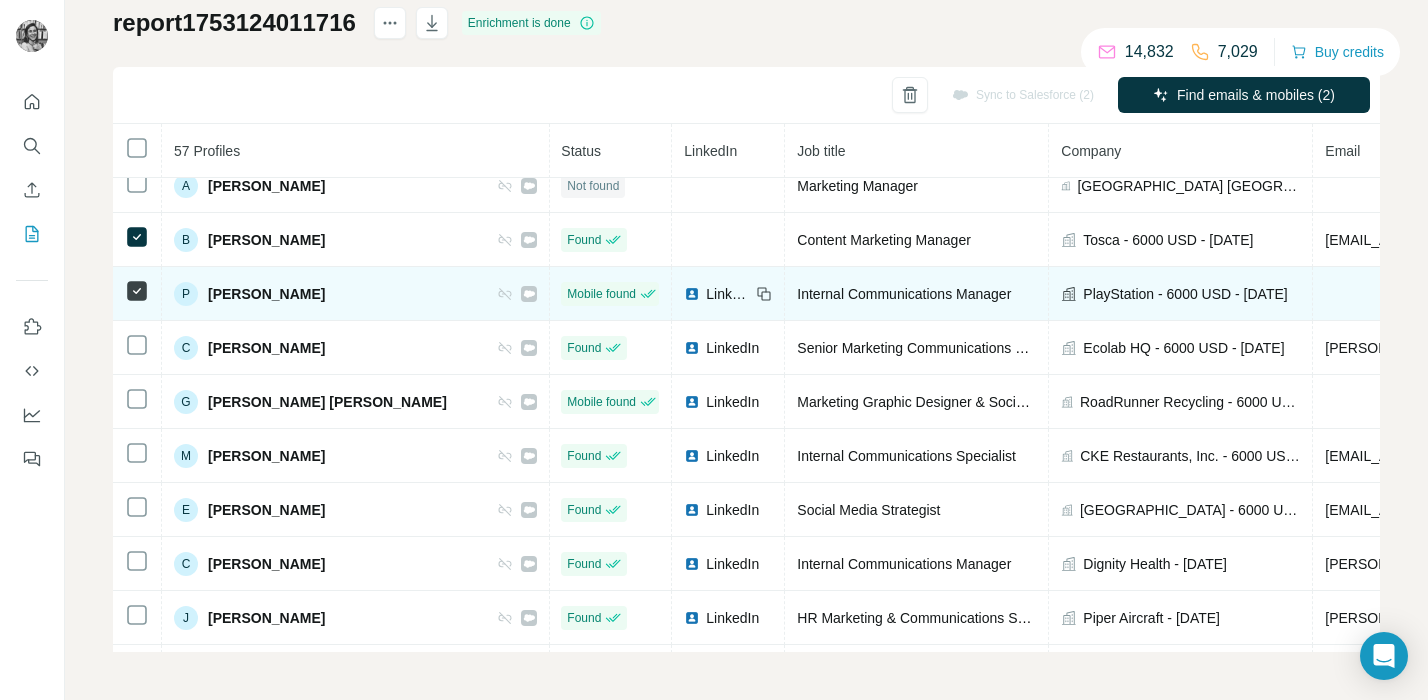 click at bounding box center [137, 294] 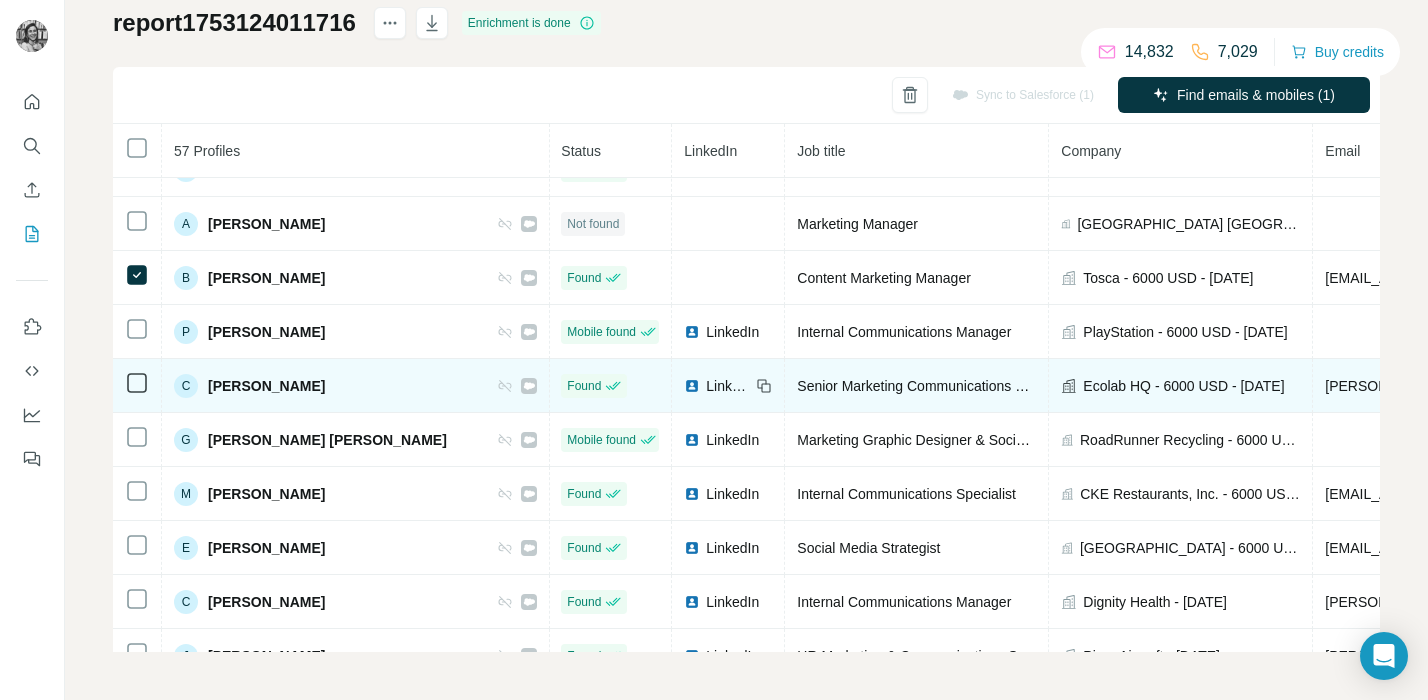 scroll, scrollTop: 2137, scrollLeft: 1, axis: both 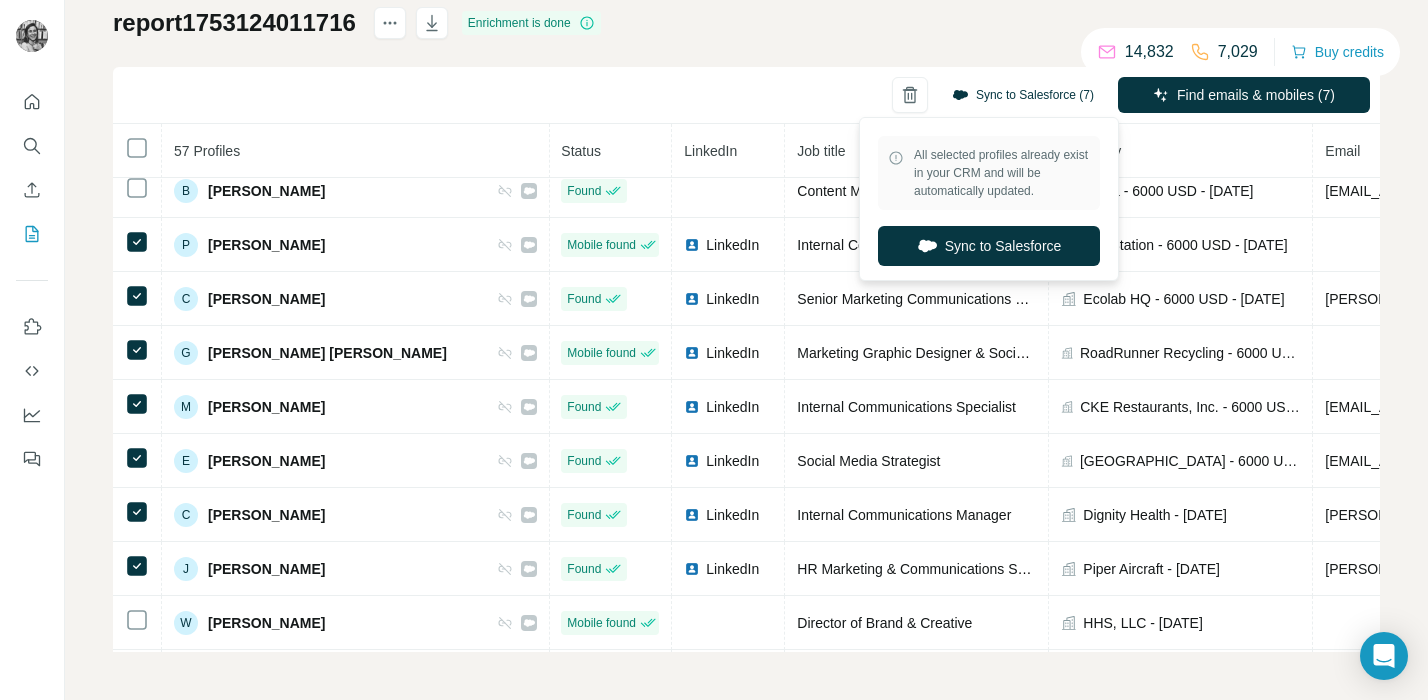 click on "Sync to Salesforce (7)" at bounding box center (1023, 95) 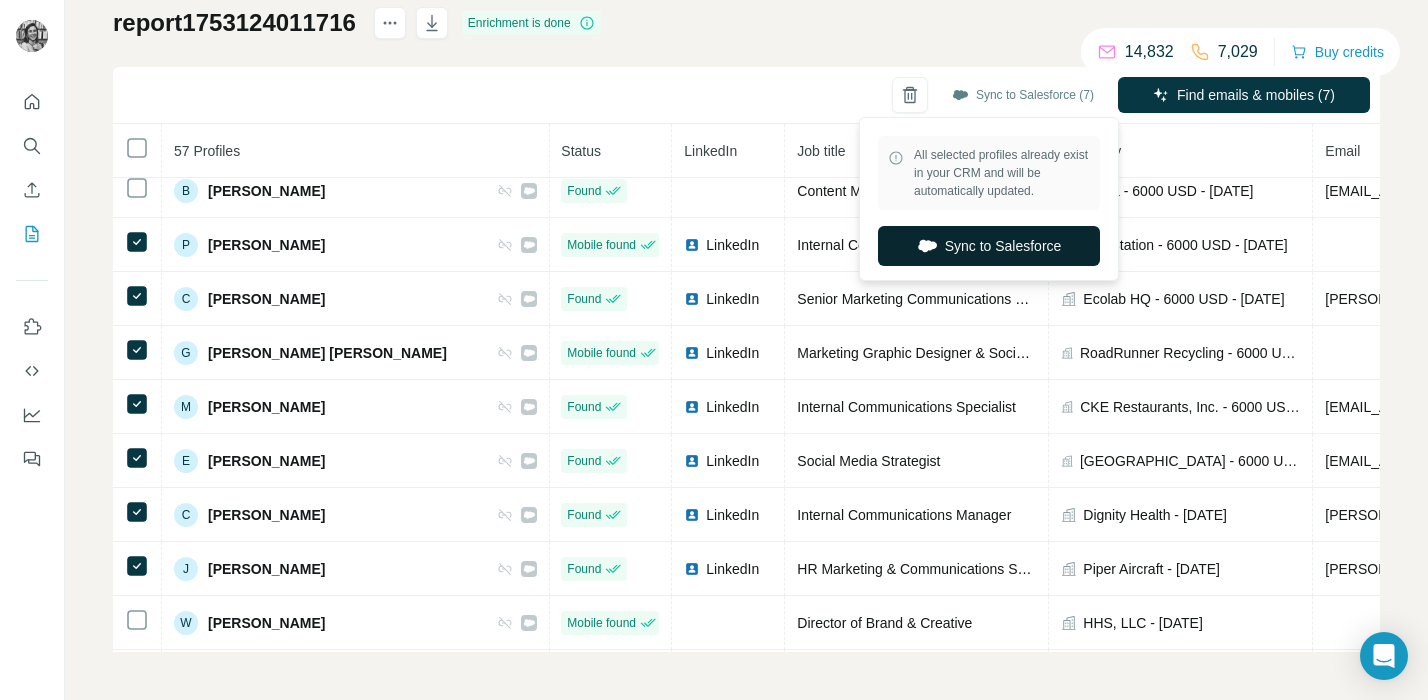 click on "Sync to Salesforce" at bounding box center (989, 246) 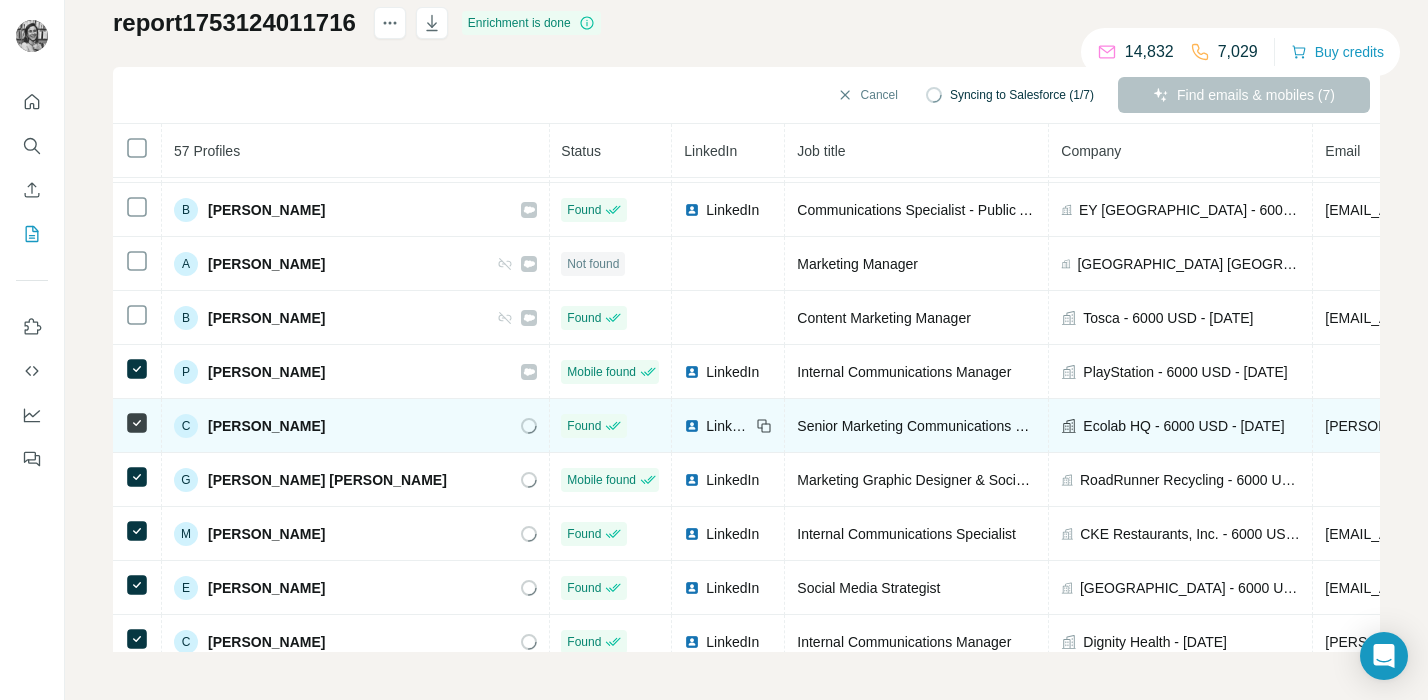 scroll, scrollTop: 2089, scrollLeft: 1, axis: both 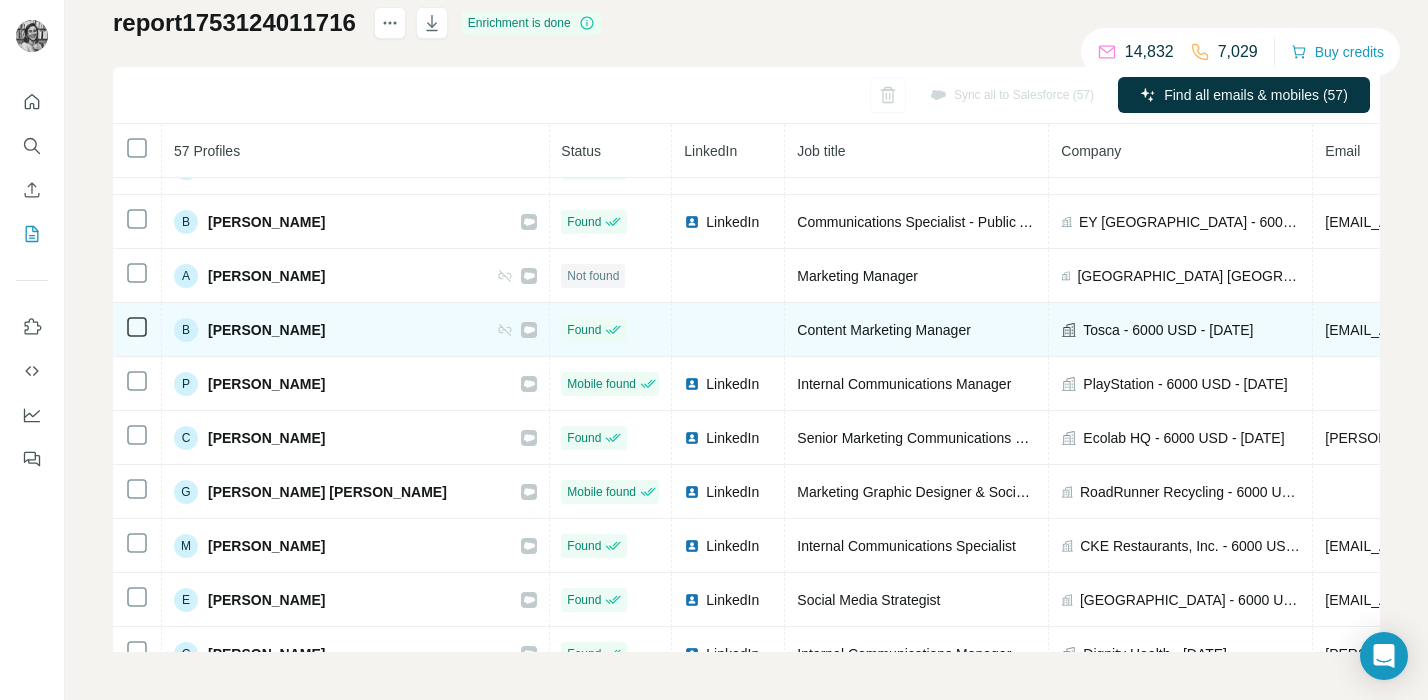 click at bounding box center [137, 330] 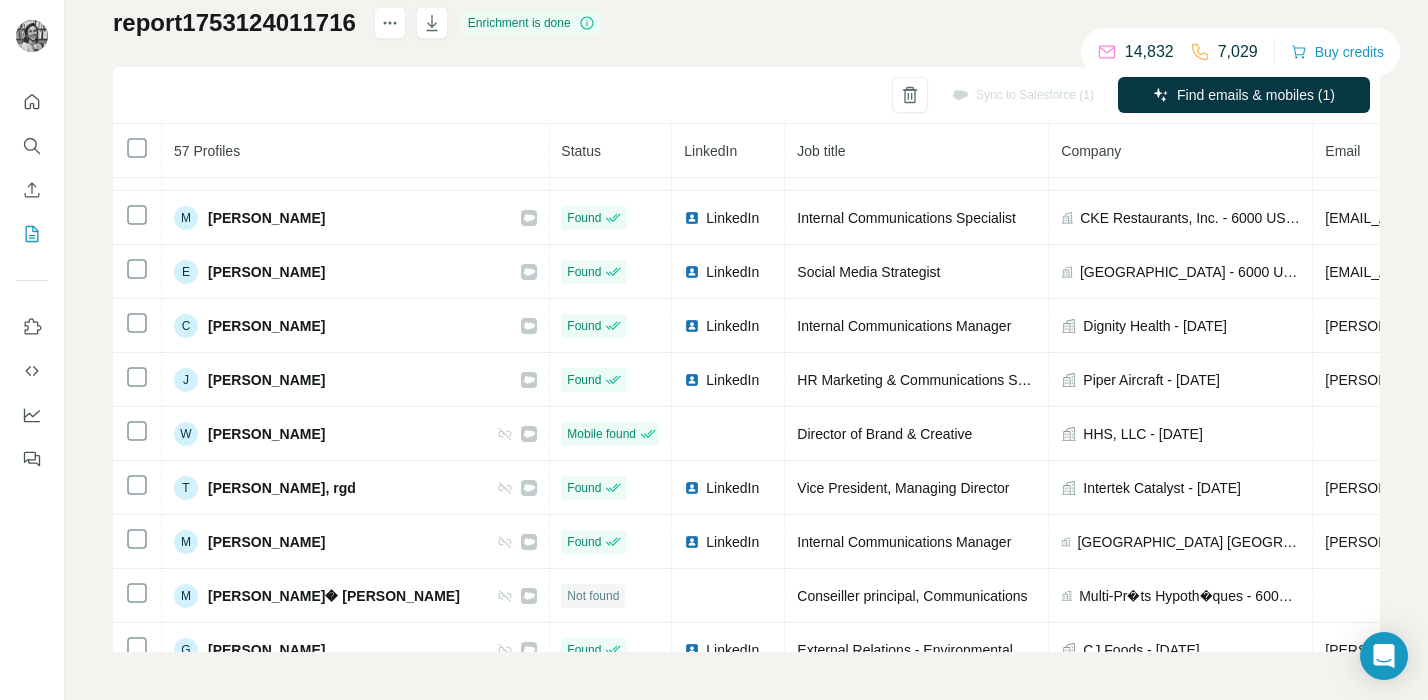 scroll, scrollTop: 2451, scrollLeft: 1, axis: both 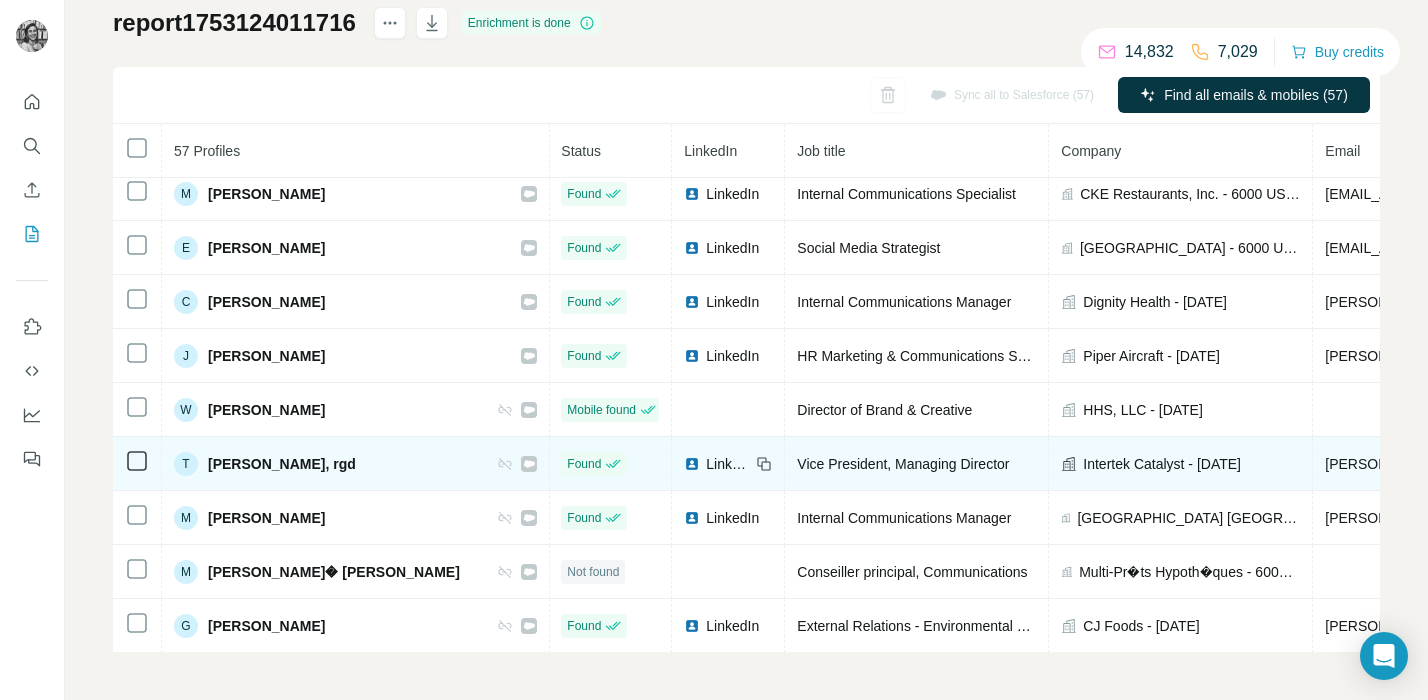 click at bounding box center (137, 464) 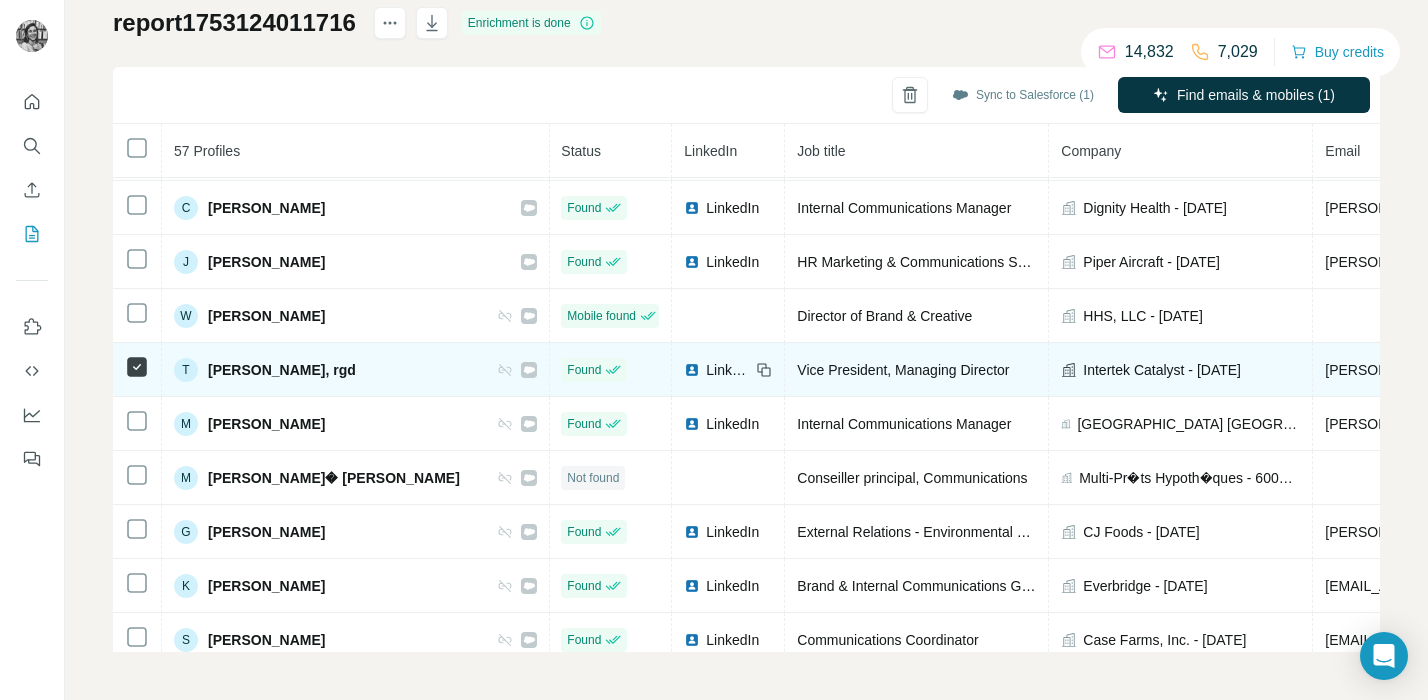 scroll, scrollTop: 2550, scrollLeft: 1, axis: both 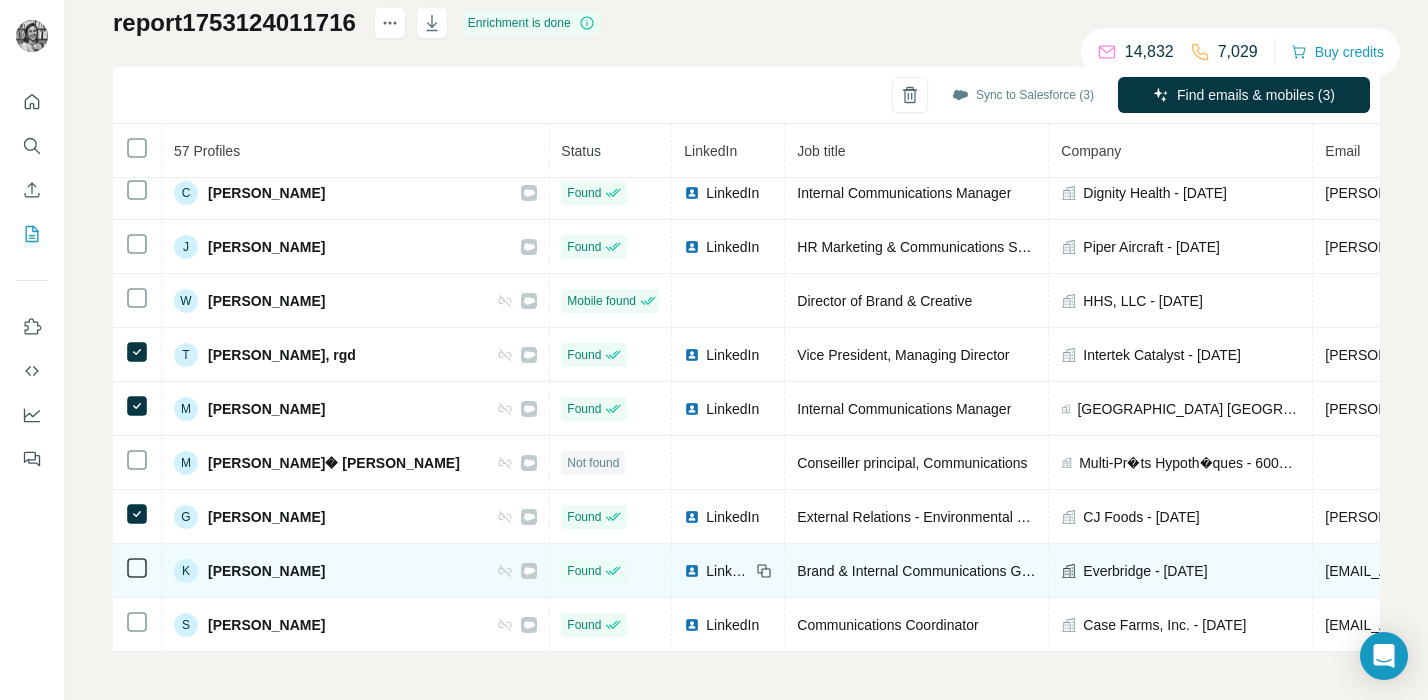click 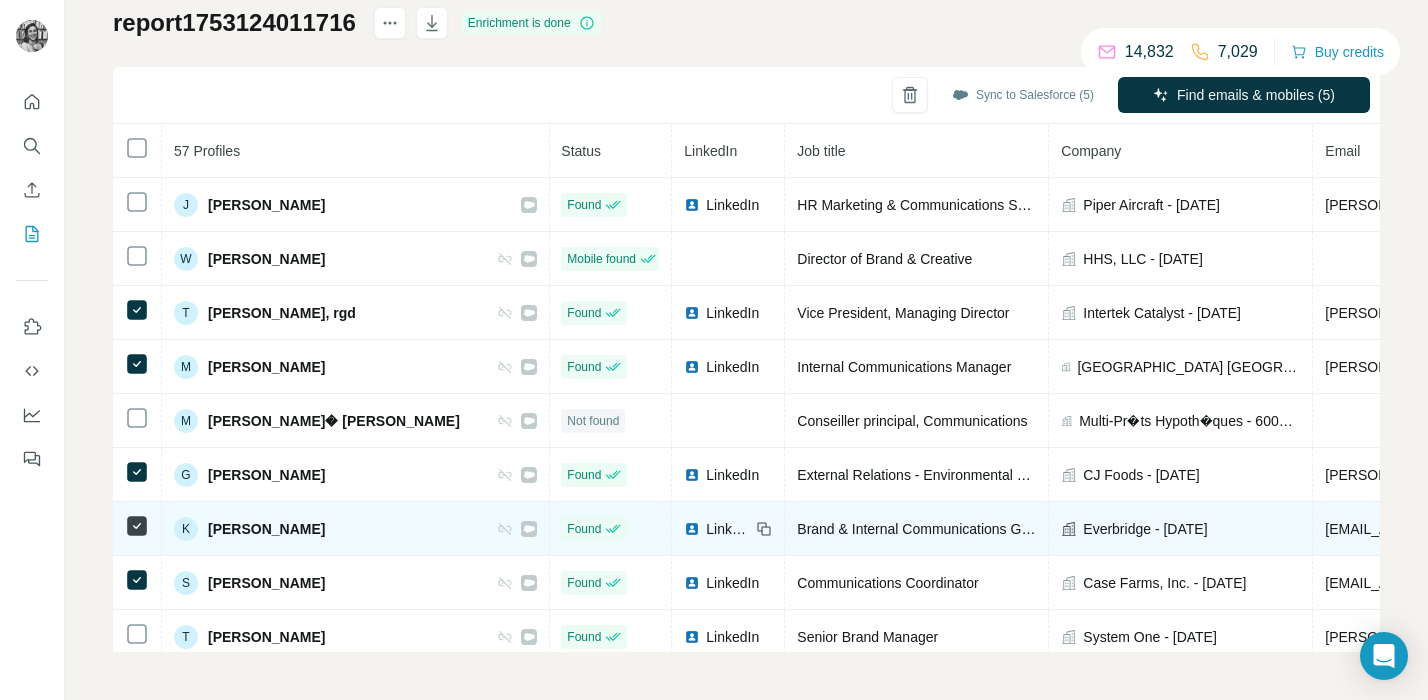 scroll, scrollTop: 2604, scrollLeft: 1, axis: both 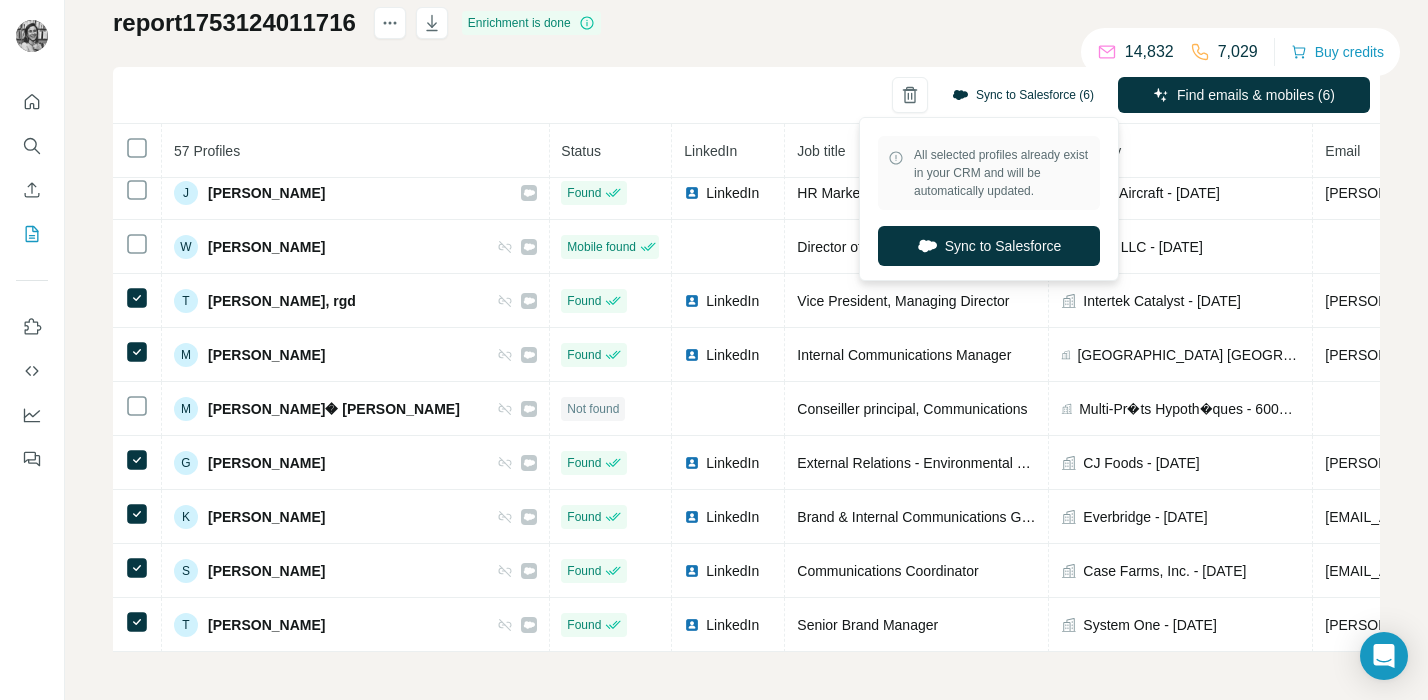 click on "Sync to Salesforce (6)" at bounding box center (1023, 95) 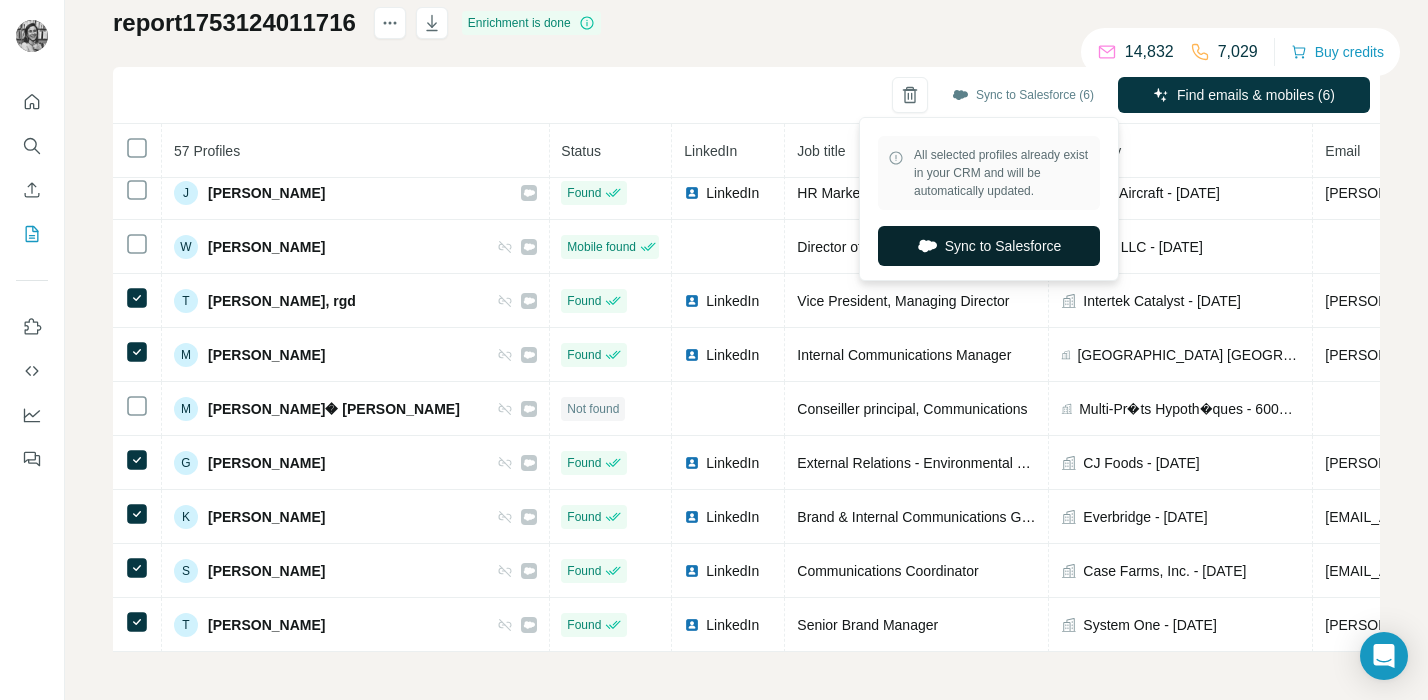 click on "Sync to Salesforce" at bounding box center [989, 246] 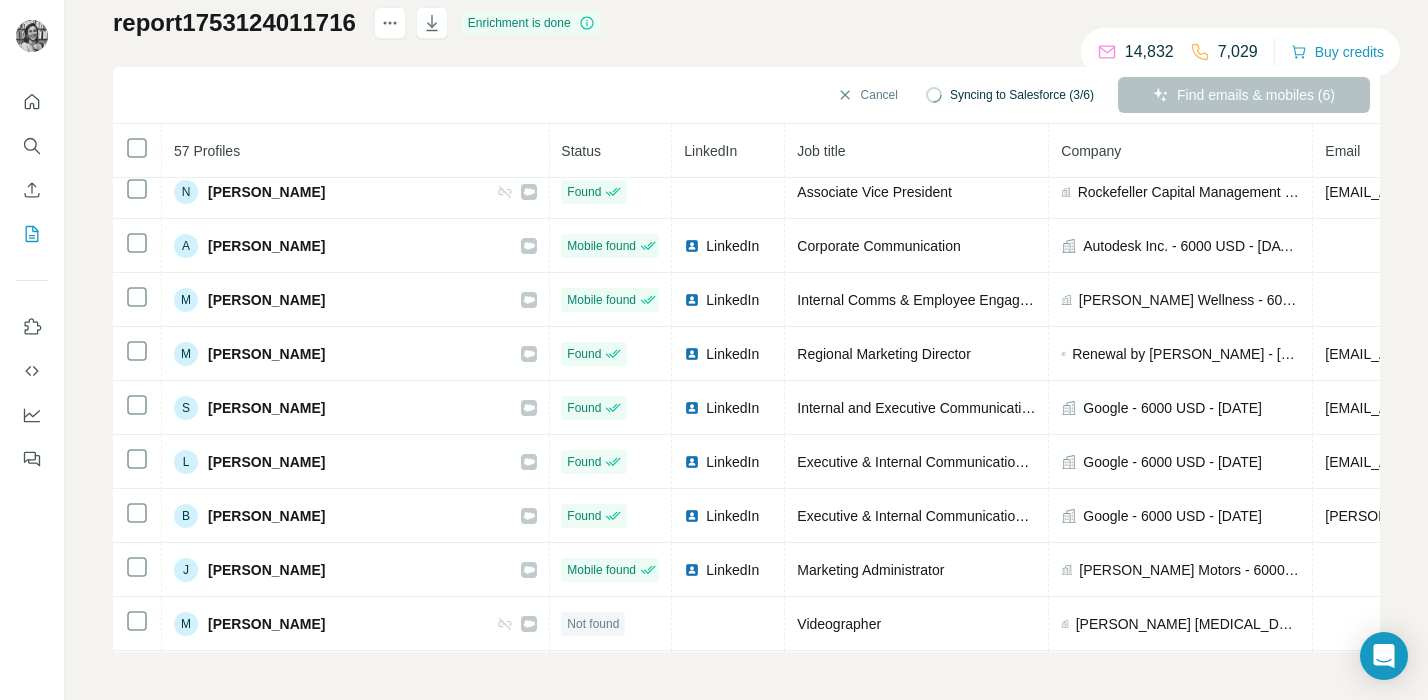 scroll, scrollTop: 0, scrollLeft: 1, axis: horizontal 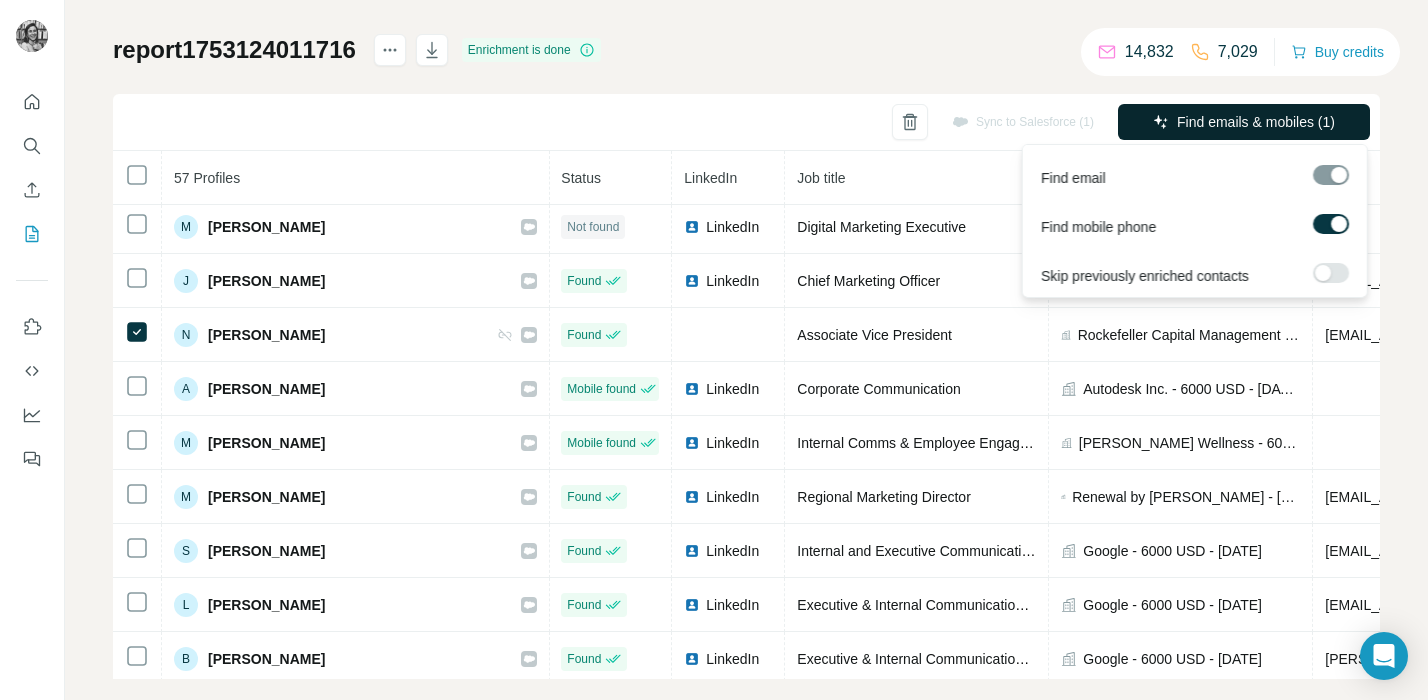 click on "Find emails & mobiles (1)" at bounding box center [1256, 122] 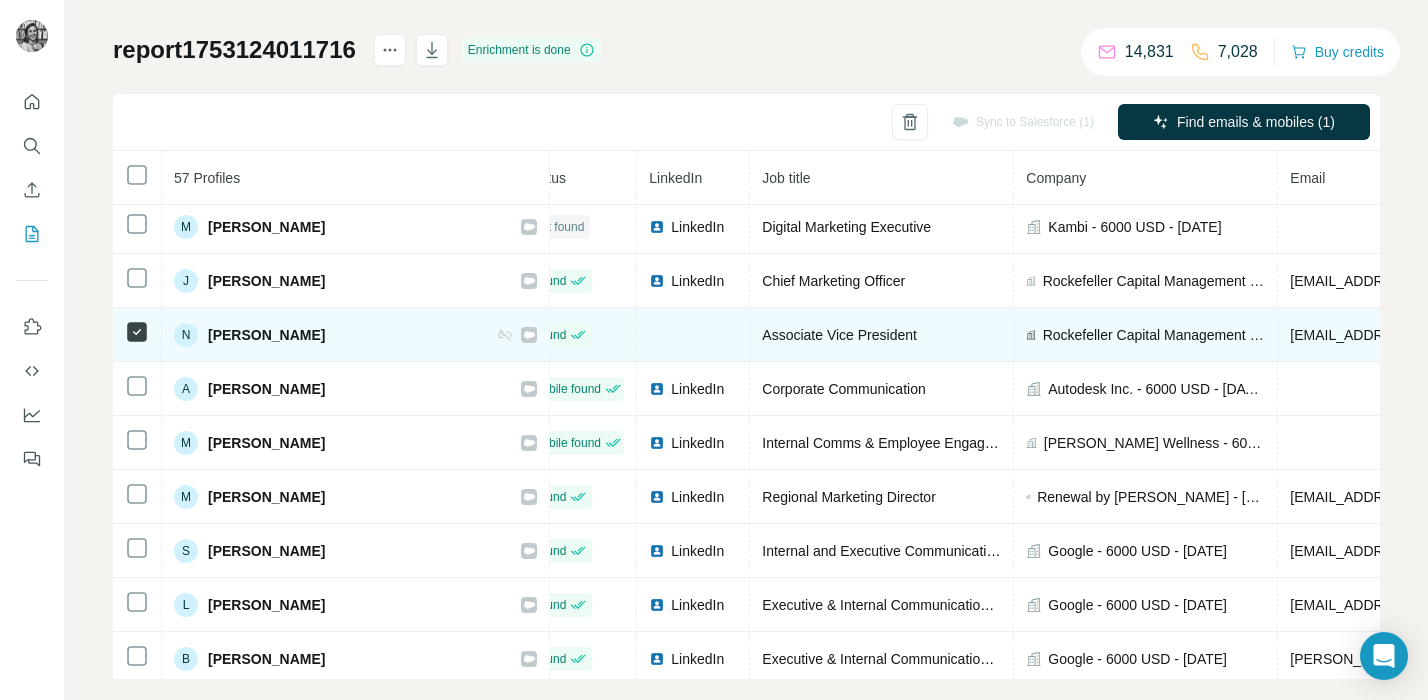 scroll, scrollTop: 5, scrollLeft: 0, axis: vertical 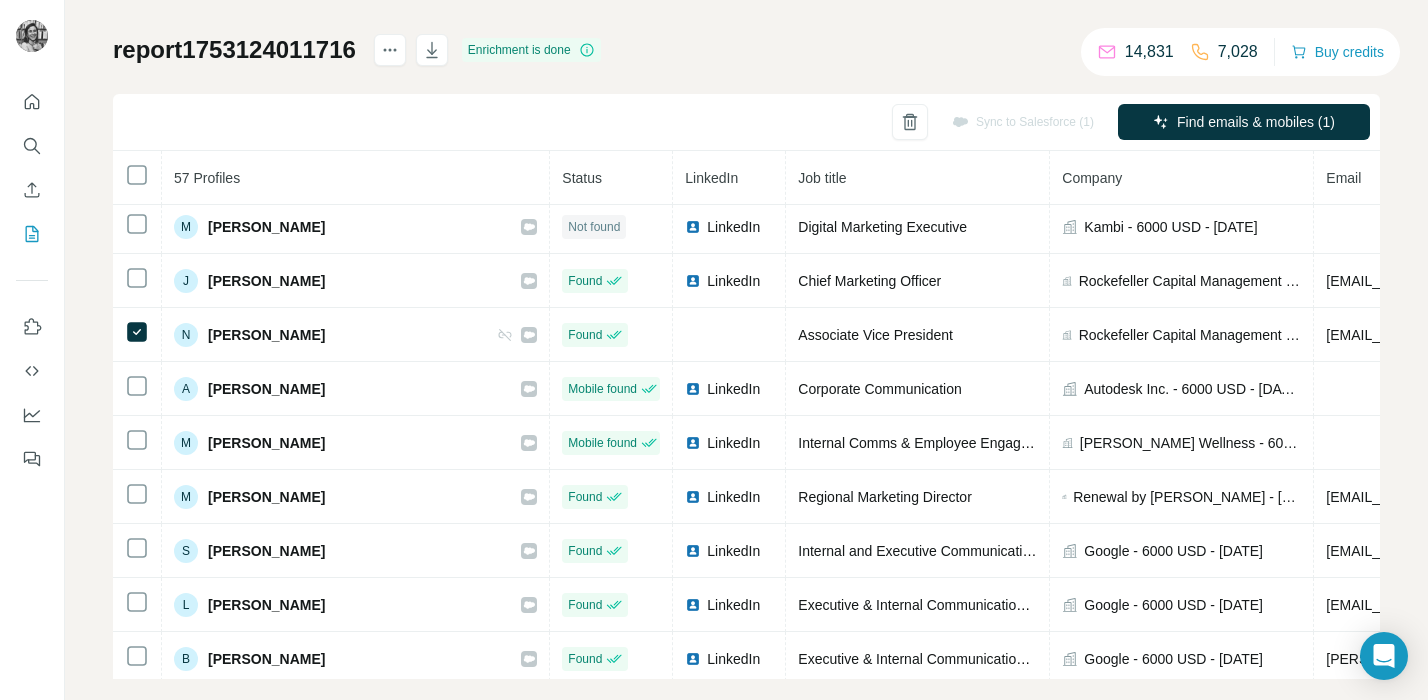 click on "Sync to Salesforce (1)" at bounding box center [1023, 122] 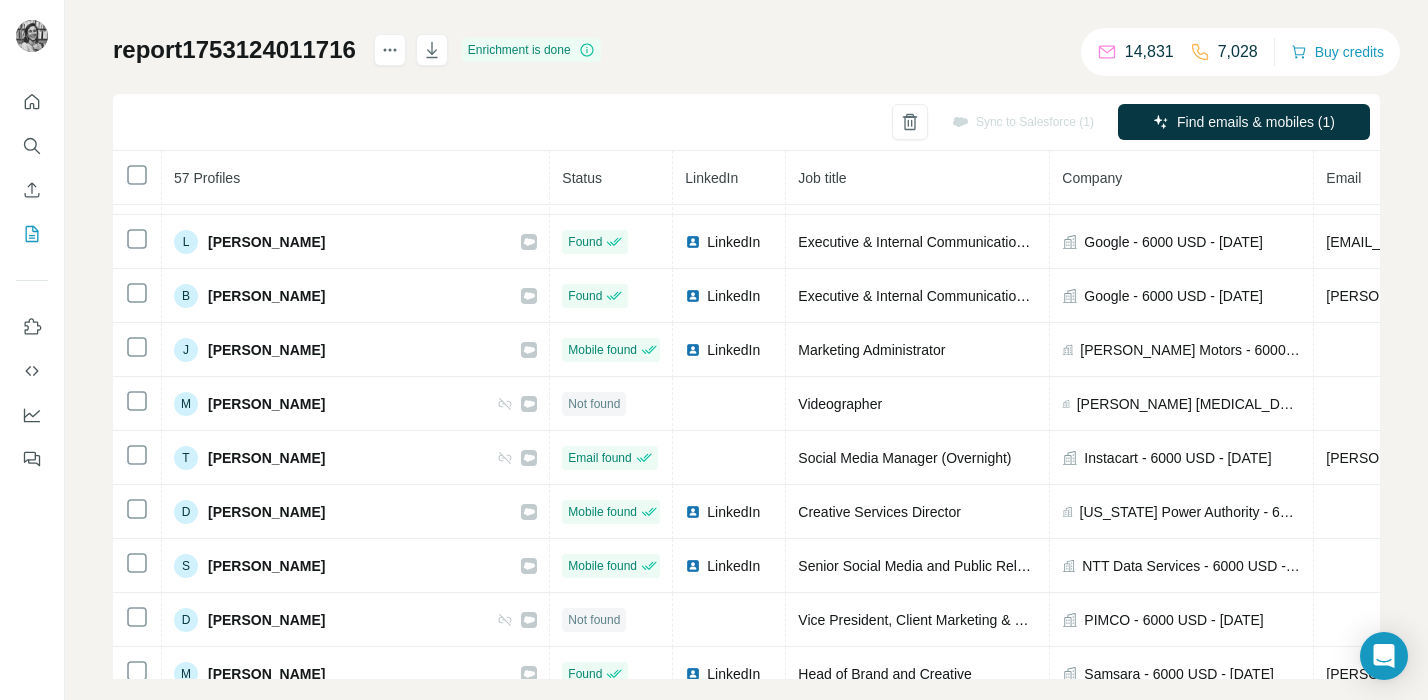 scroll, scrollTop: 401, scrollLeft: 0, axis: vertical 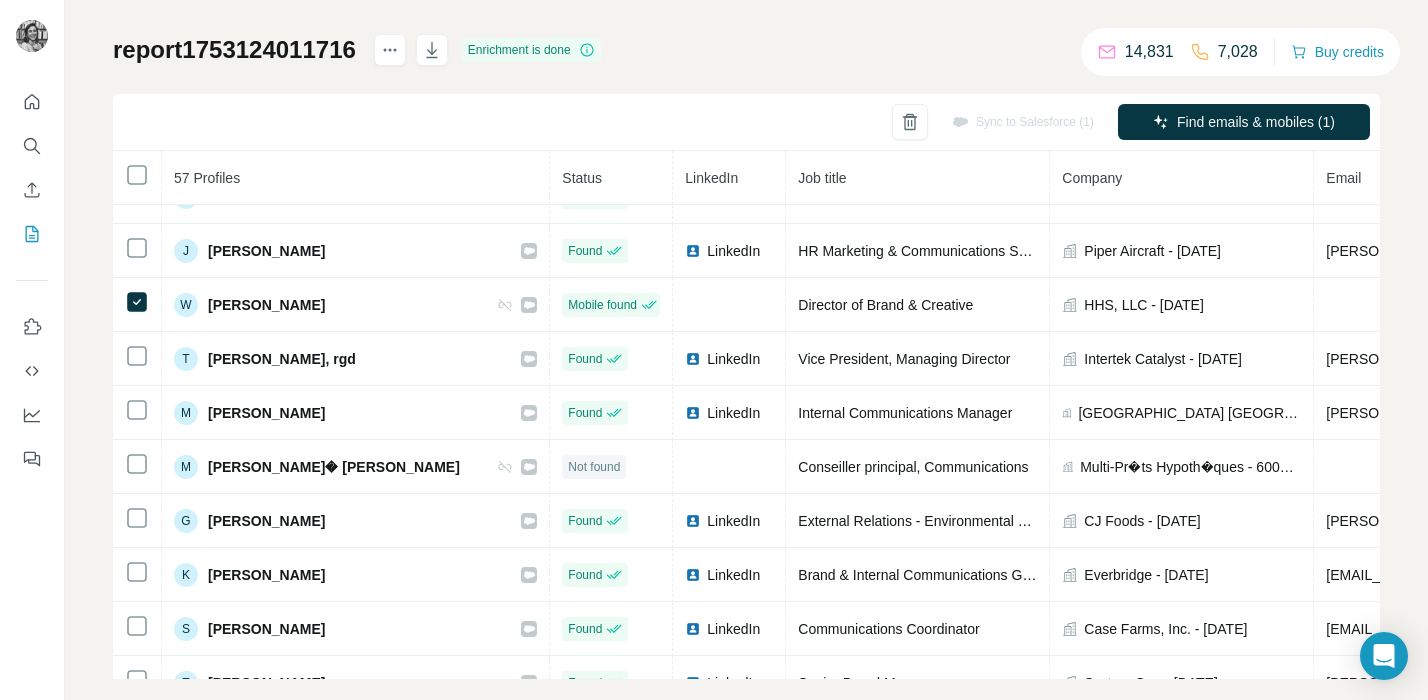 click on "Sync to Salesforce (1)" at bounding box center [1023, 122] 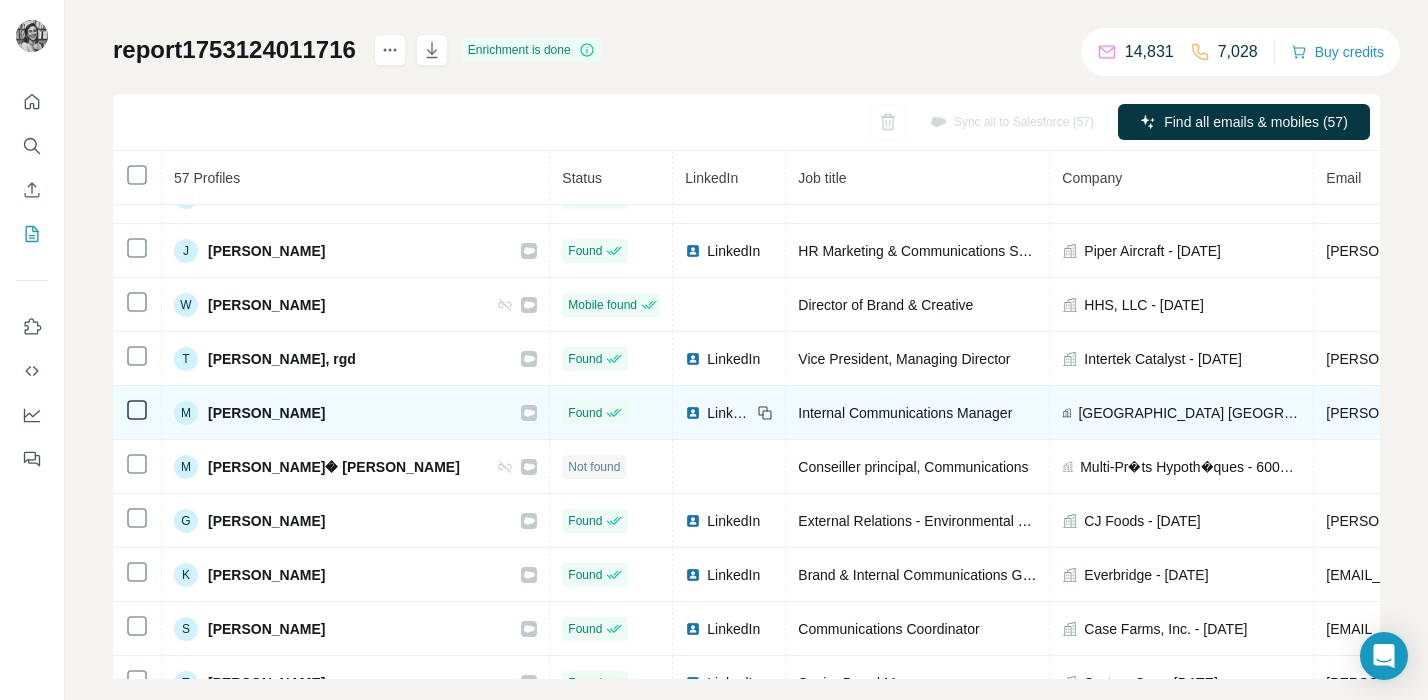 scroll, scrollTop: 2604, scrollLeft: 0, axis: vertical 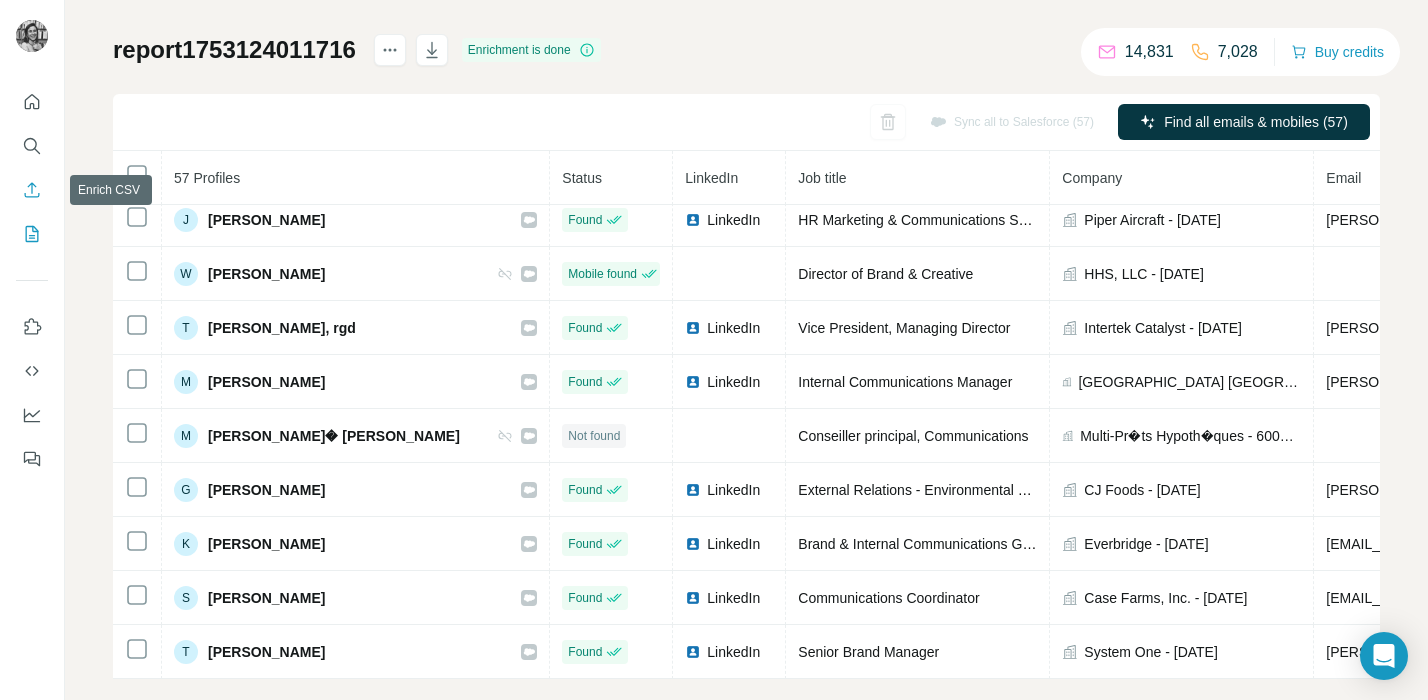 click 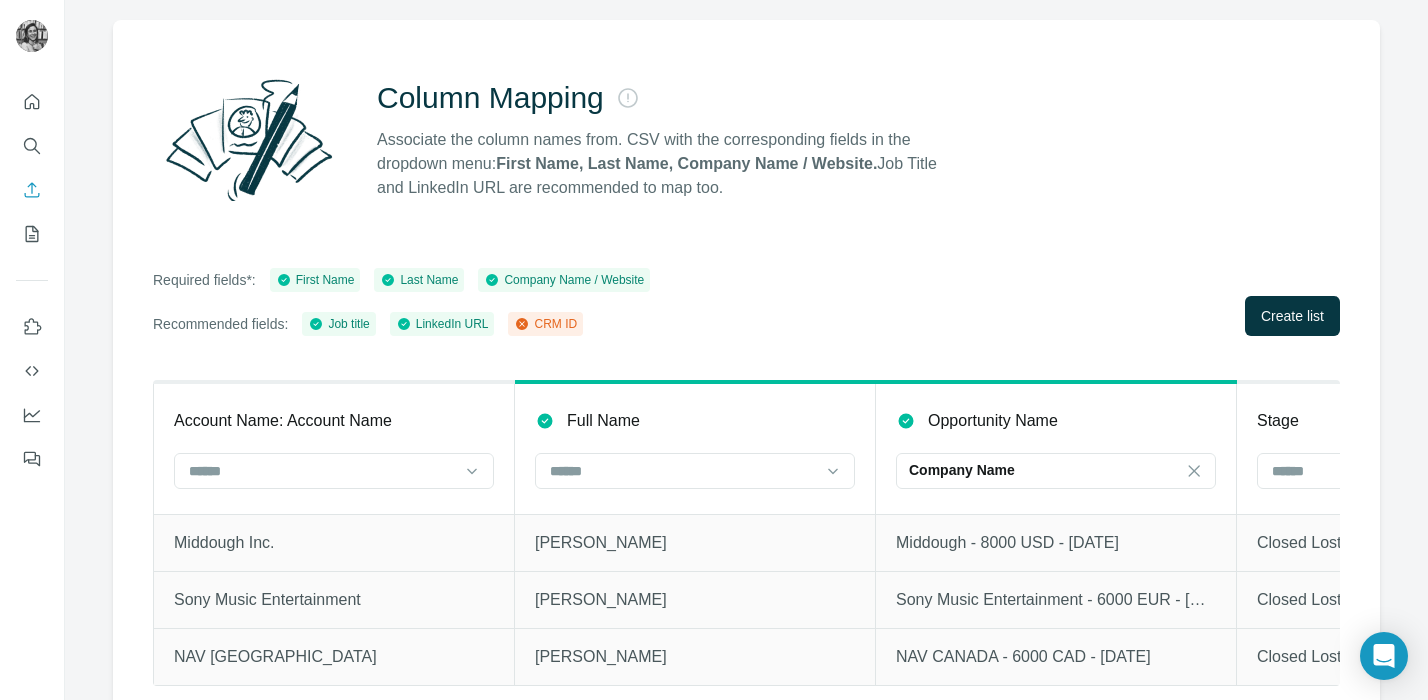 scroll, scrollTop: 157, scrollLeft: 0, axis: vertical 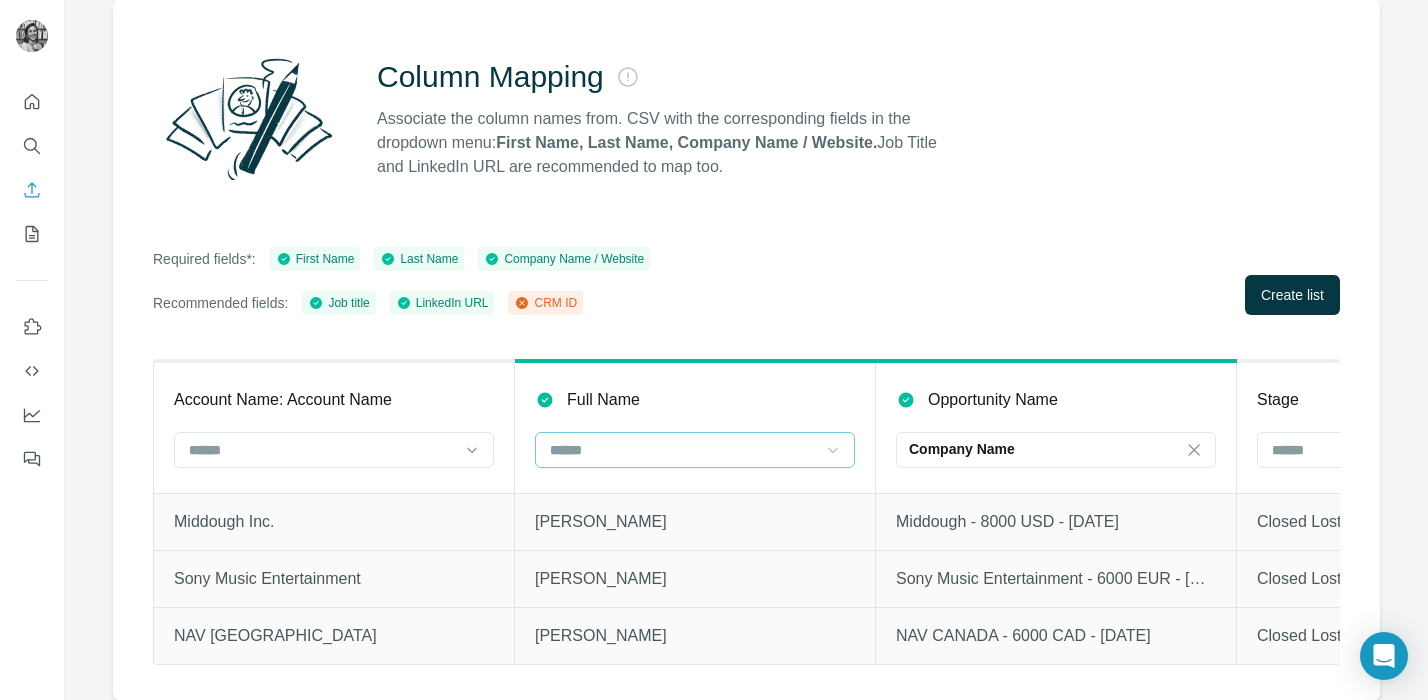 click 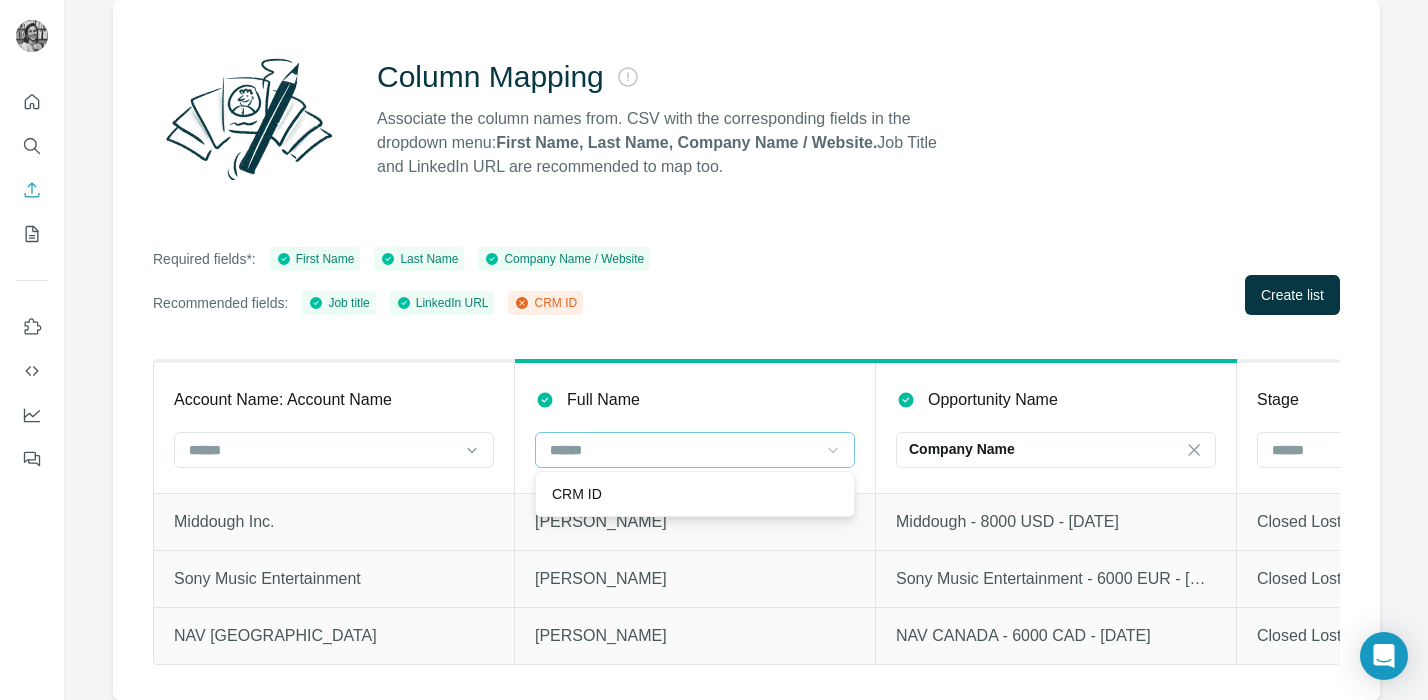 click on "[PERSON_NAME]" at bounding box center [695, 579] 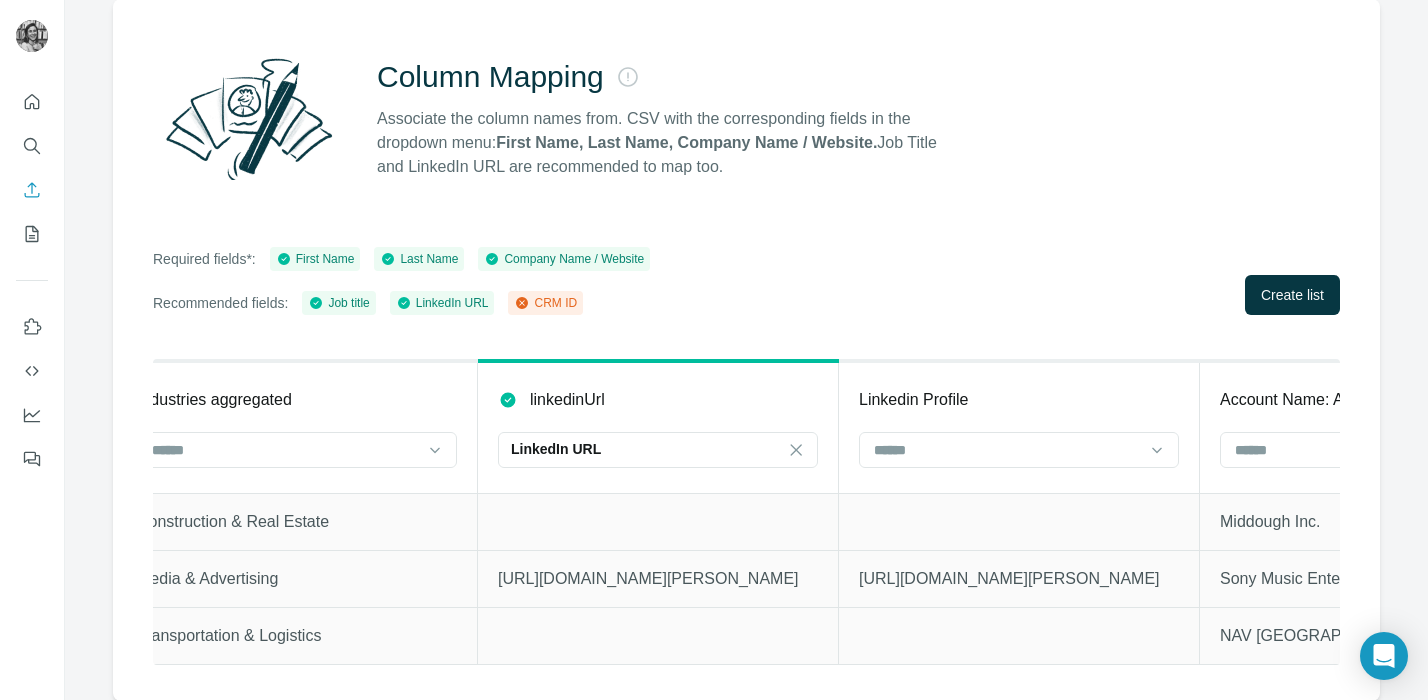 scroll, scrollTop: 0, scrollLeft: 2999, axis: horizontal 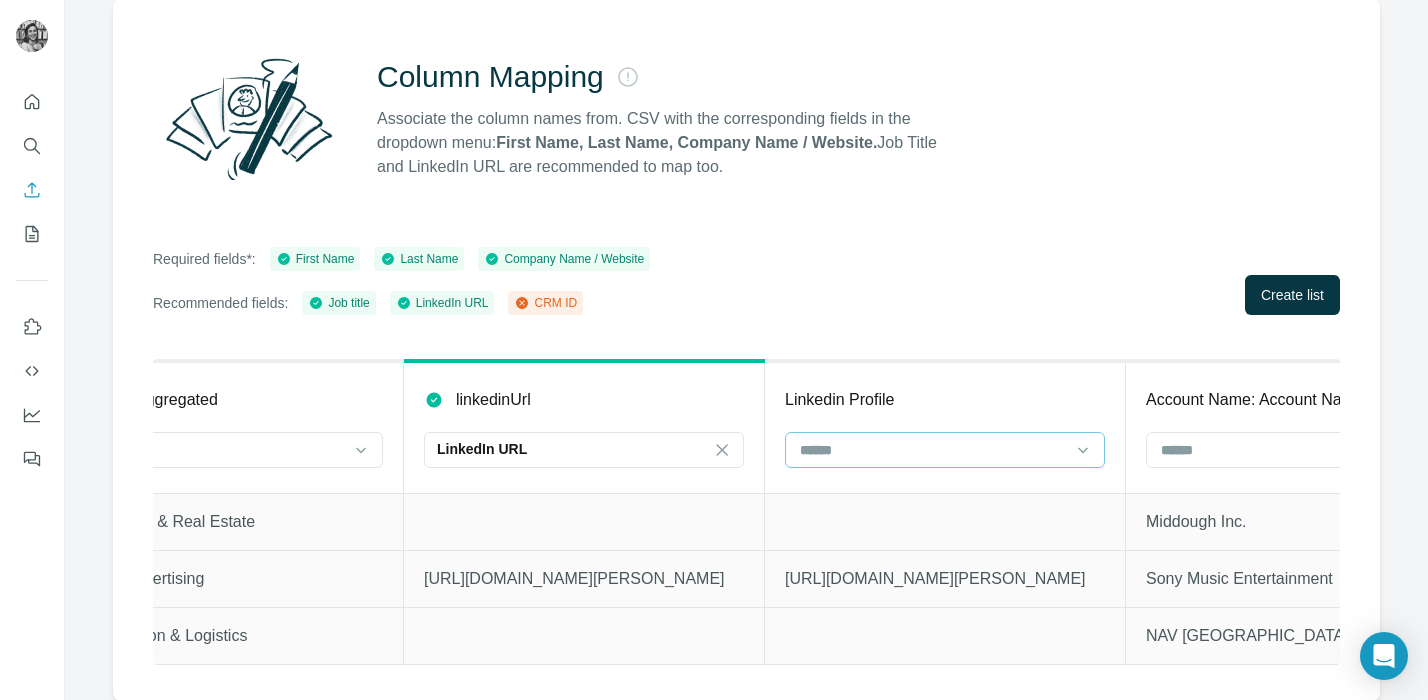 click at bounding box center (933, 450) 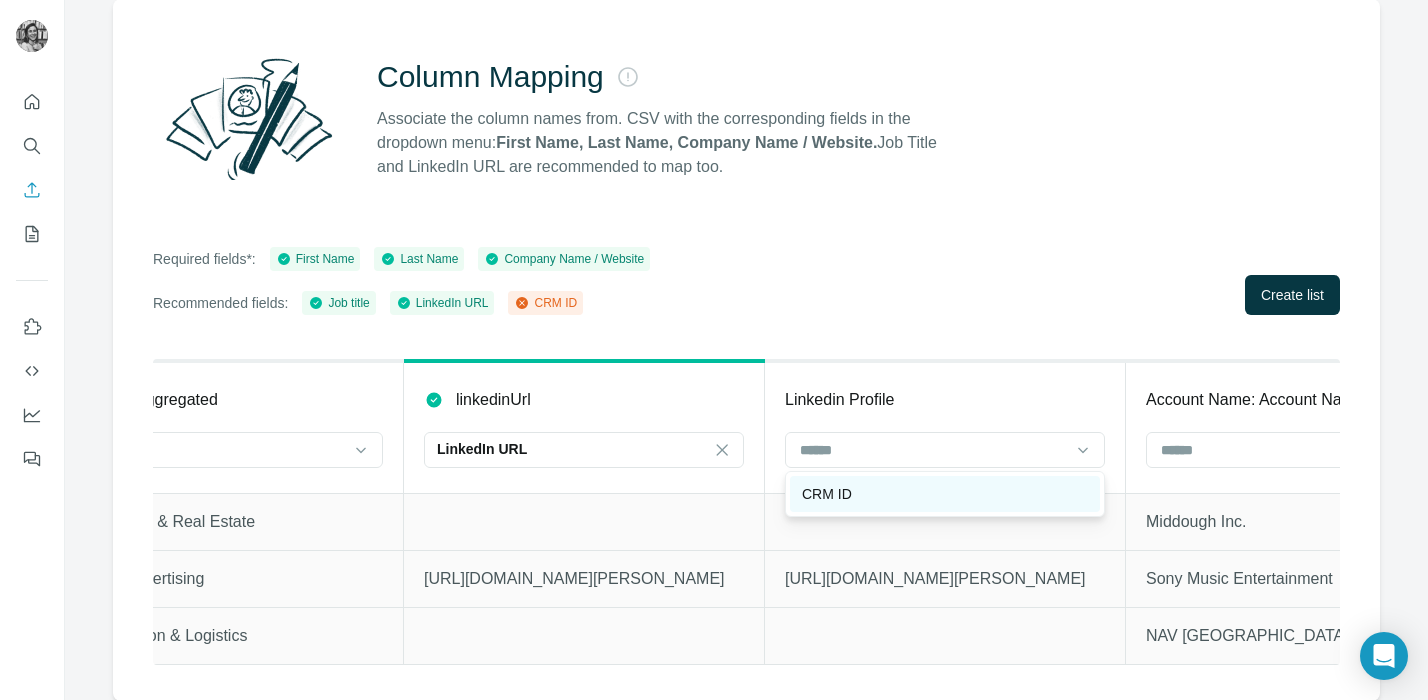 click on "CRM ID" at bounding box center [827, 494] 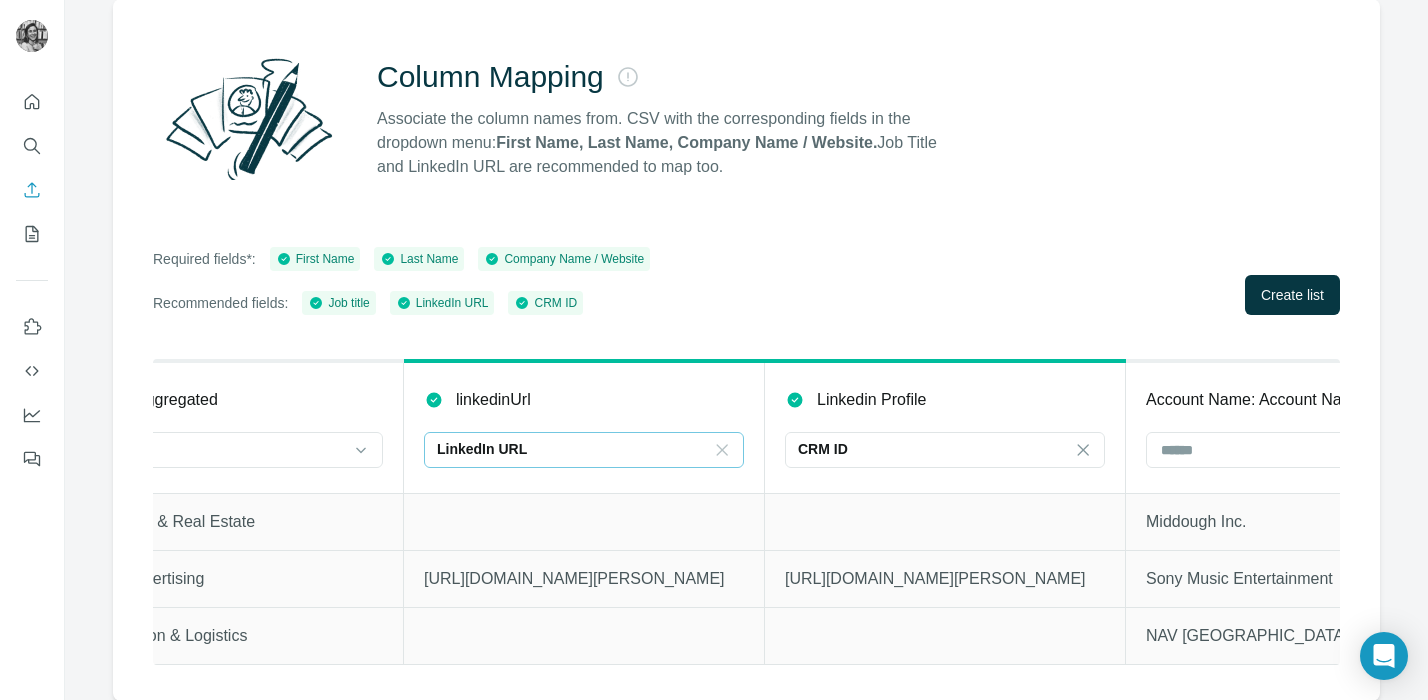click 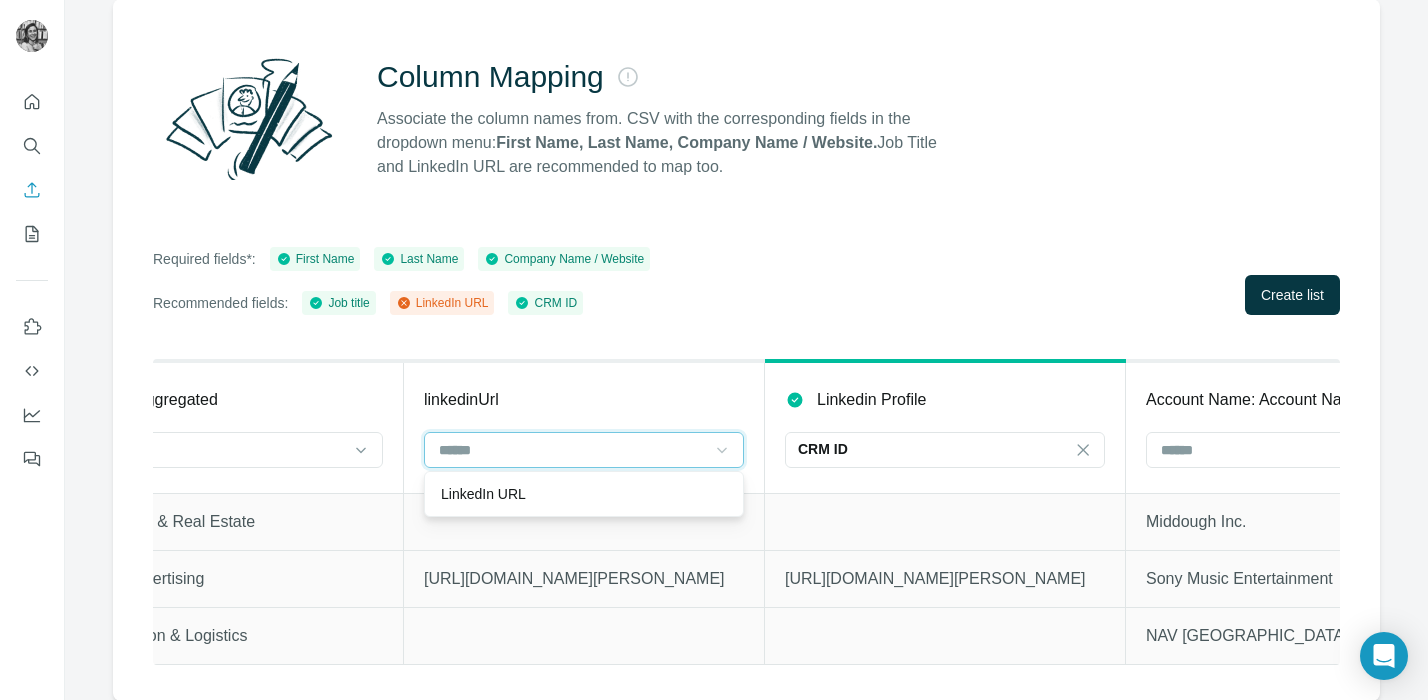 scroll, scrollTop: 0, scrollLeft: 0, axis: both 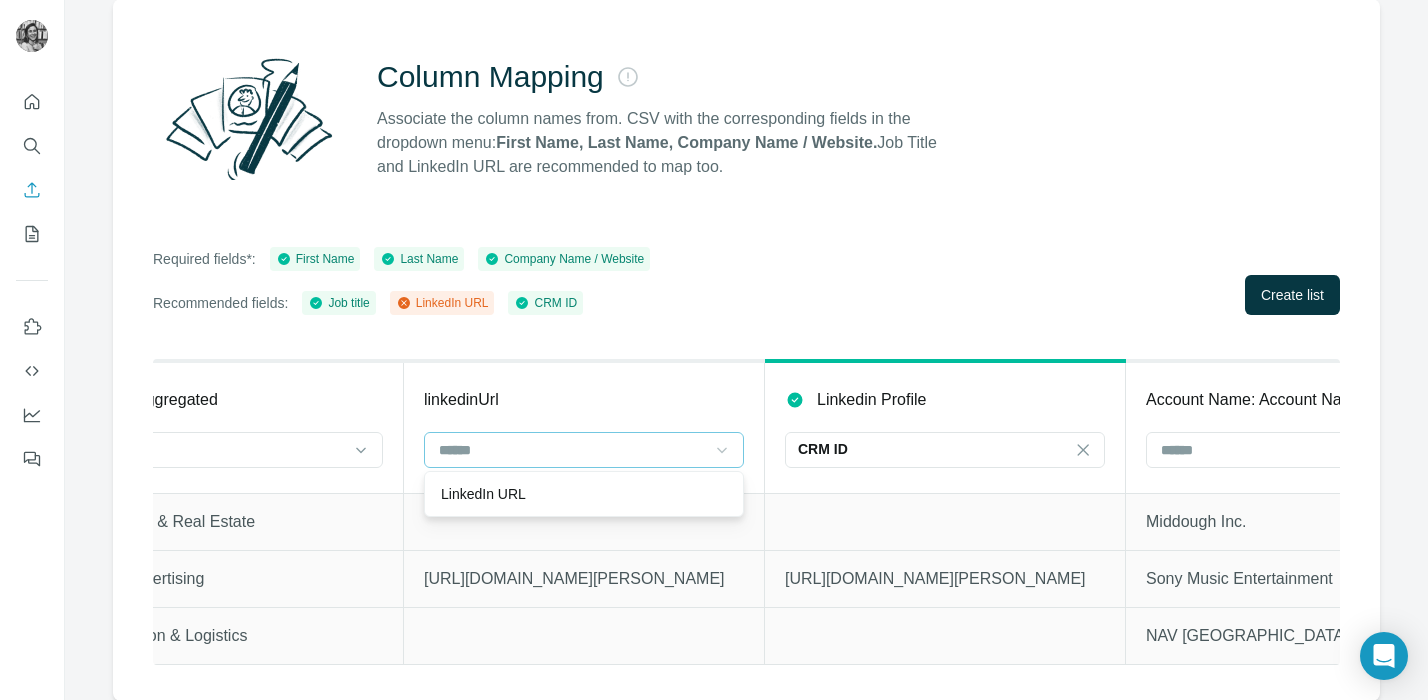 click at bounding box center [945, 521] 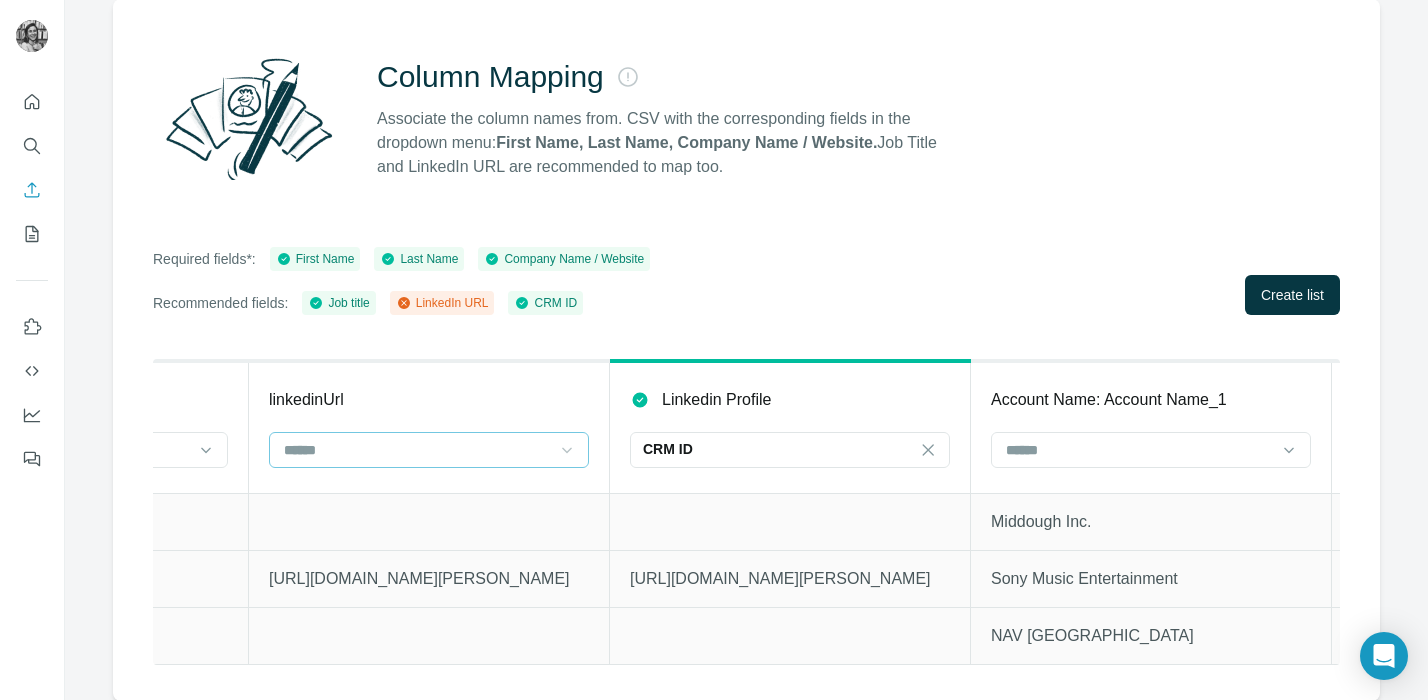 scroll, scrollTop: 0, scrollLeft: 3151, axis: horizontal 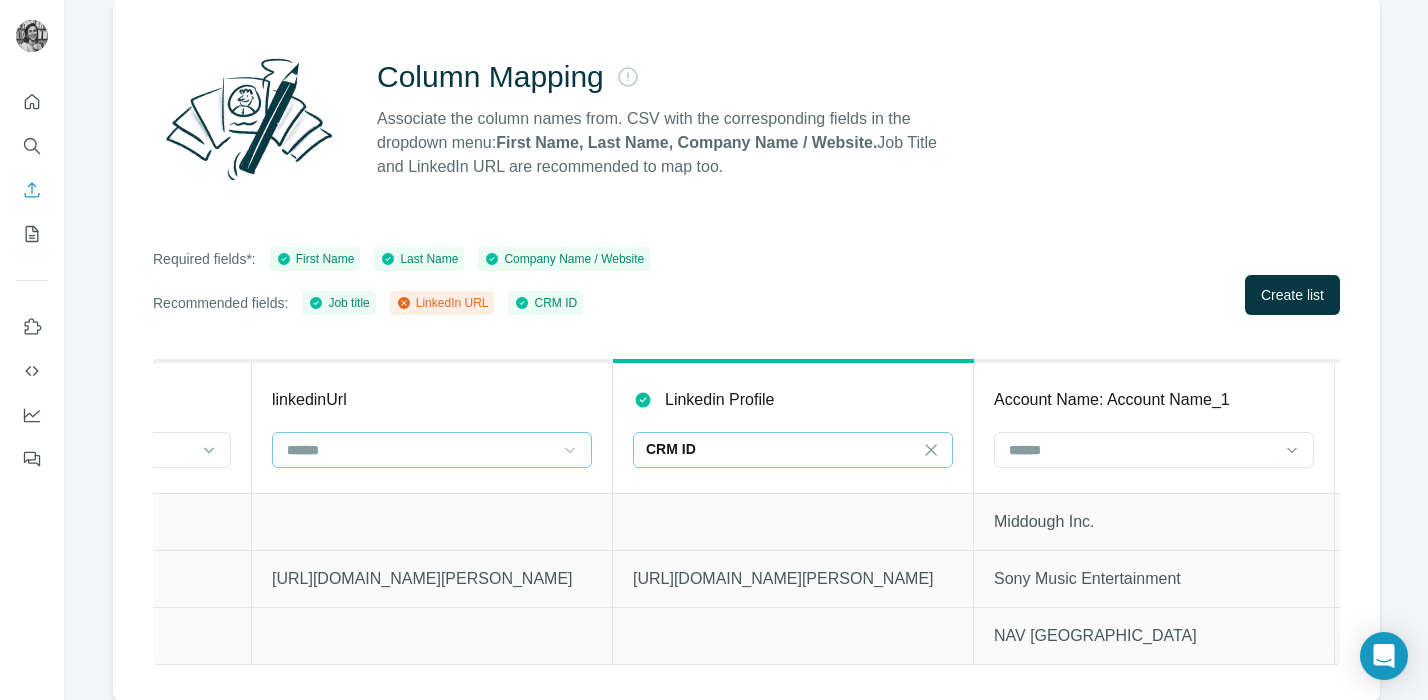 click on "CRM ID" at bounding box center [781, 449] 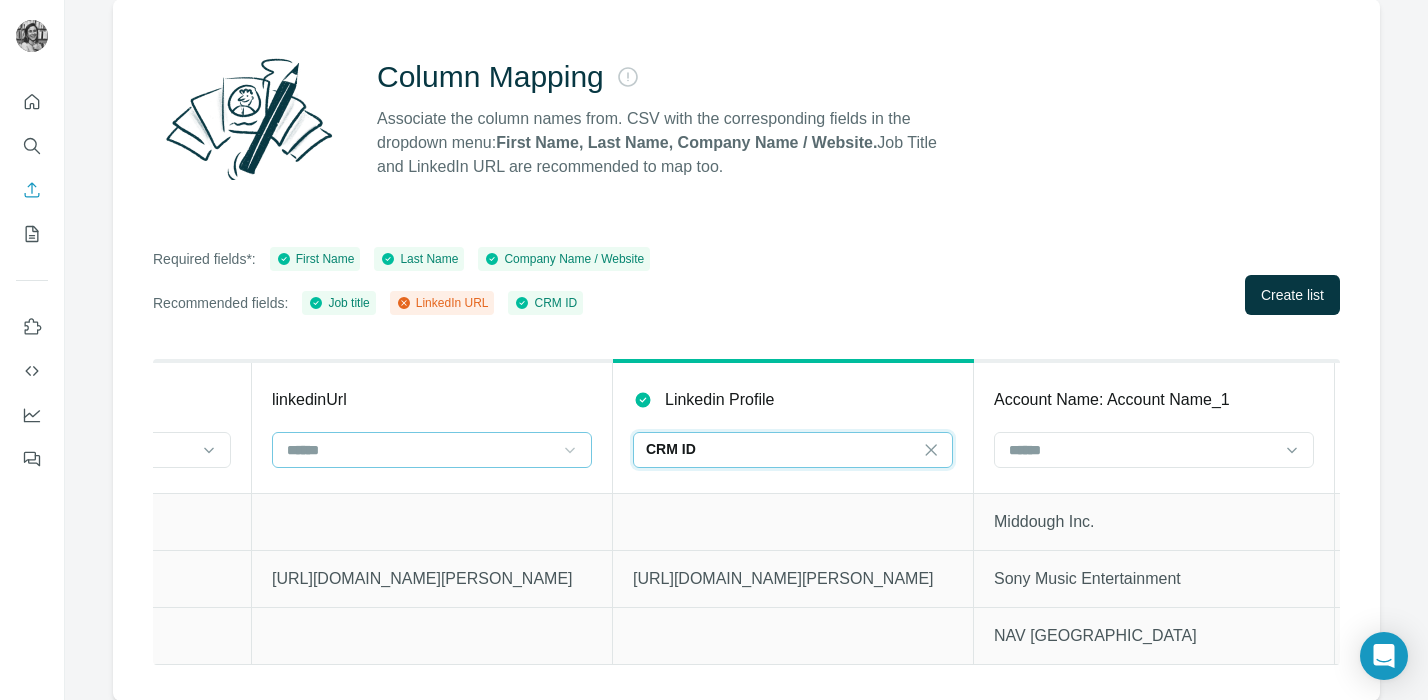 scroll, scrollTop: 0, scrollLeft: 0, axis: both 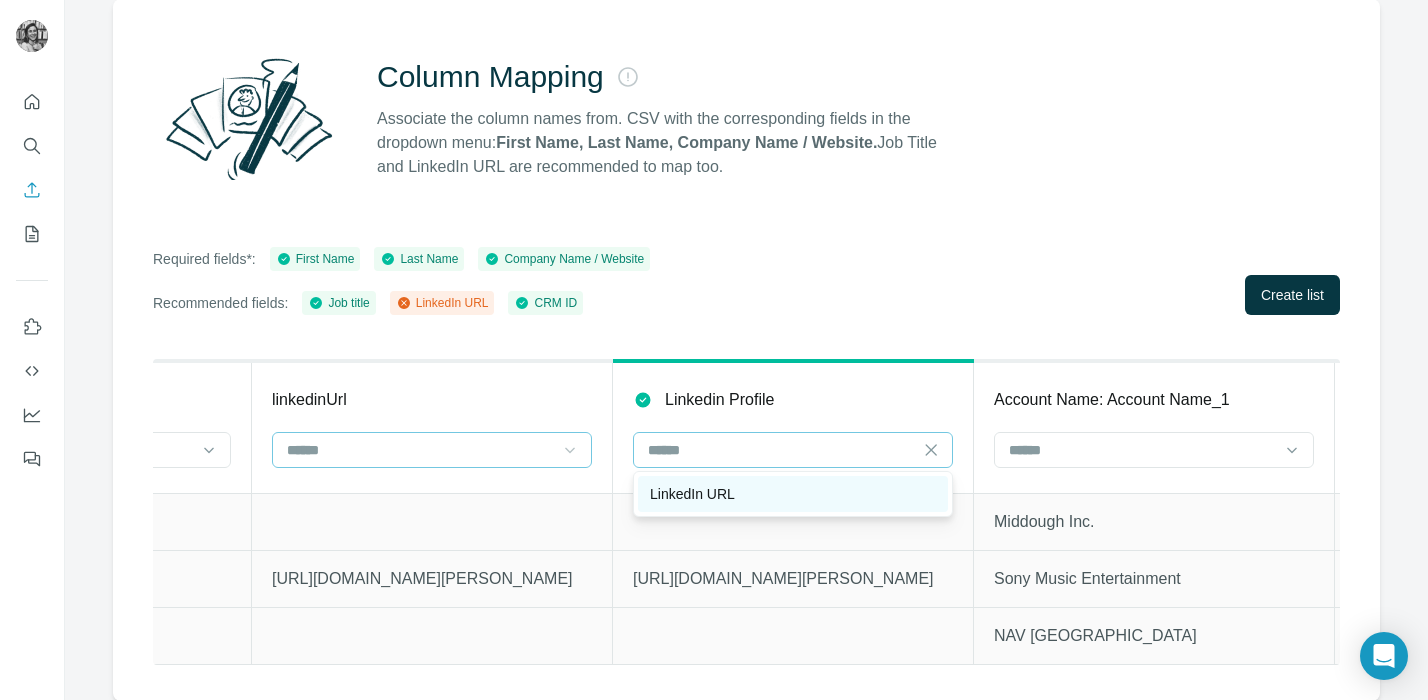 click on "LinkedIn URL" at bounding box center [793, 494] 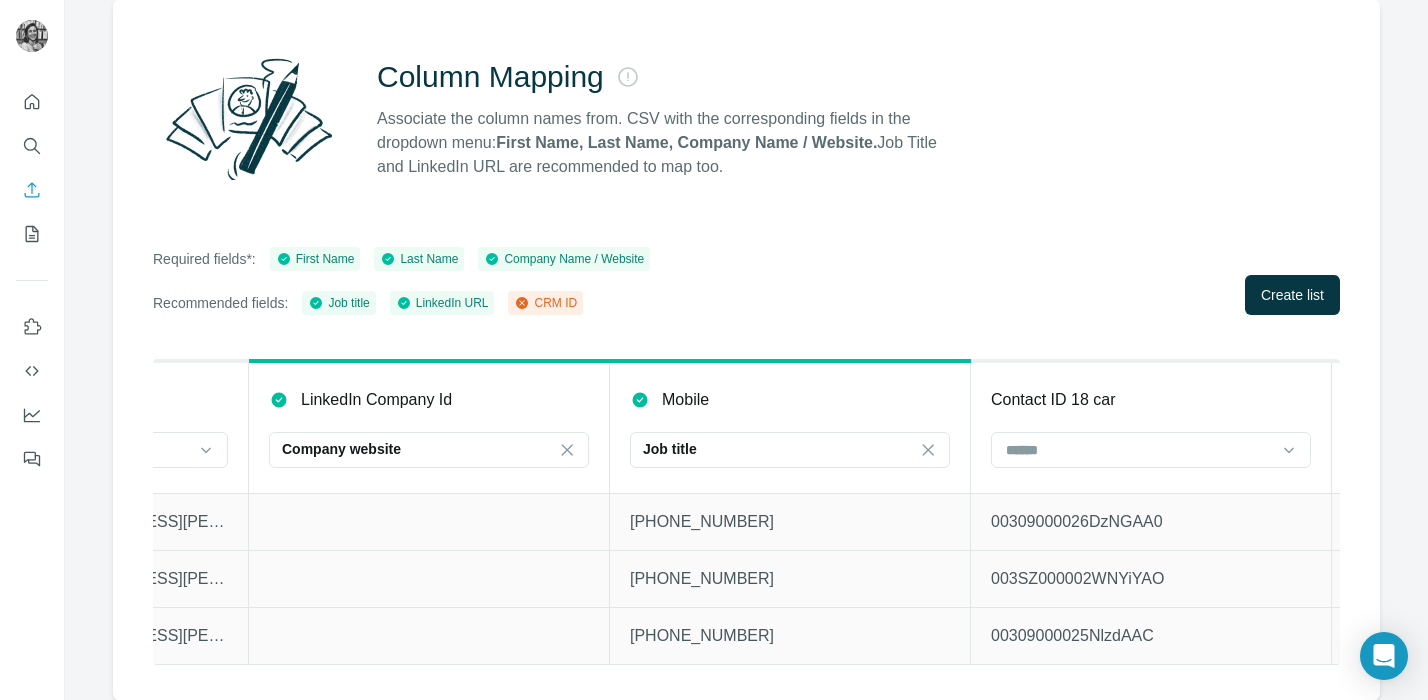 scroll, scrollTop: 0, scrollLeft: 5686, axis: horizontal 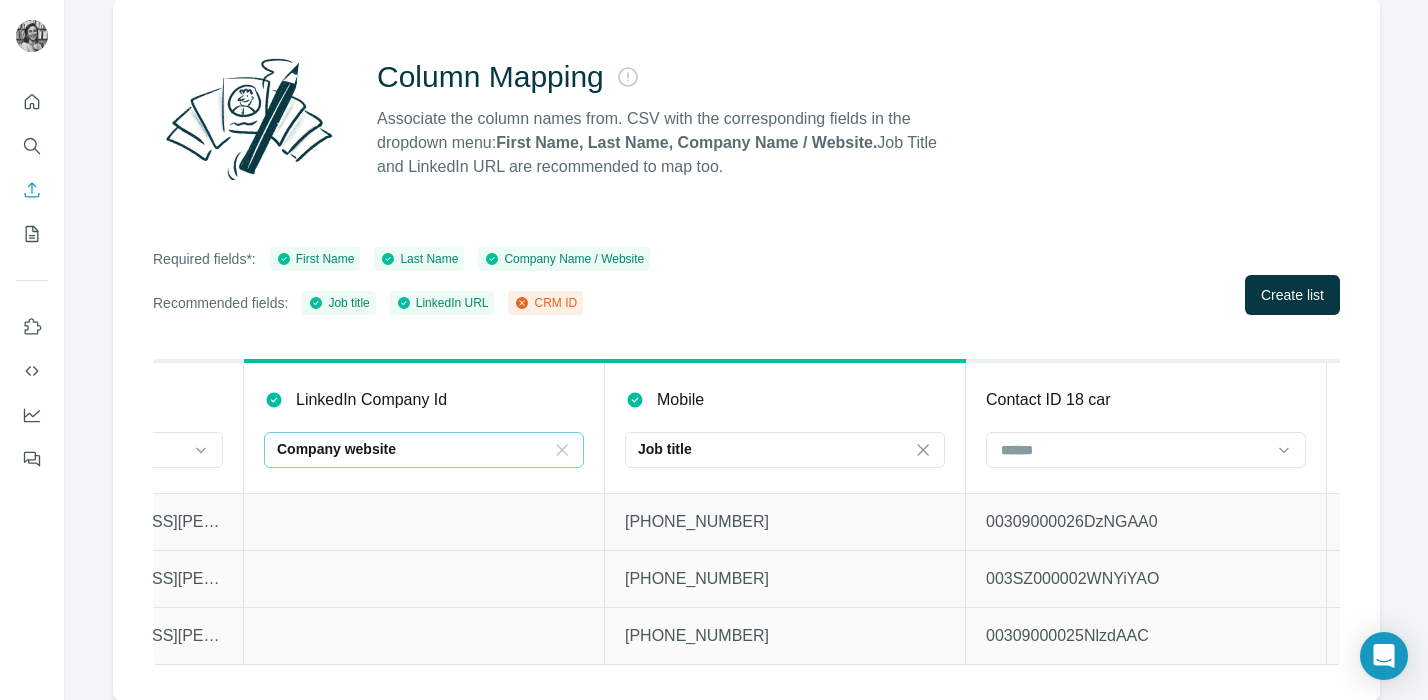 click 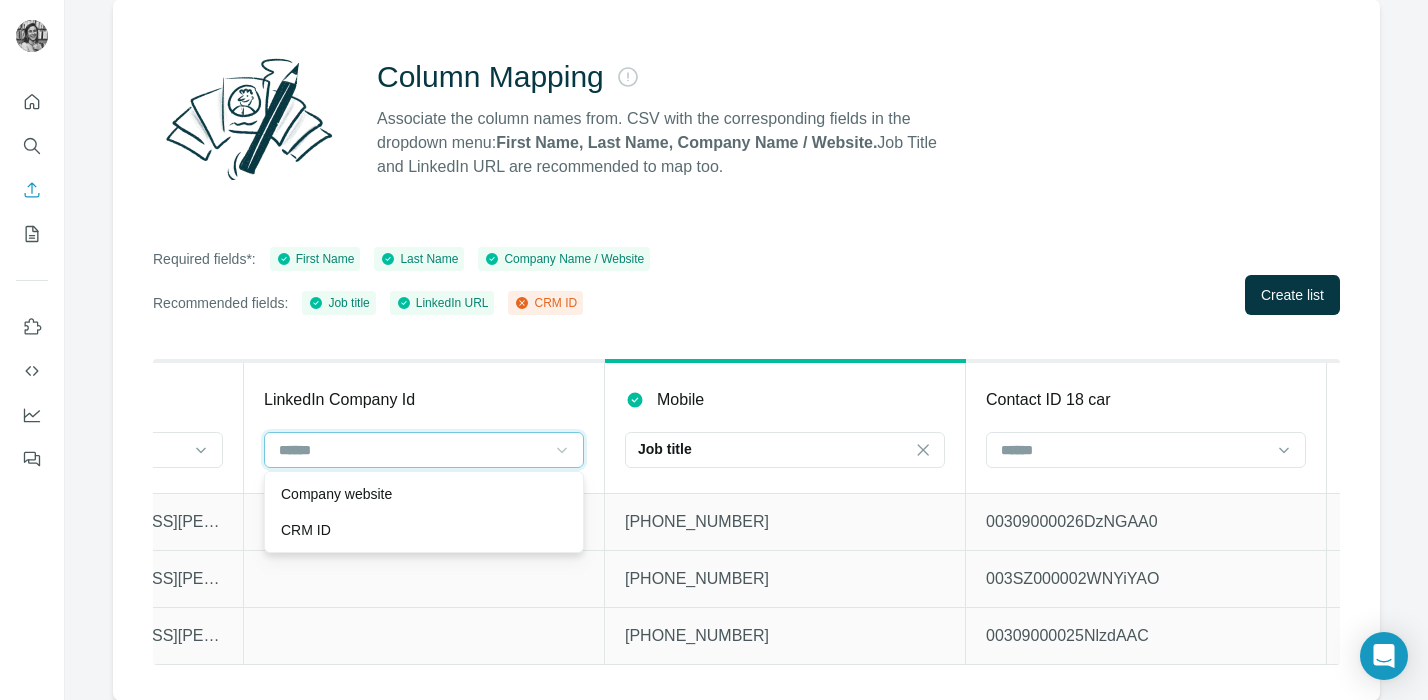 scroll, scrollTop: 0, scrollLeft: 0, axis: both 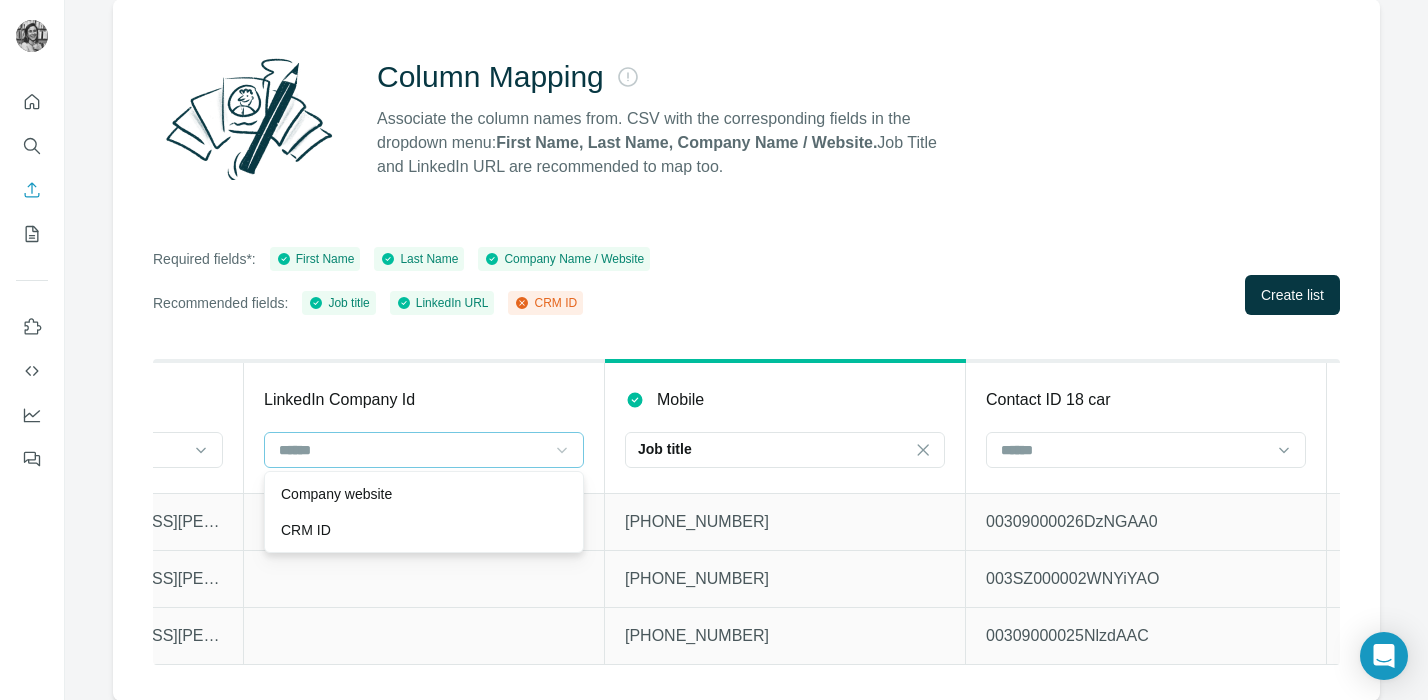 click at bounding box center [424, 635] 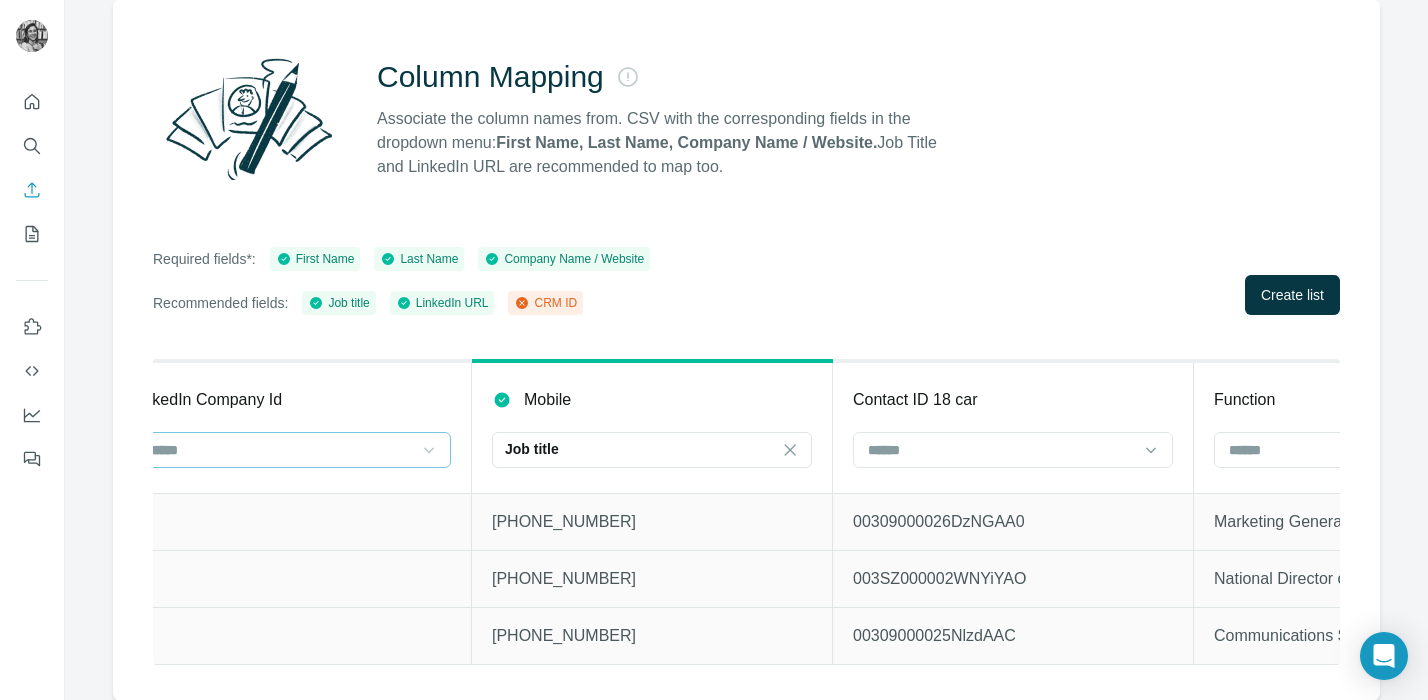 scroll, scrollTop: 0, scrollLeft: 5911, axis: horizontal 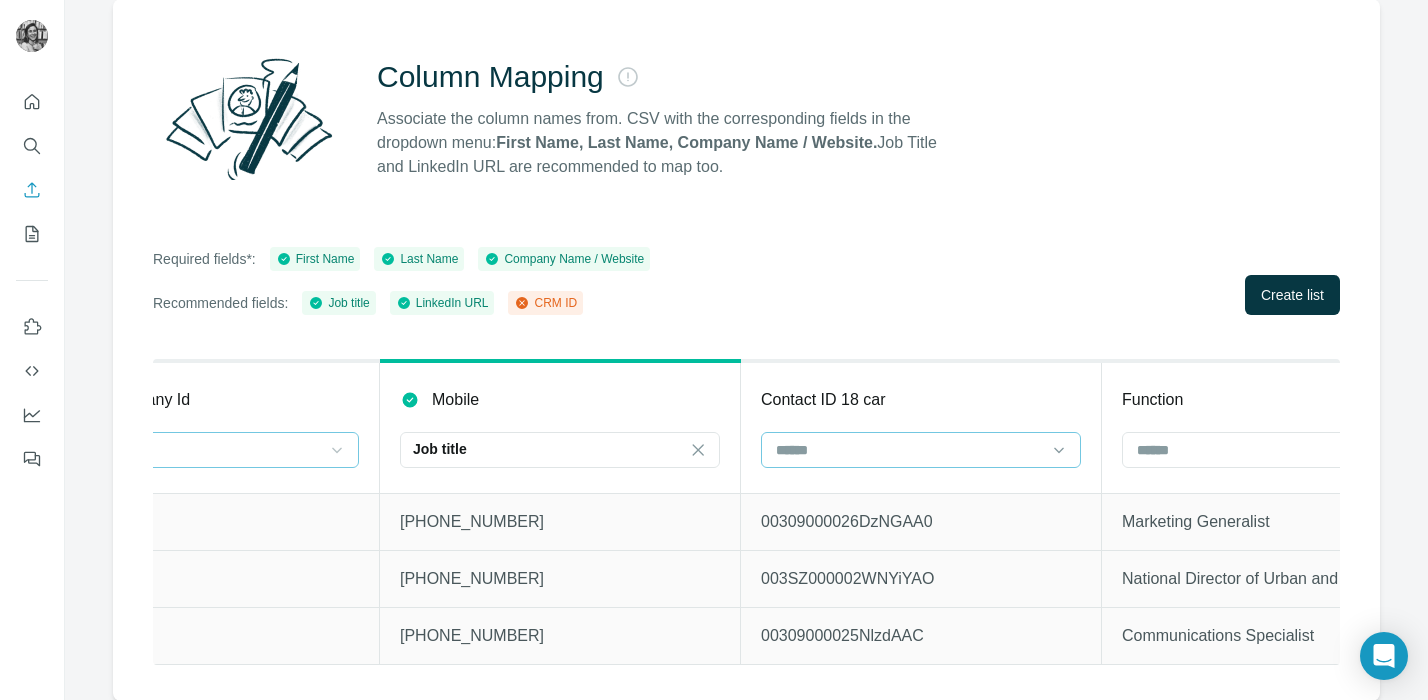 click at bounding box center [909, 450] 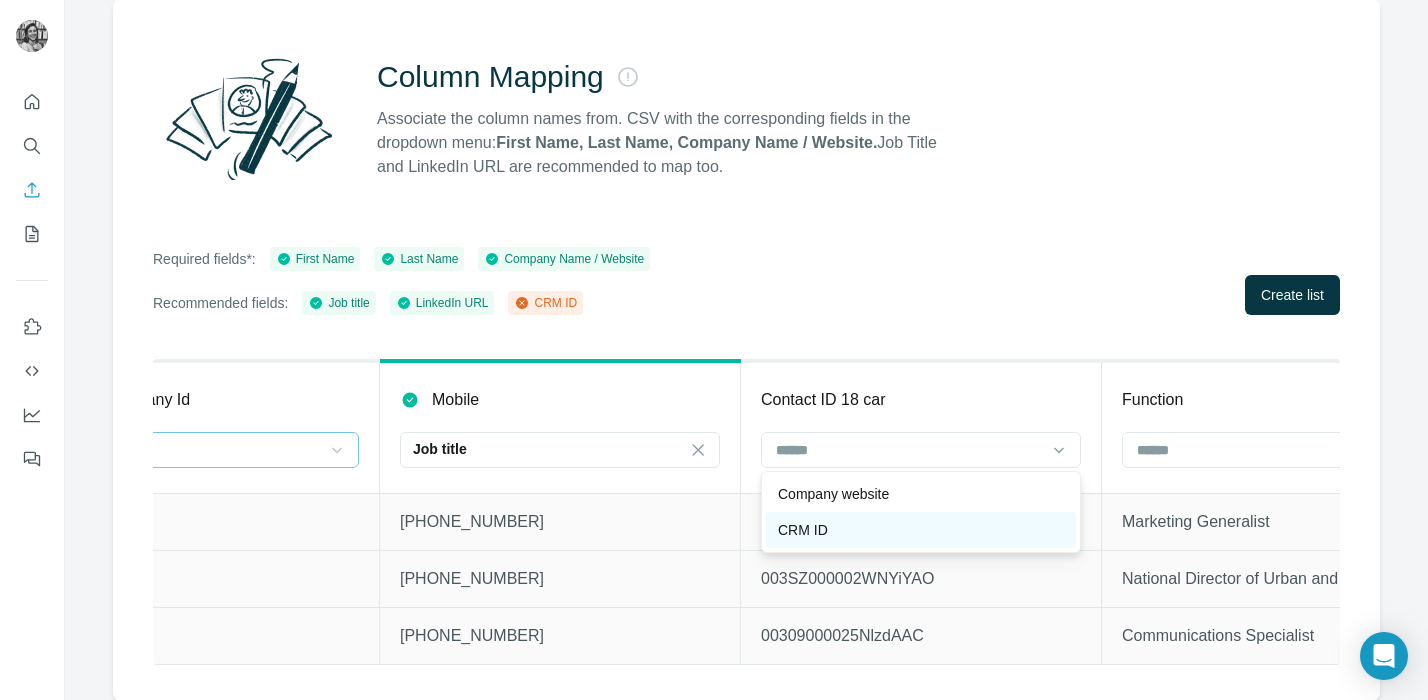 click on "CRM ID" at bounding box center [803, 530] 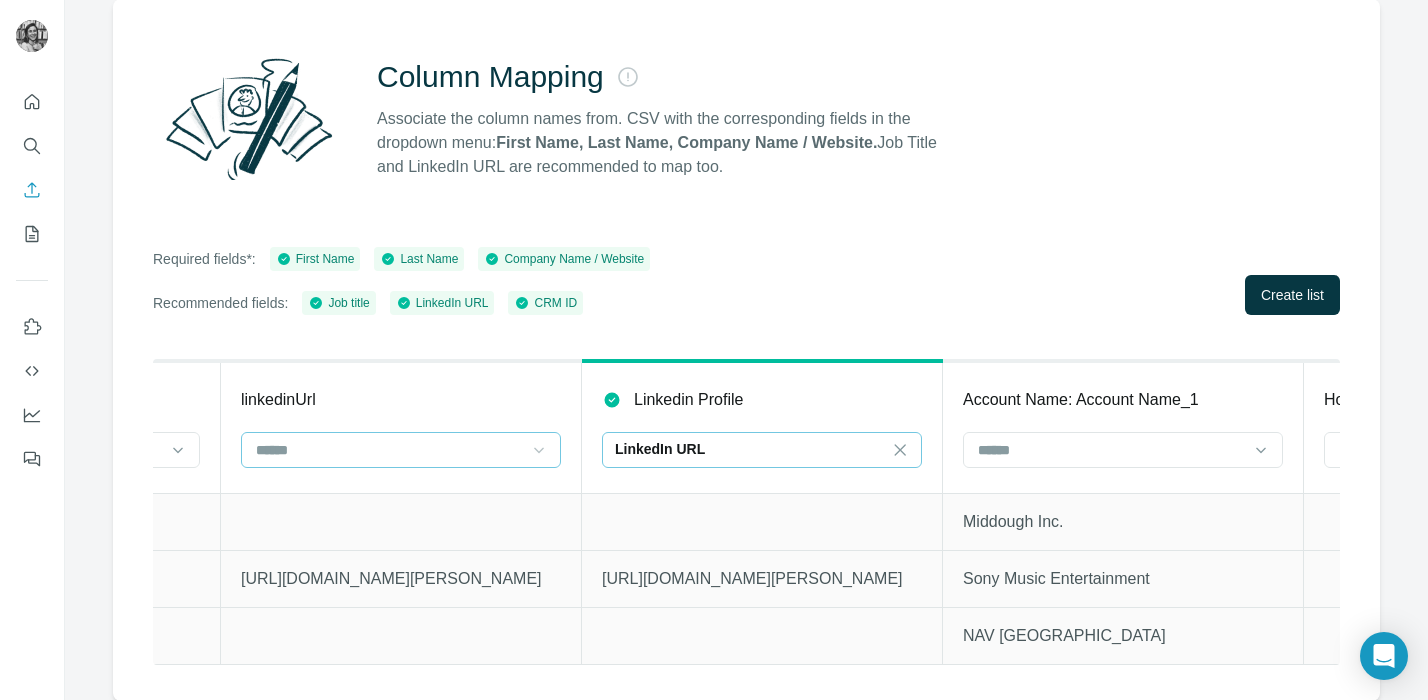scroll, scrollTop: 0, scrollLeft: 3175, axis: horizontal 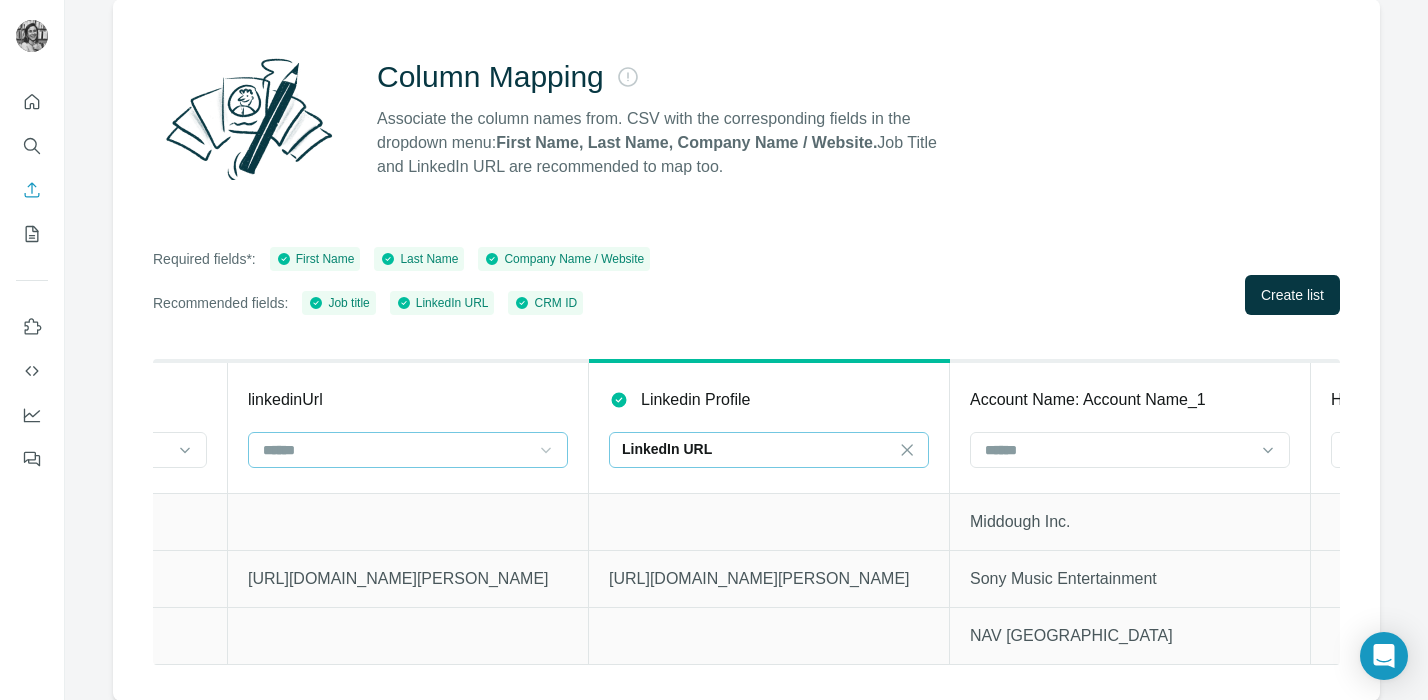 click on "LinkedIn URL" at bounding box center [757, 450] 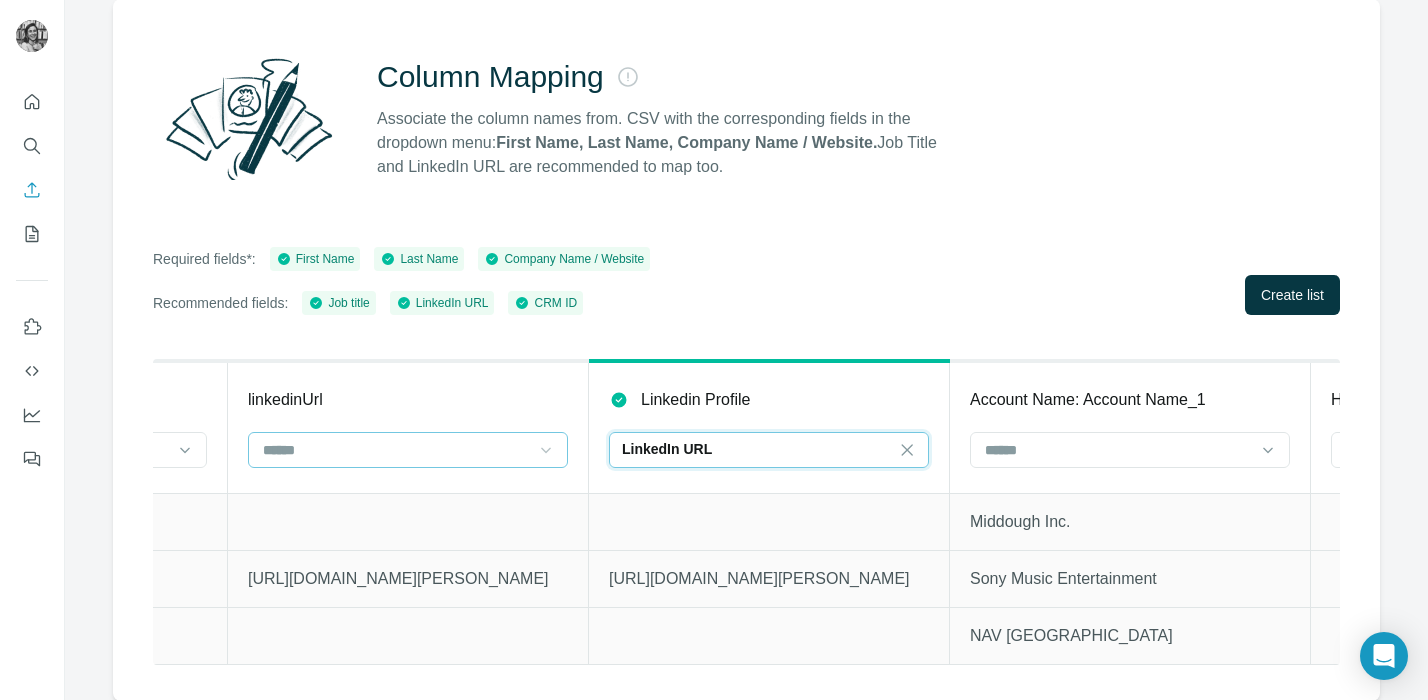 scroll, scrollTop: 0, scrollLeft: 0, axis: both 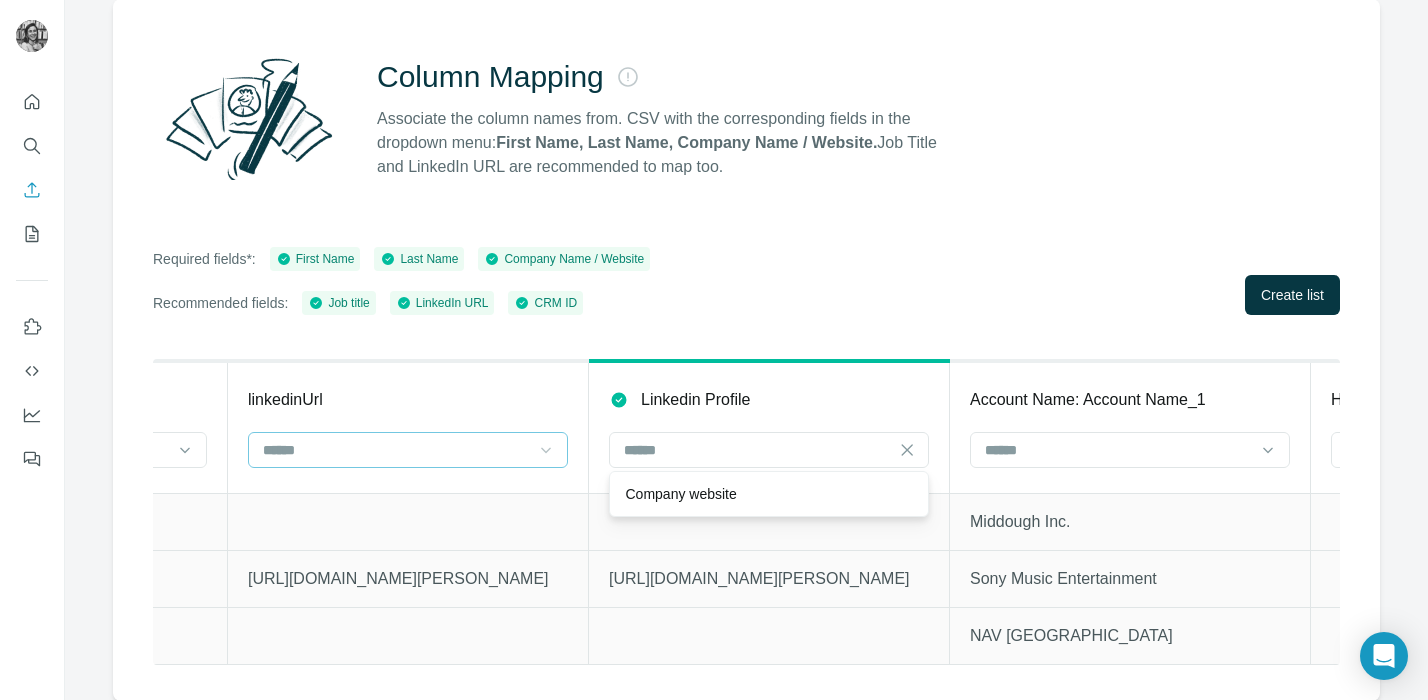 click at bounding box center (769, 521) 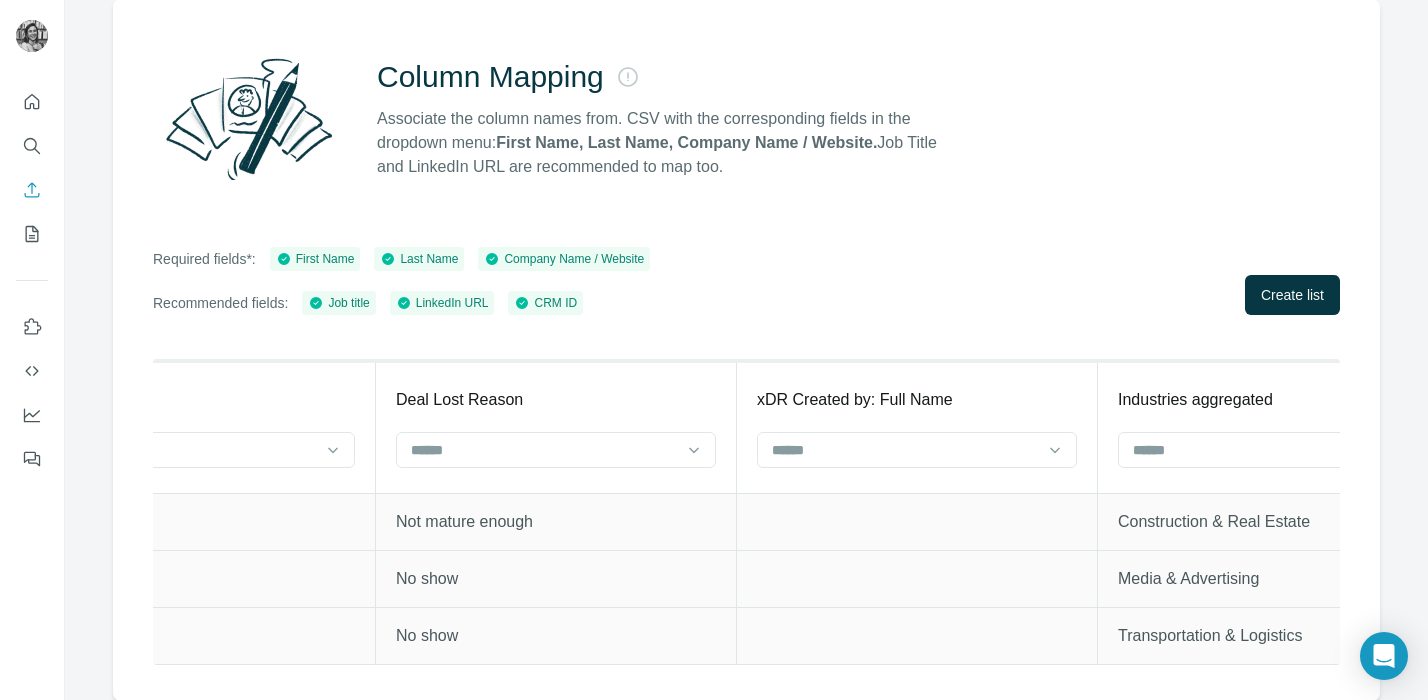 scroll, scrollTop: 0, scrollLeft: 2030, axis: horizontal 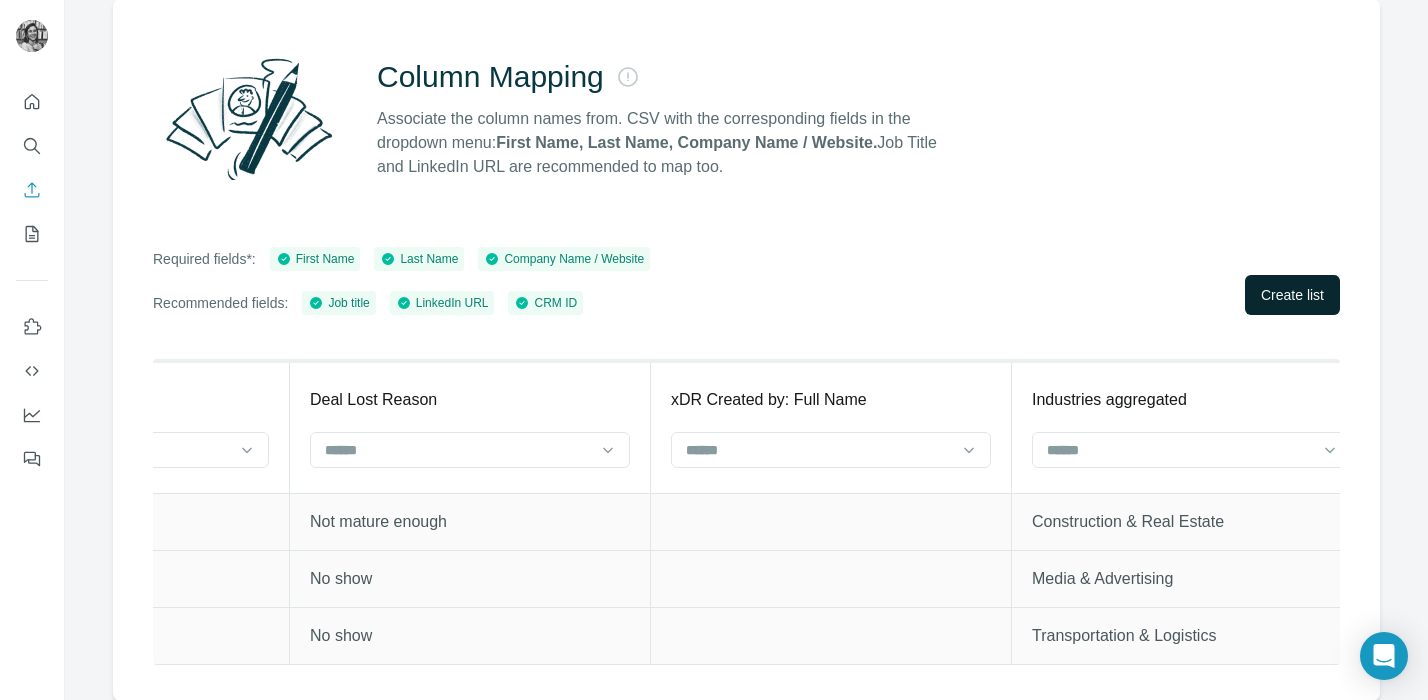 click on "Create list" at bounding box center [1292, 295] 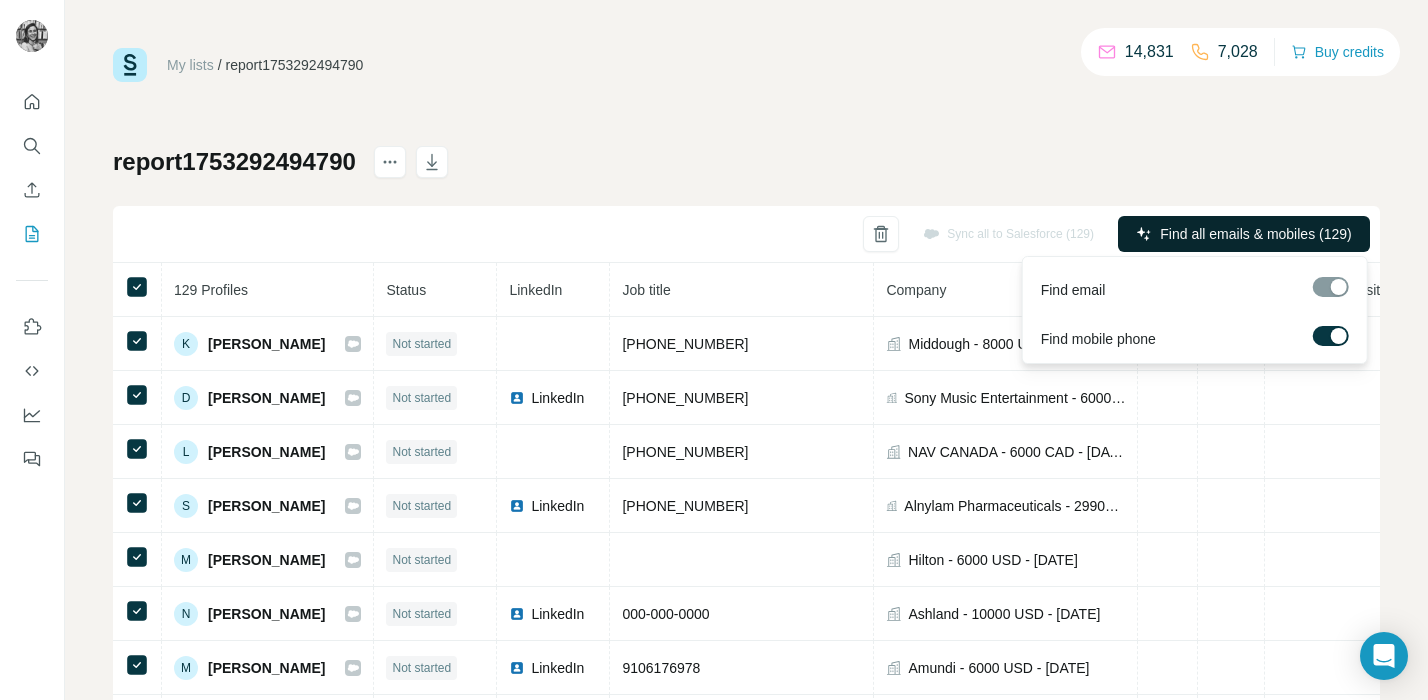 click on "Find all emails & mobiles (129)" at bounding box center [1255, 234] 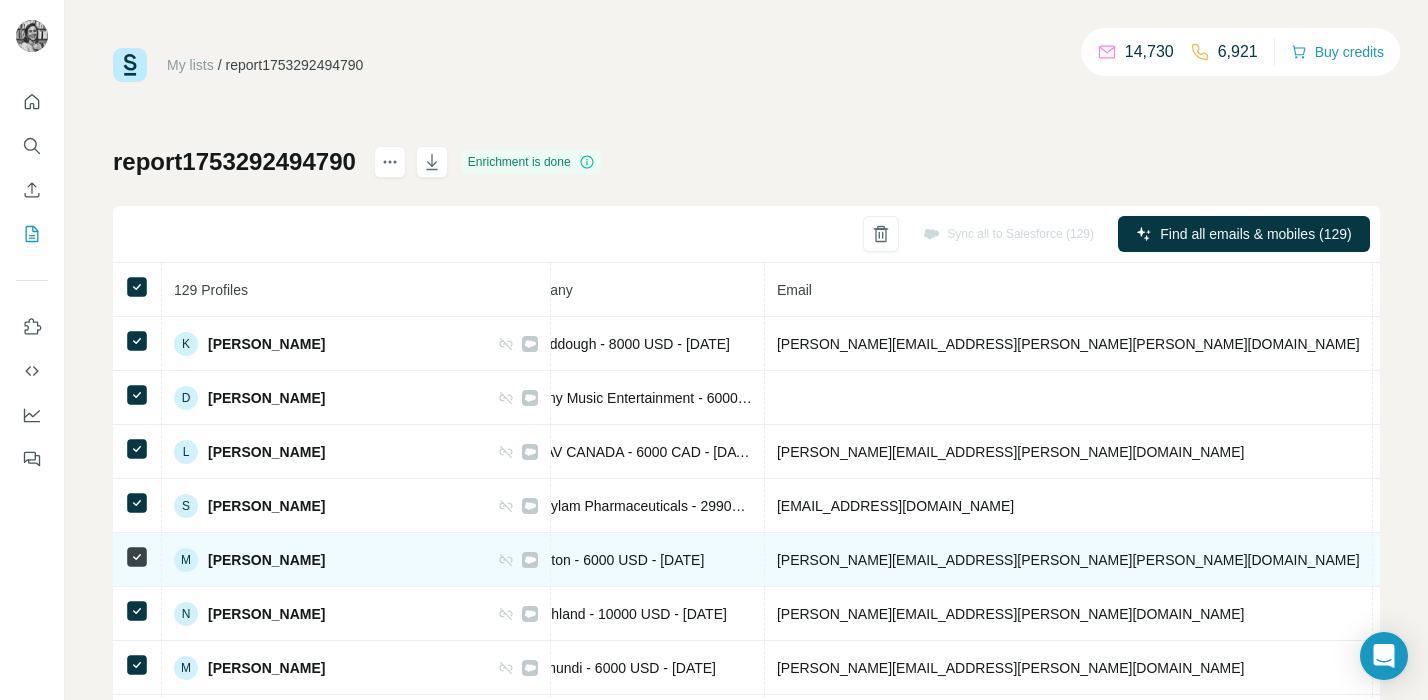 scroll, scrollTop: 0, scrollLeft: 0, axis: both 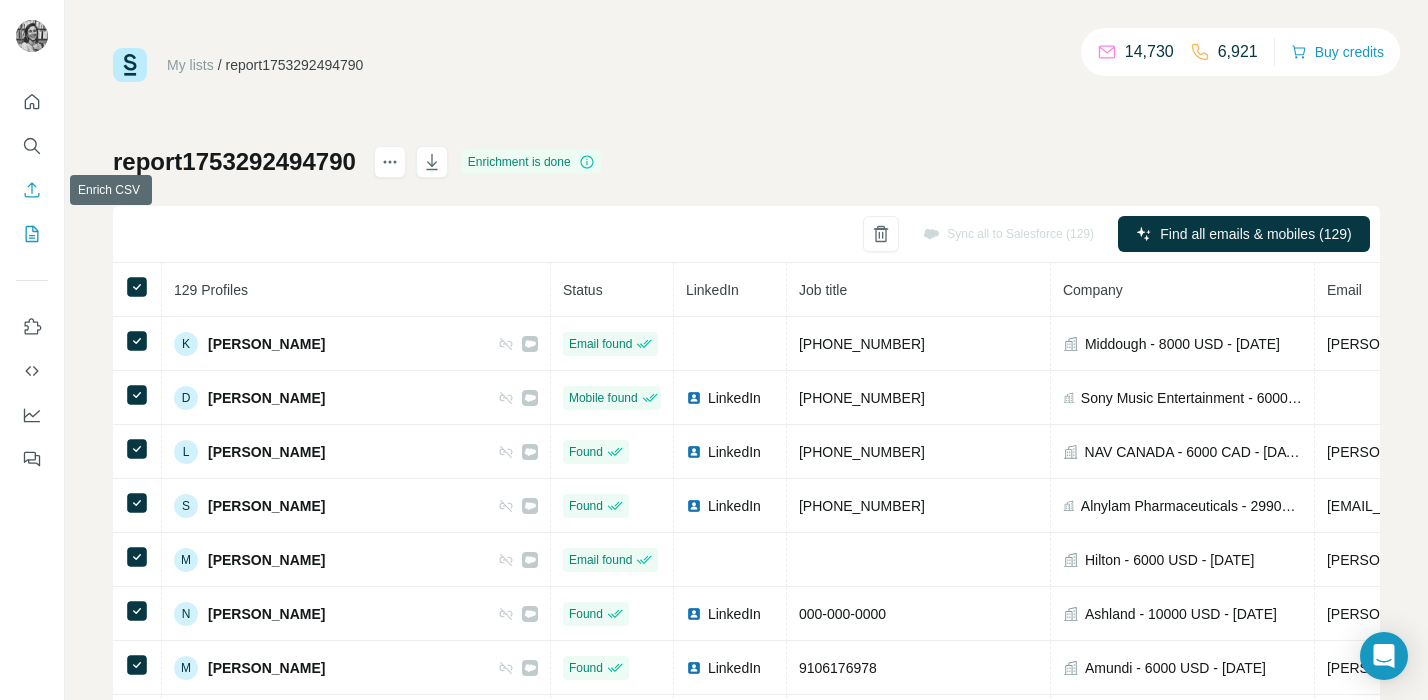 click 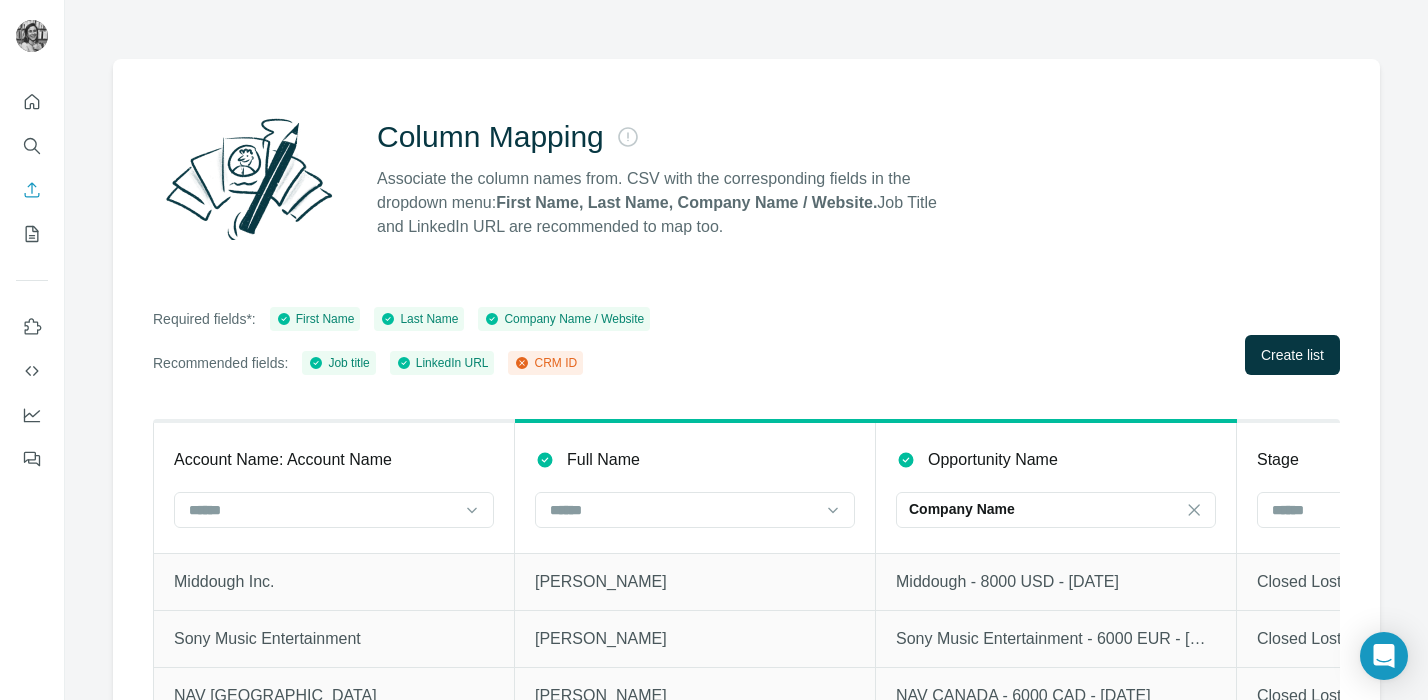scroll, scrollTop: 157, scrollLeft: 0, axis: vertical 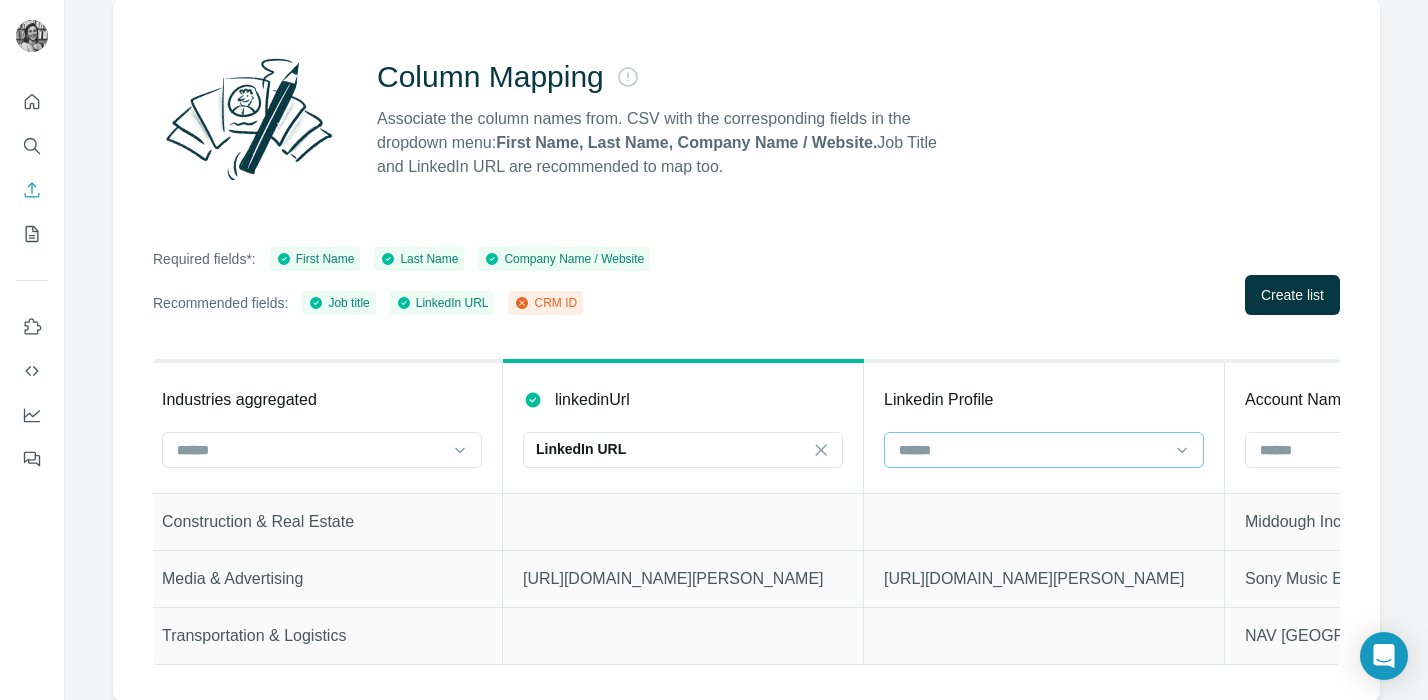 click at bounding box center (1032, 450) 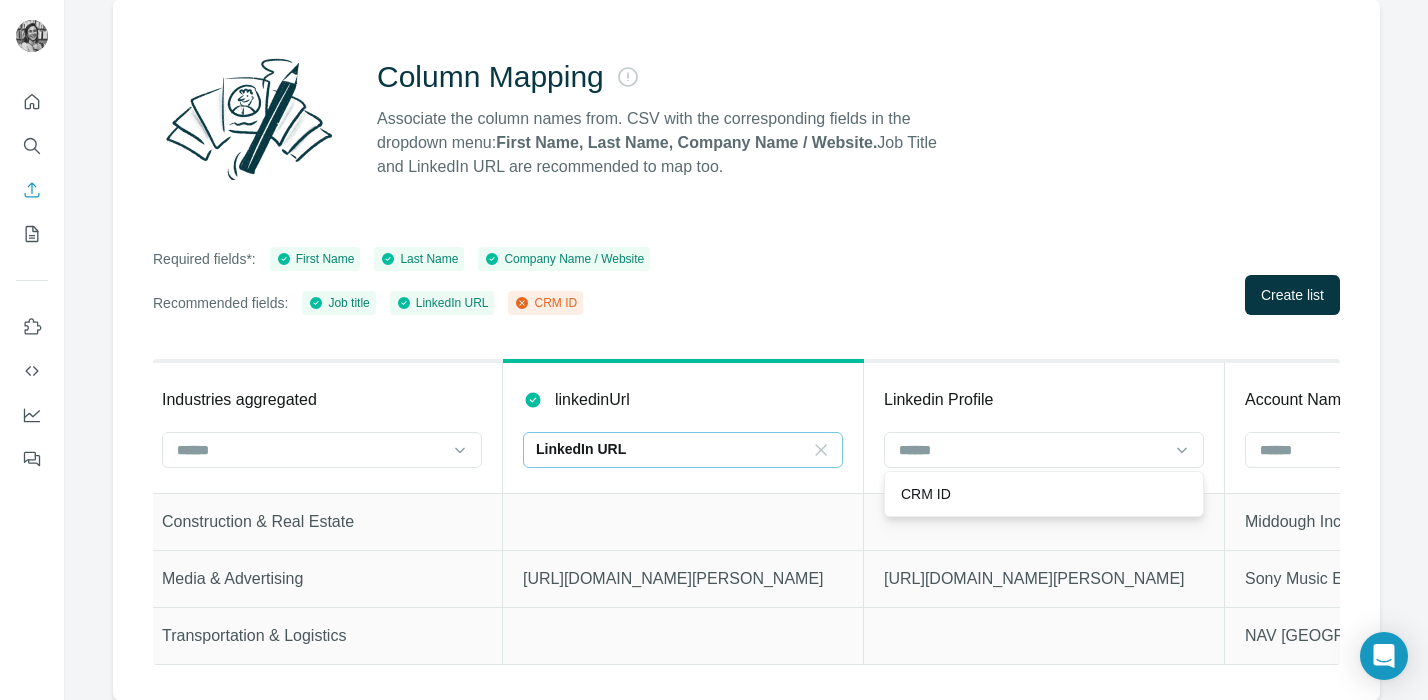 click 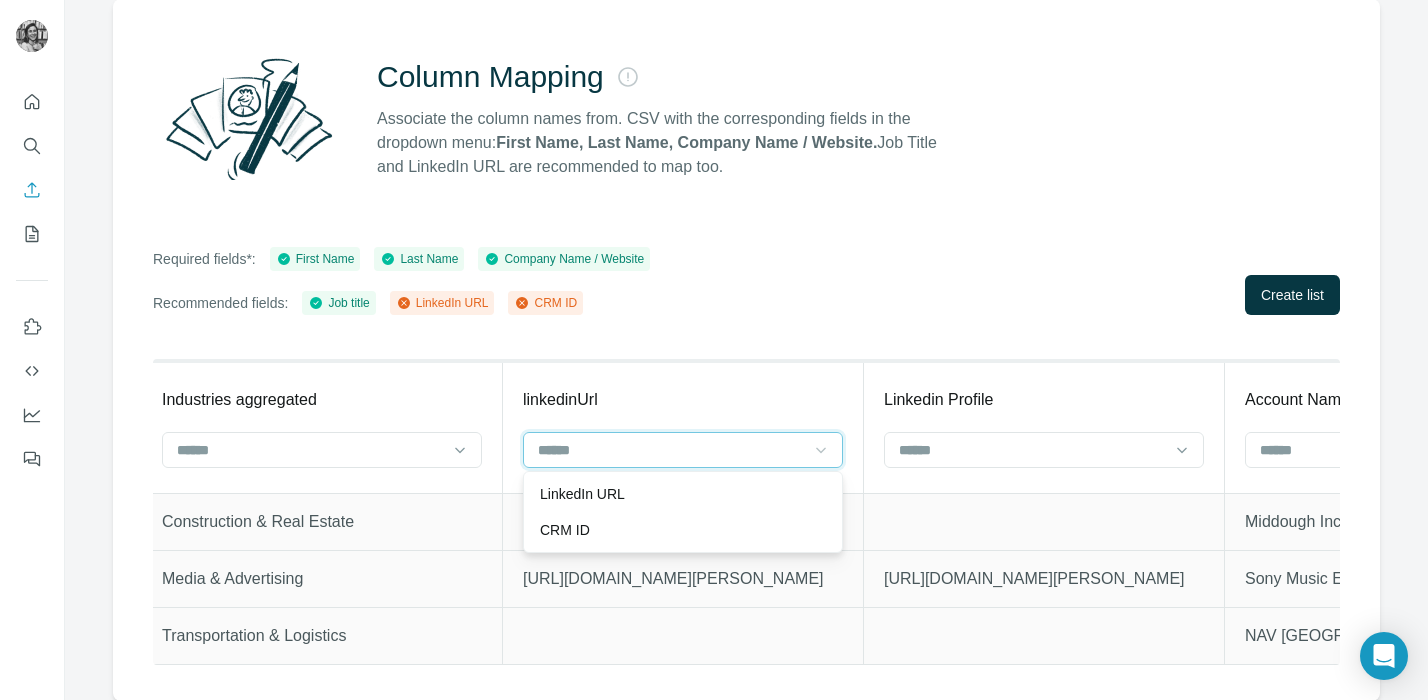 scroll, scrollTop: 0, scrollLeft: 0, axis: both 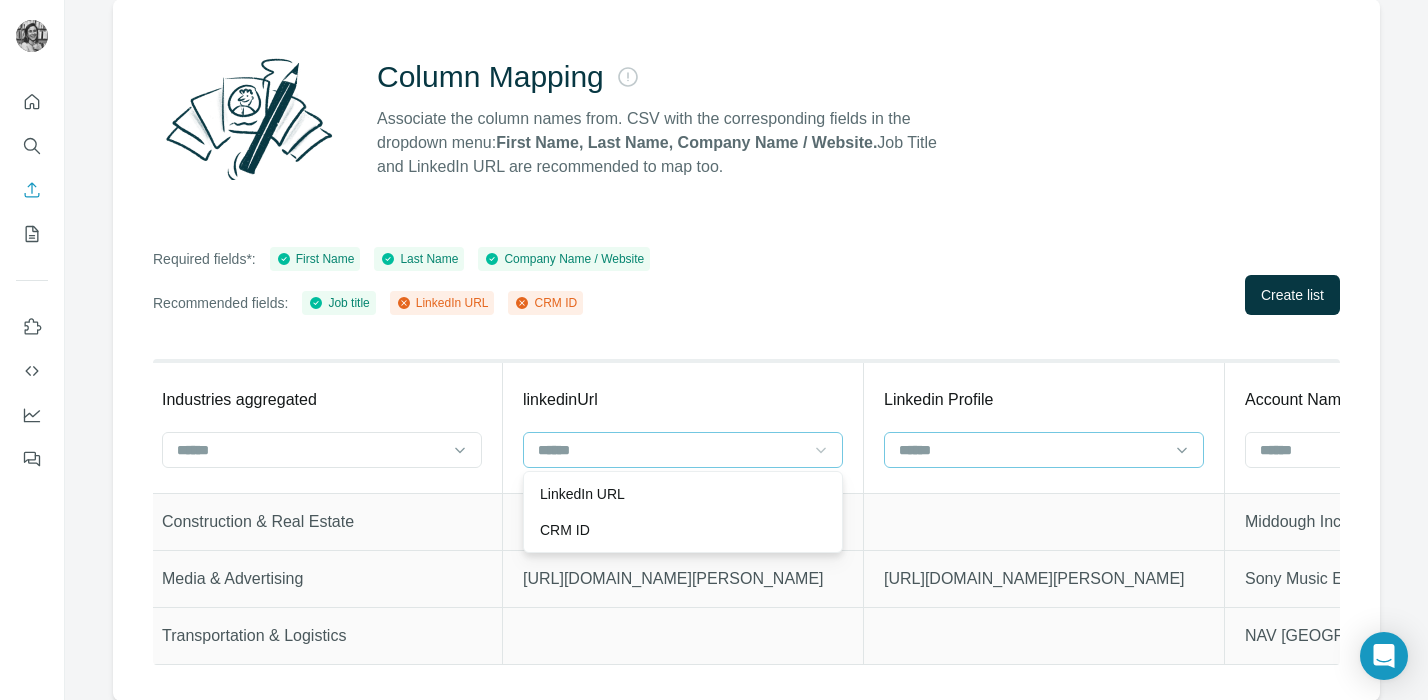click at bounding box center [1032, 450] 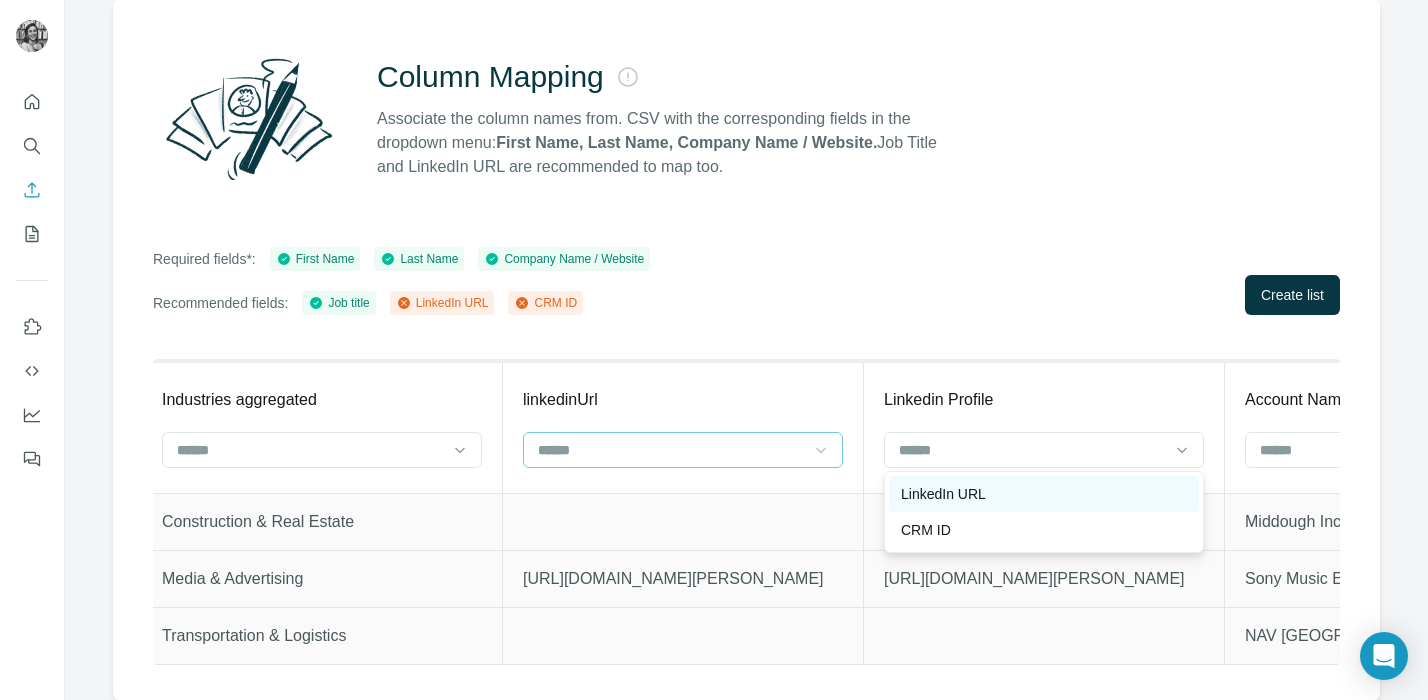 click on "LinkedIn URL" at bounding box center [943, 494] 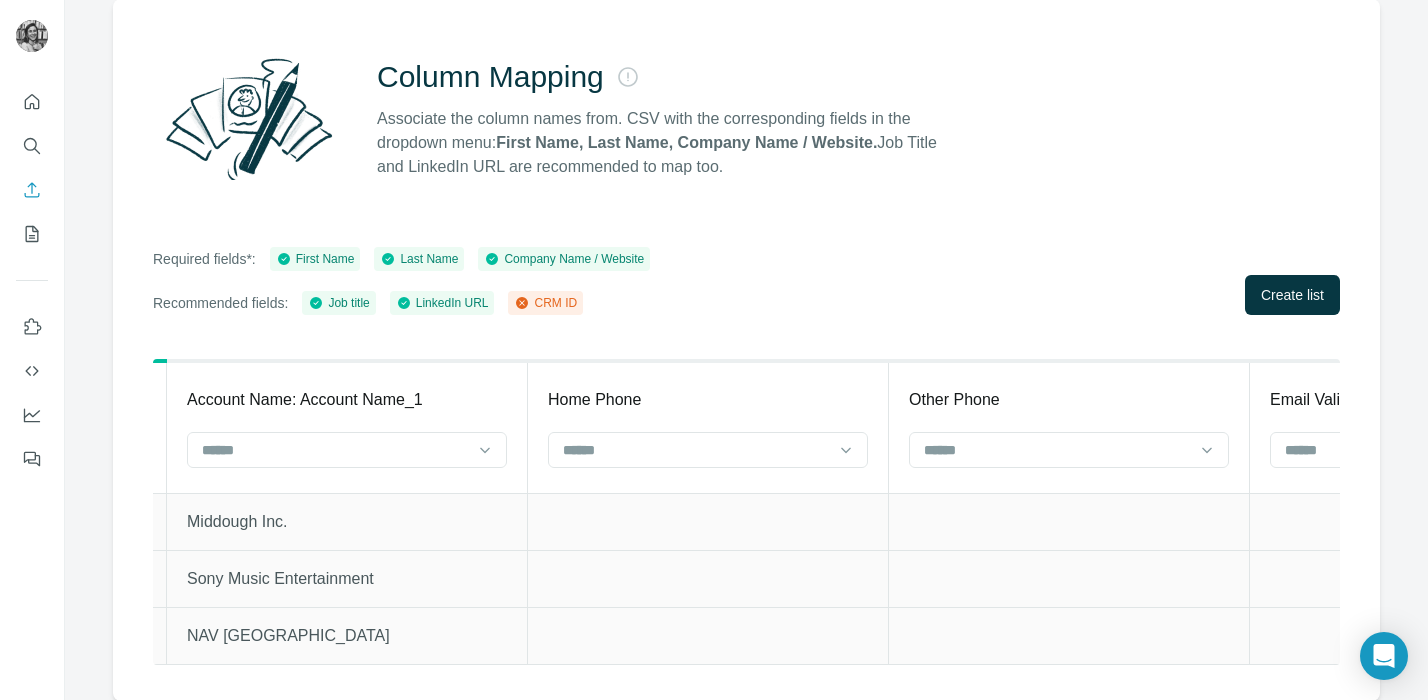 scroll, scrollTop: 0, scrollLeft: 3970, axis: horizontal 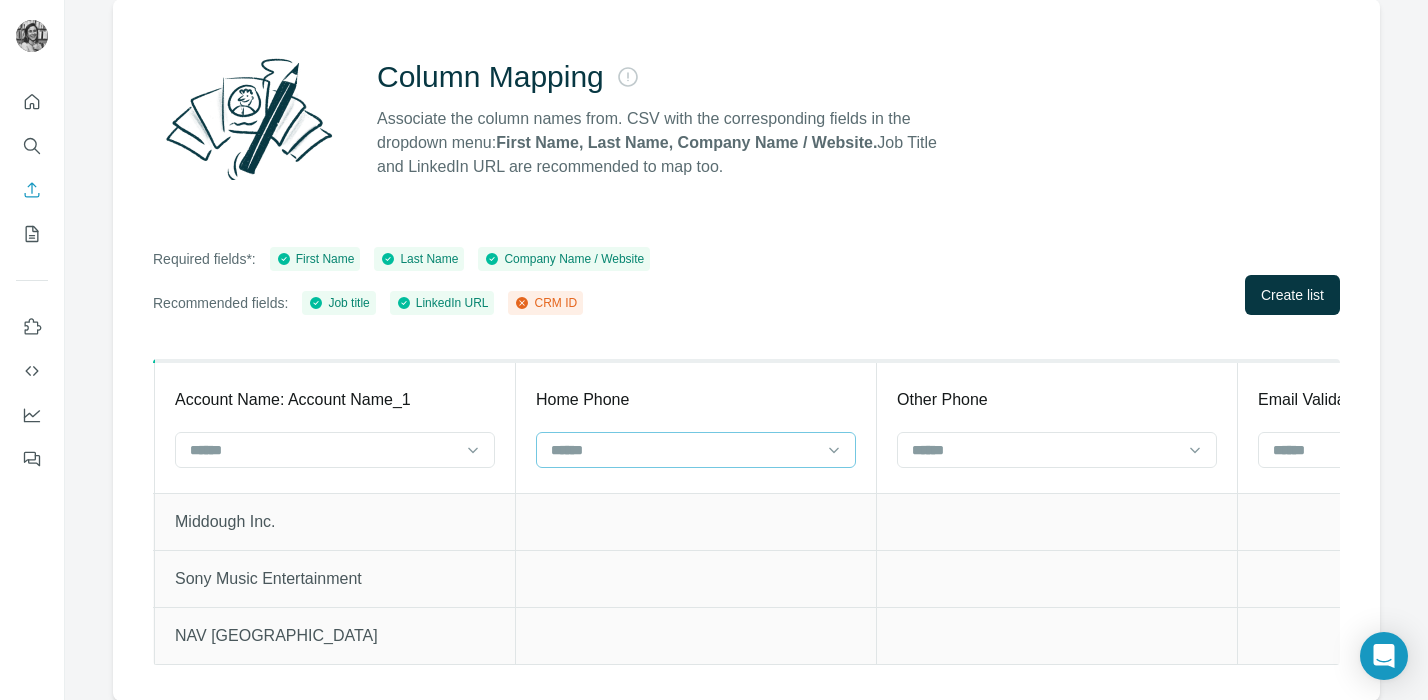 click at bounding box center [684, 450] 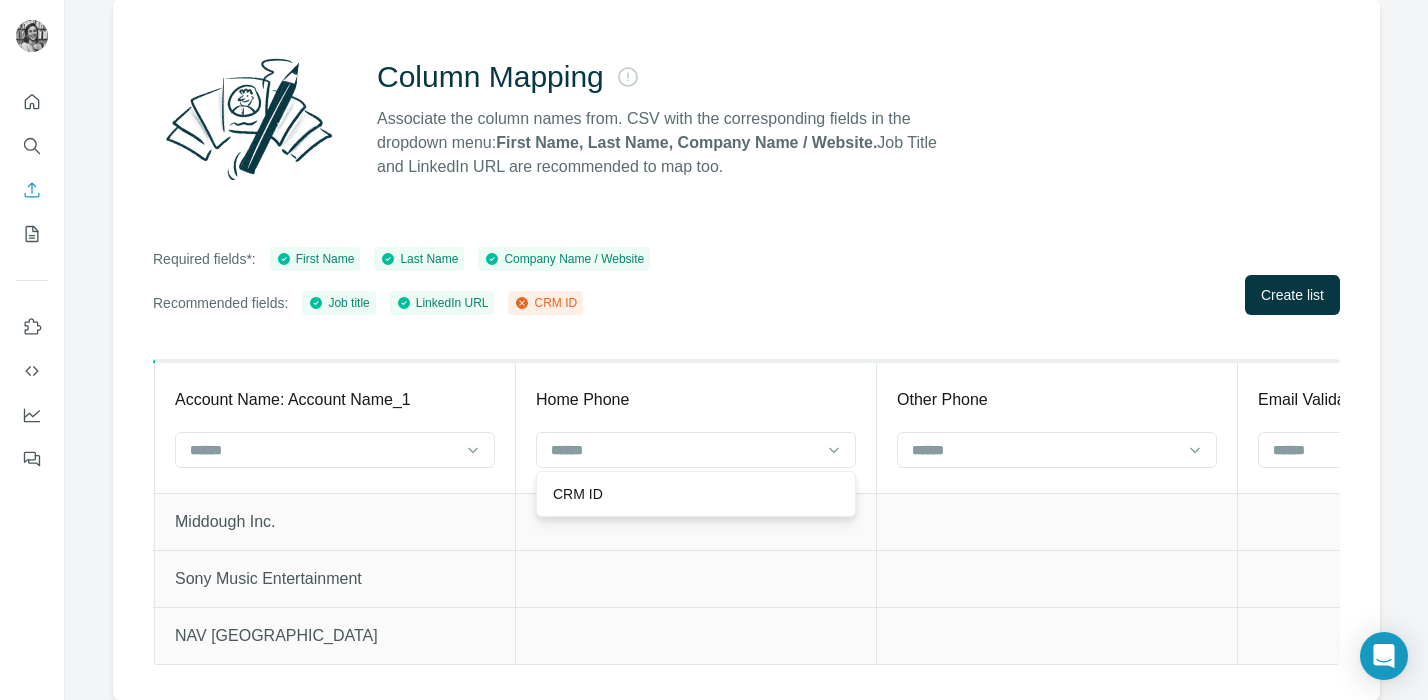click at bounding box center [696, 578] 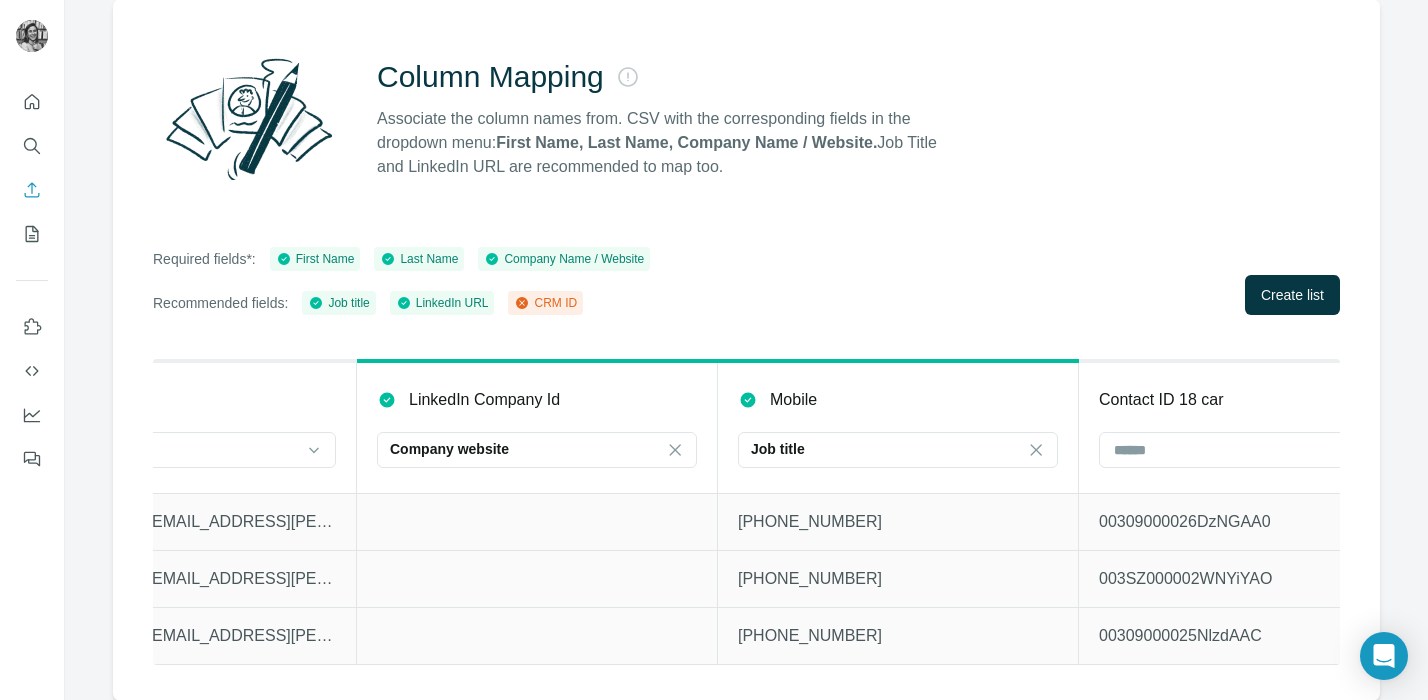 scroll, scrollTop: 0, scrollLeft: 5616, axis: horizontal 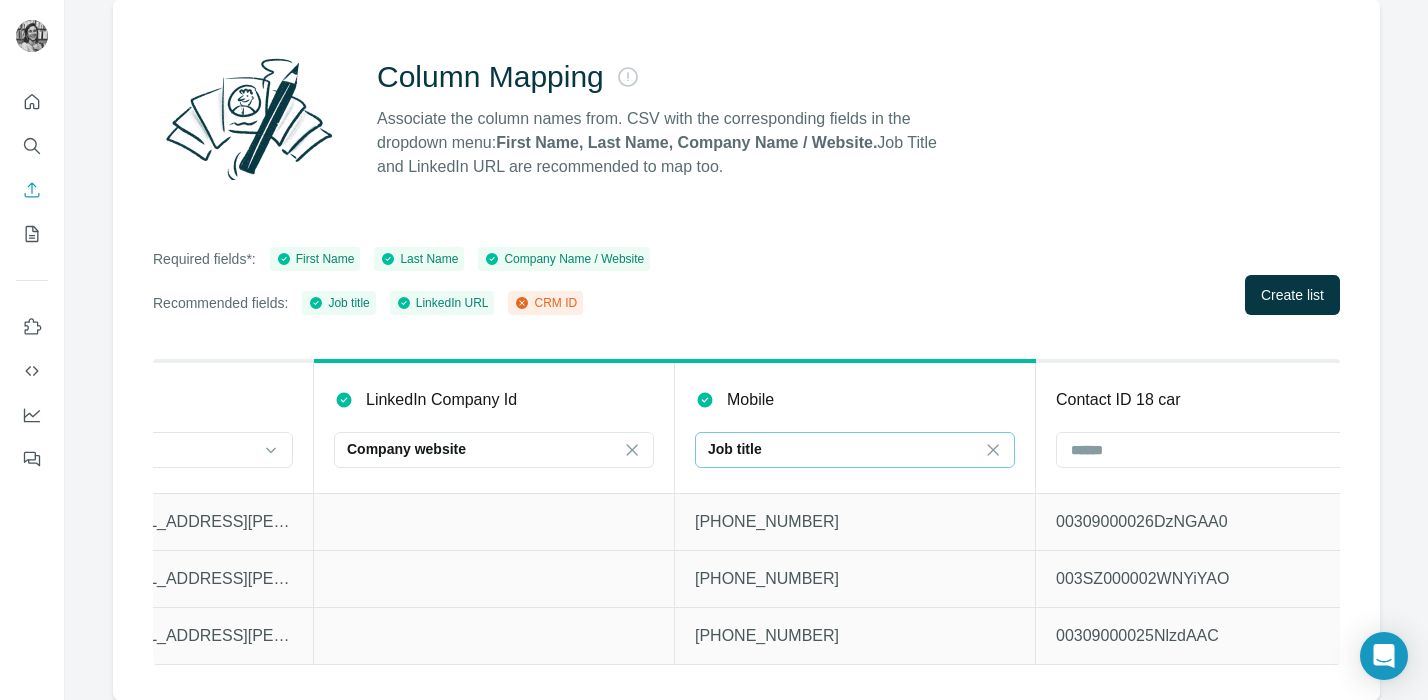 click on "Job title" at bounding box center (855, 450) 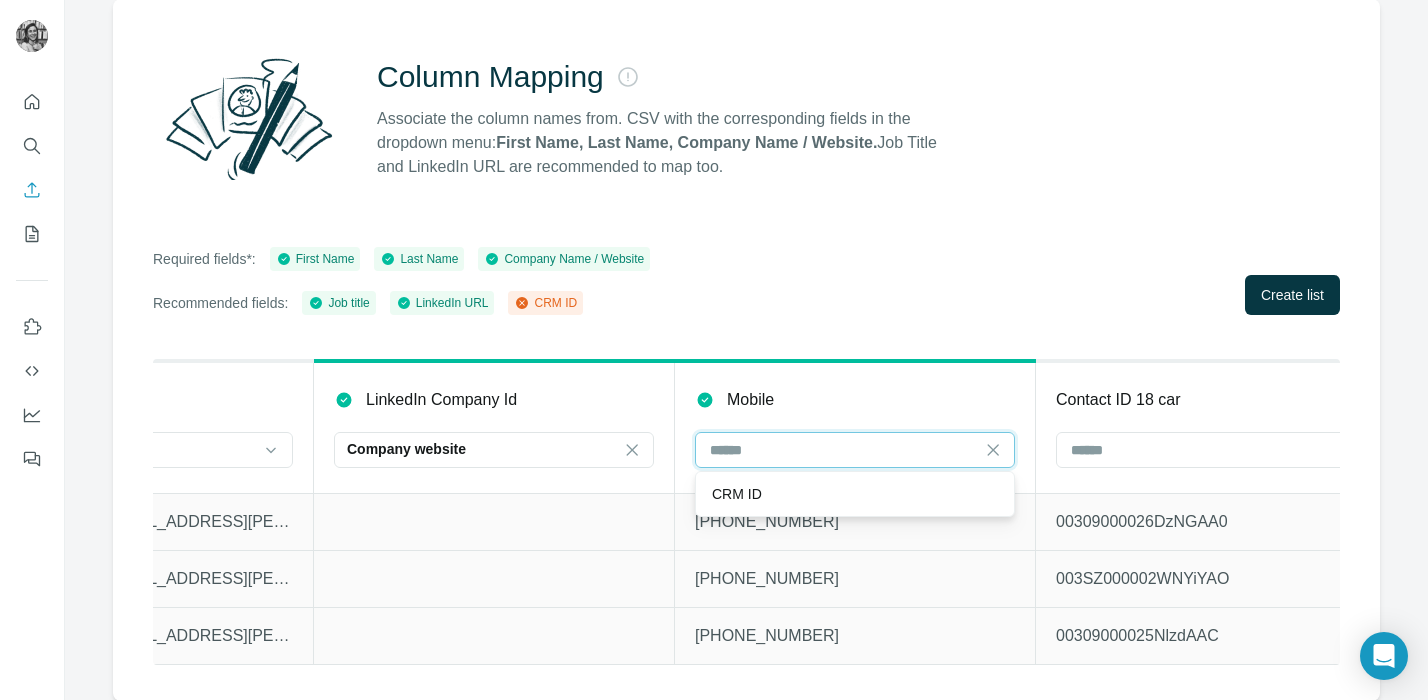 scroll, scrollTop: 0, scrollLeft: 0, axis: both 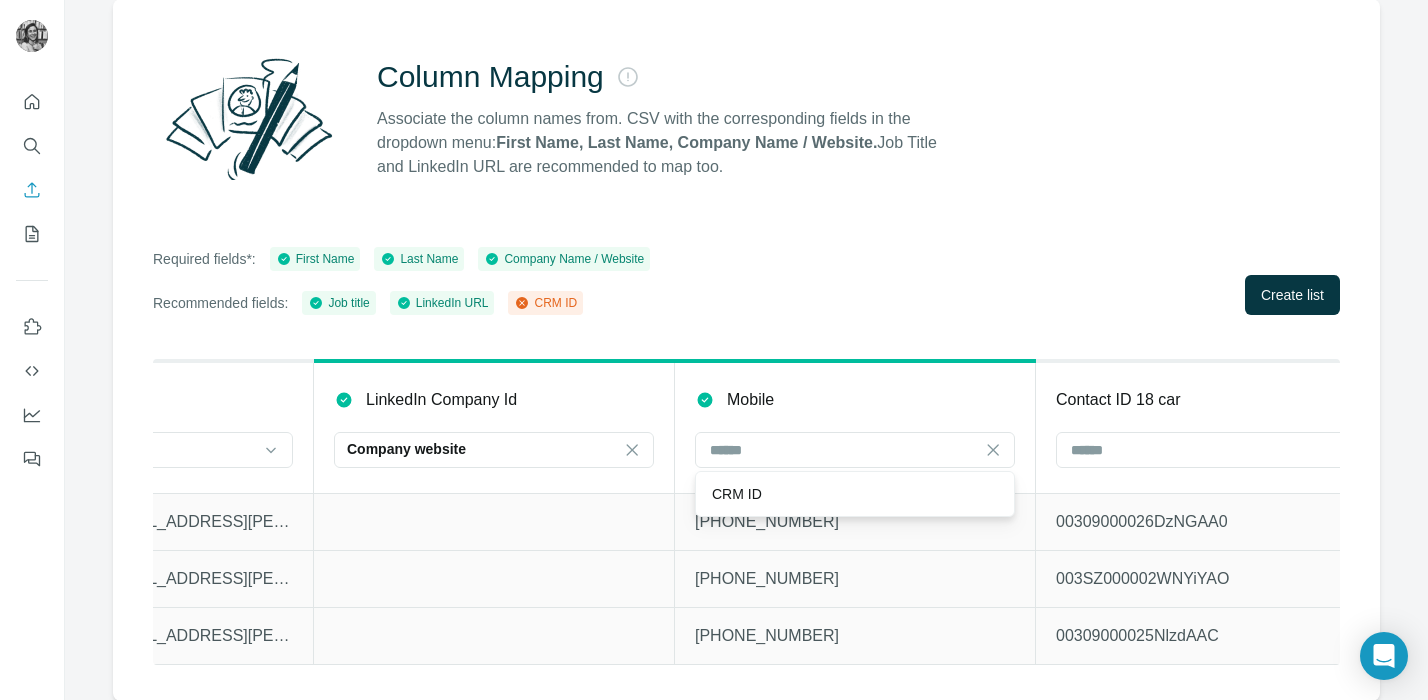 click on "[PHONE_NUMBER]" at bounding box center [855, 578] 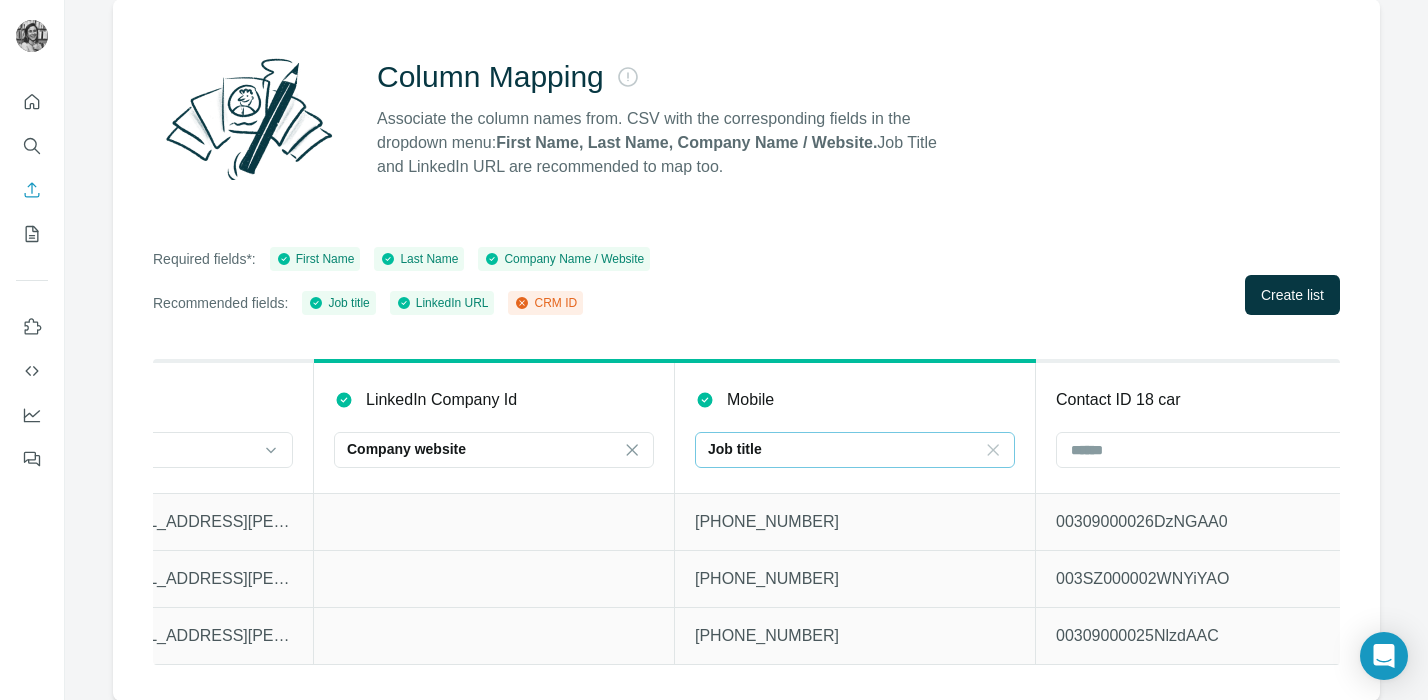 click 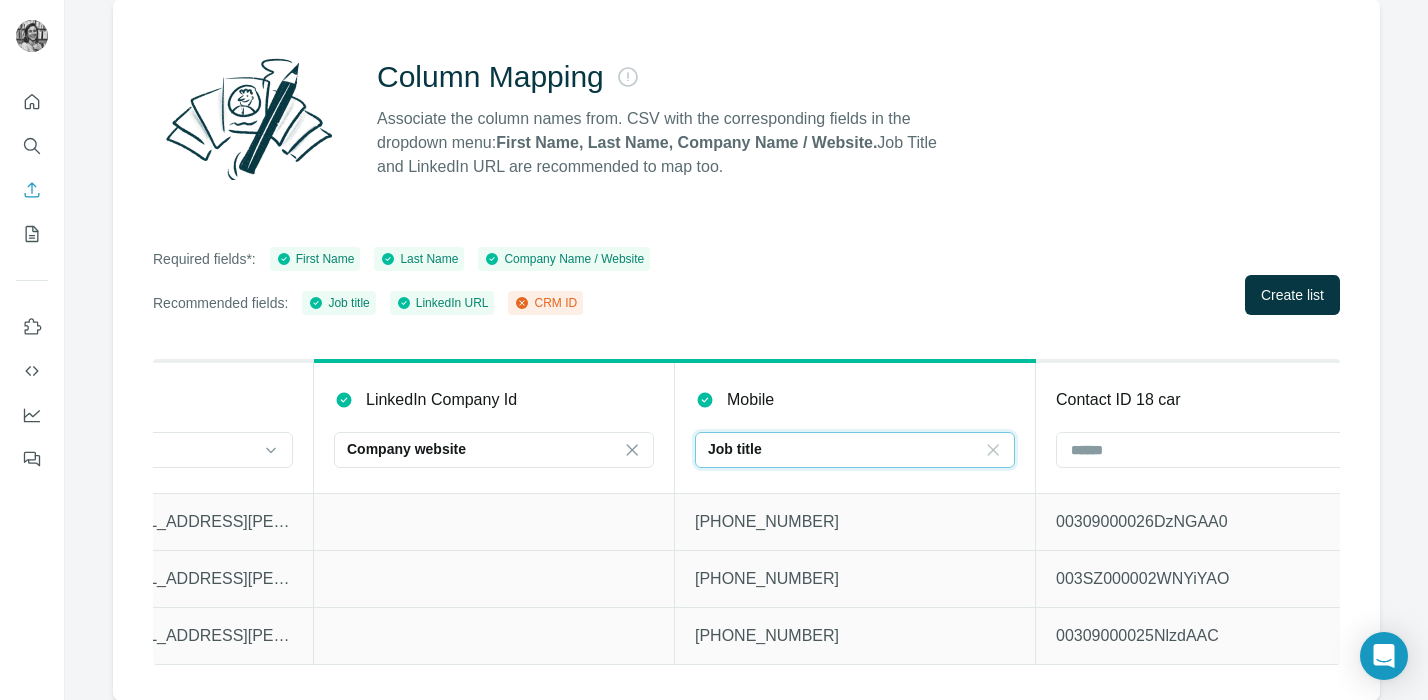 scroll, scrollTop: 0, scrollLeft: 0, axis: both 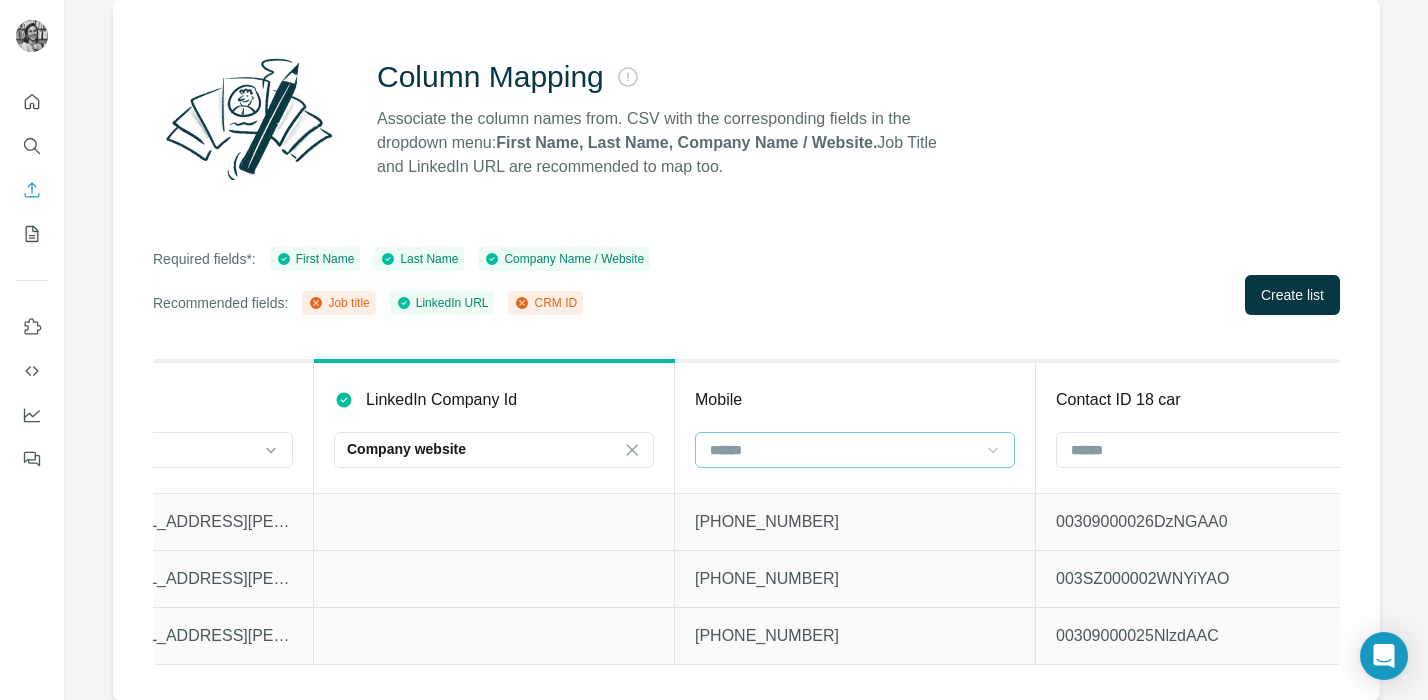 click on "[PHONE_NUMBER]" at bounding box center [855, 578] 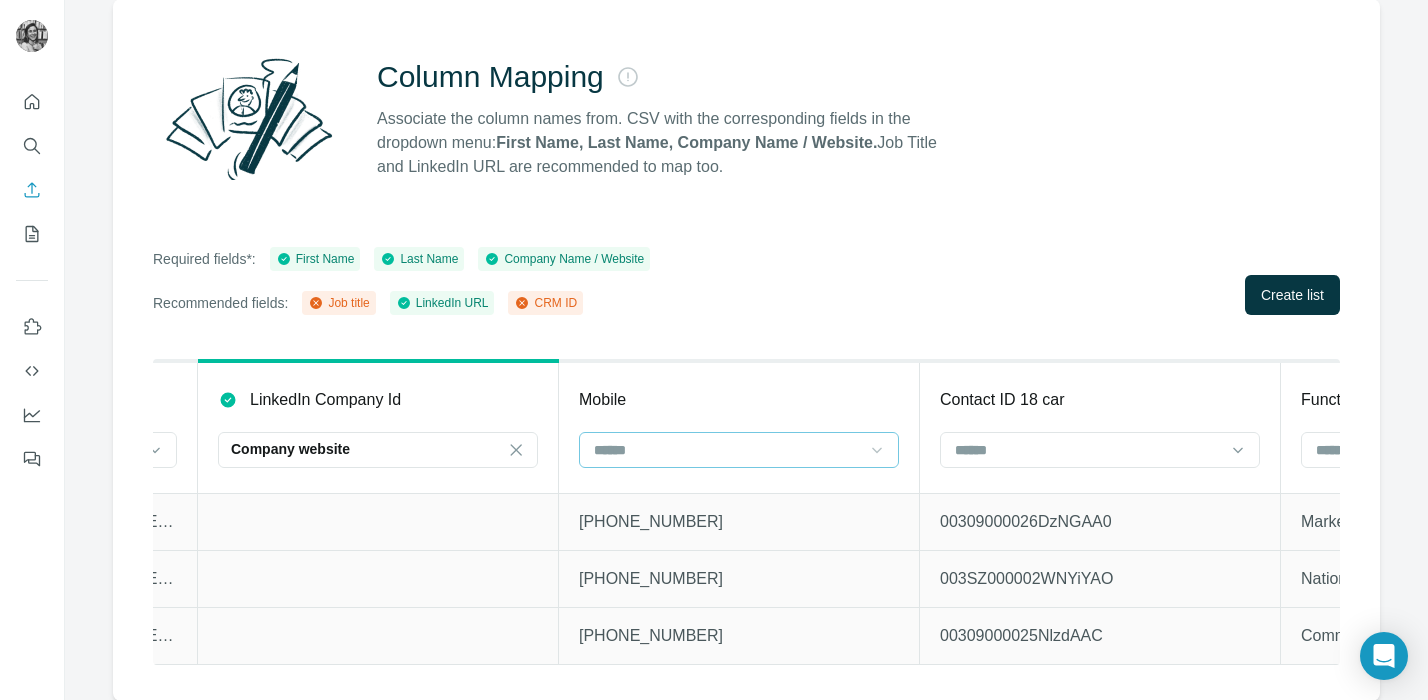 scroll, scrollTop: 0, scrollLeft: 5809, axis: horizontal 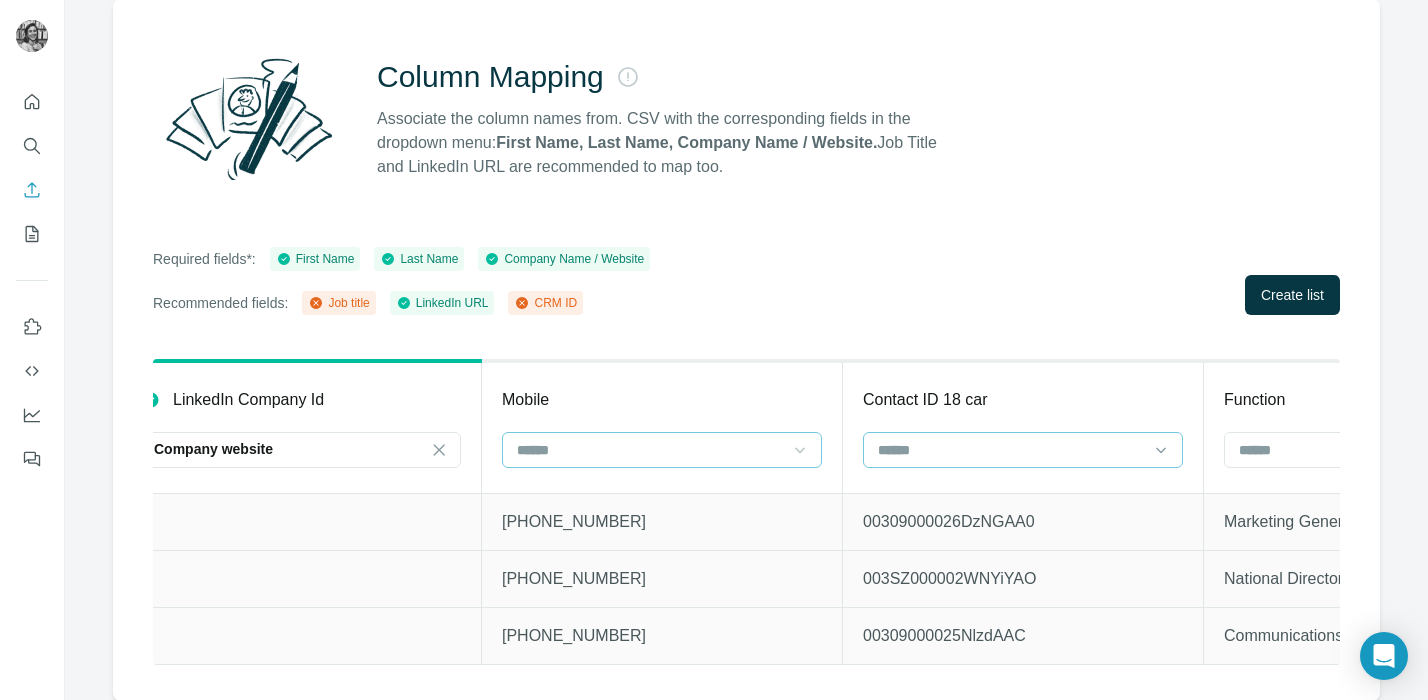 click at bounding box center (1011, 450) 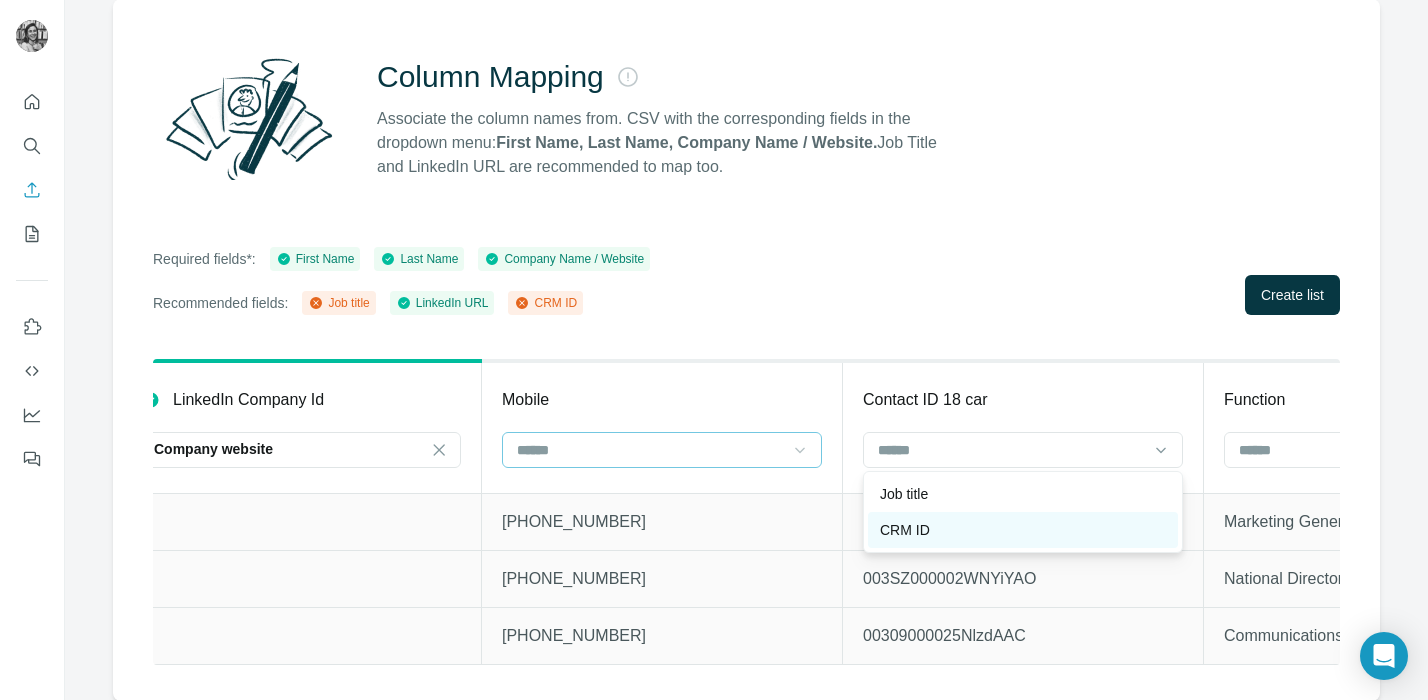 click on "CRM ID" at bounding box center [905, 530] 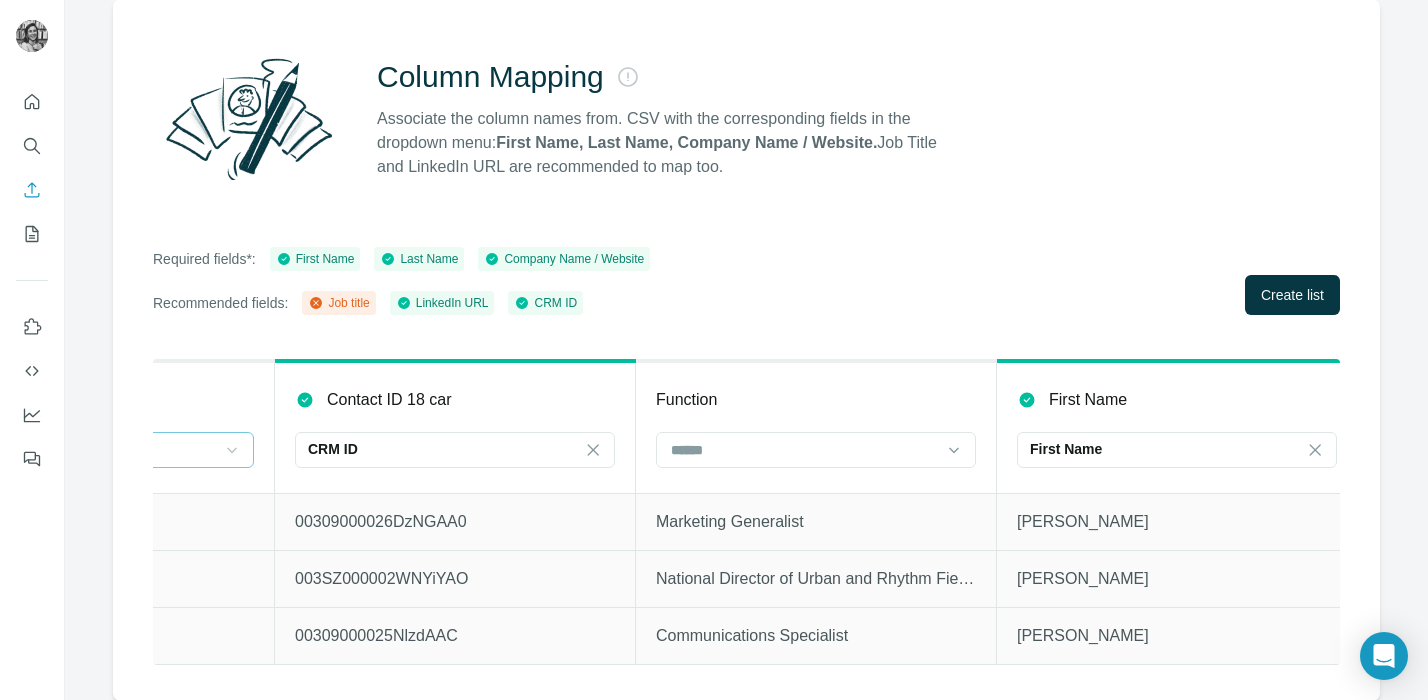 scroll, scrollTop: 0, scrollLeft: 6447, axis: horizontal 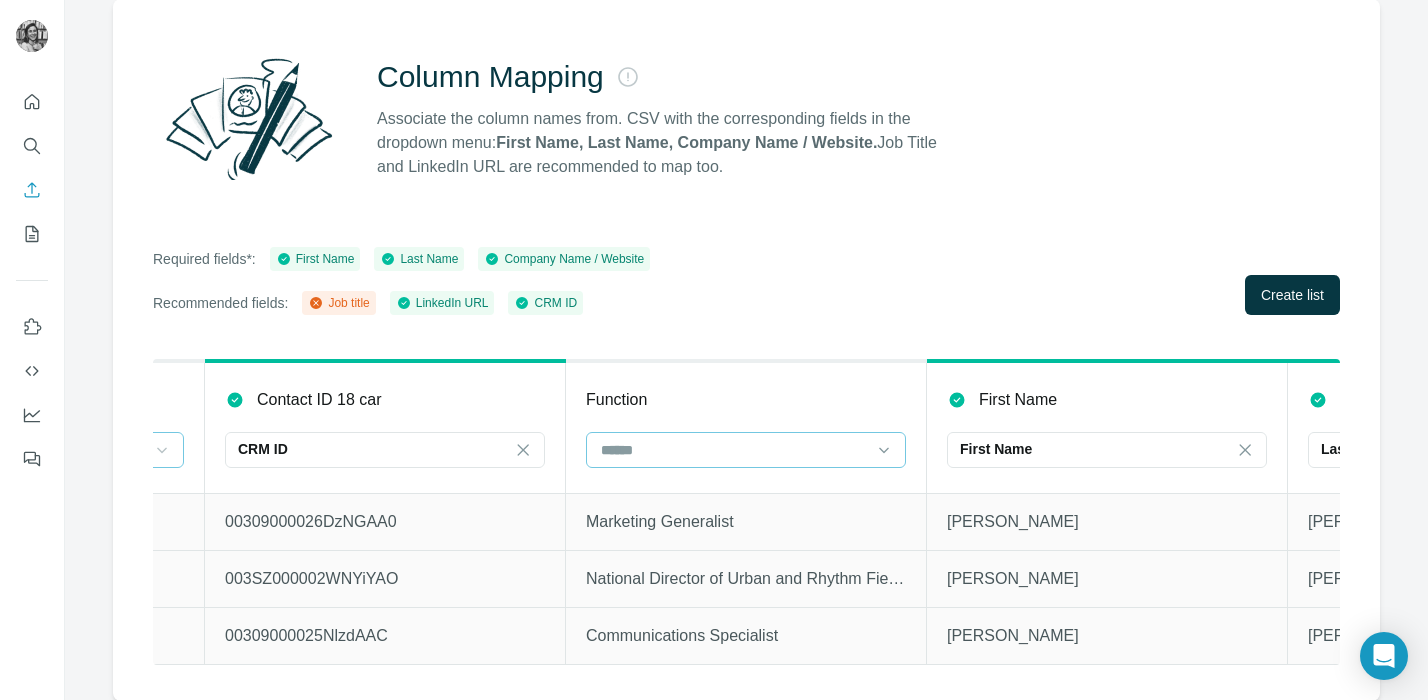 click at bounding box center [734, 450] 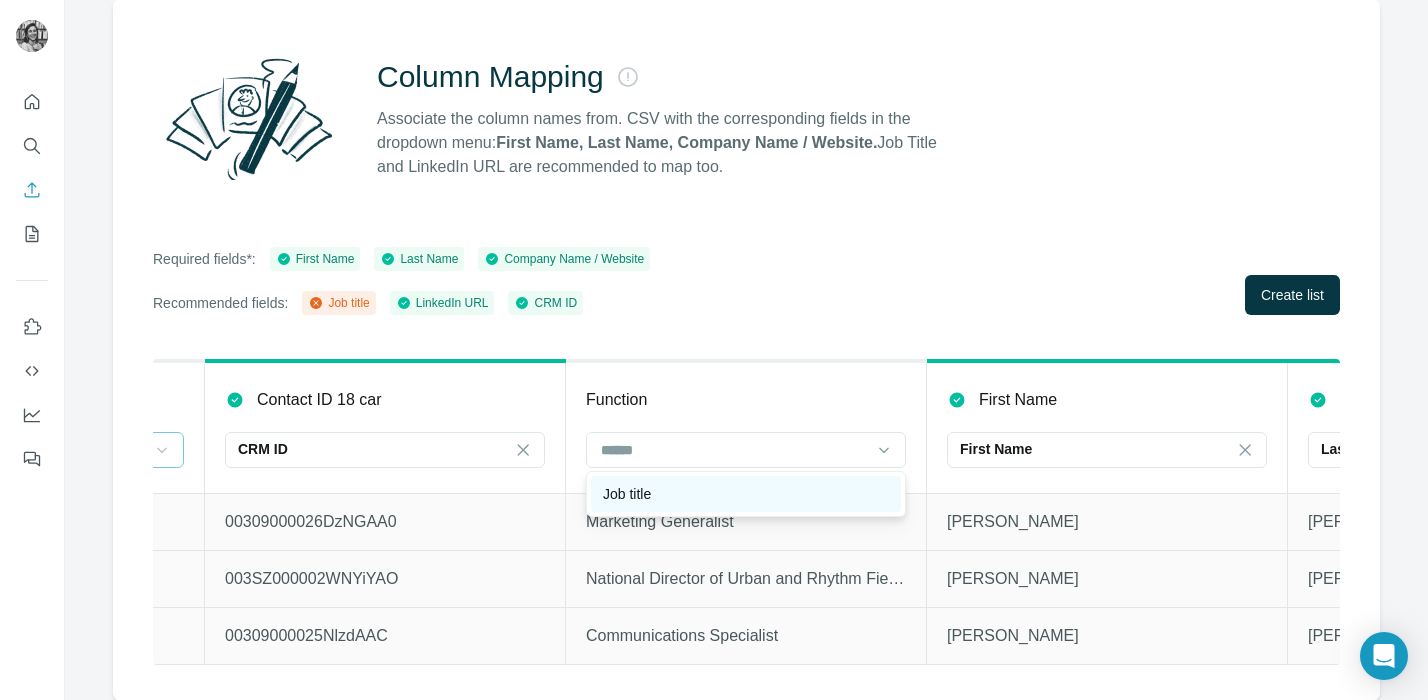 click on "Job title" at bounding box center (746, 494) 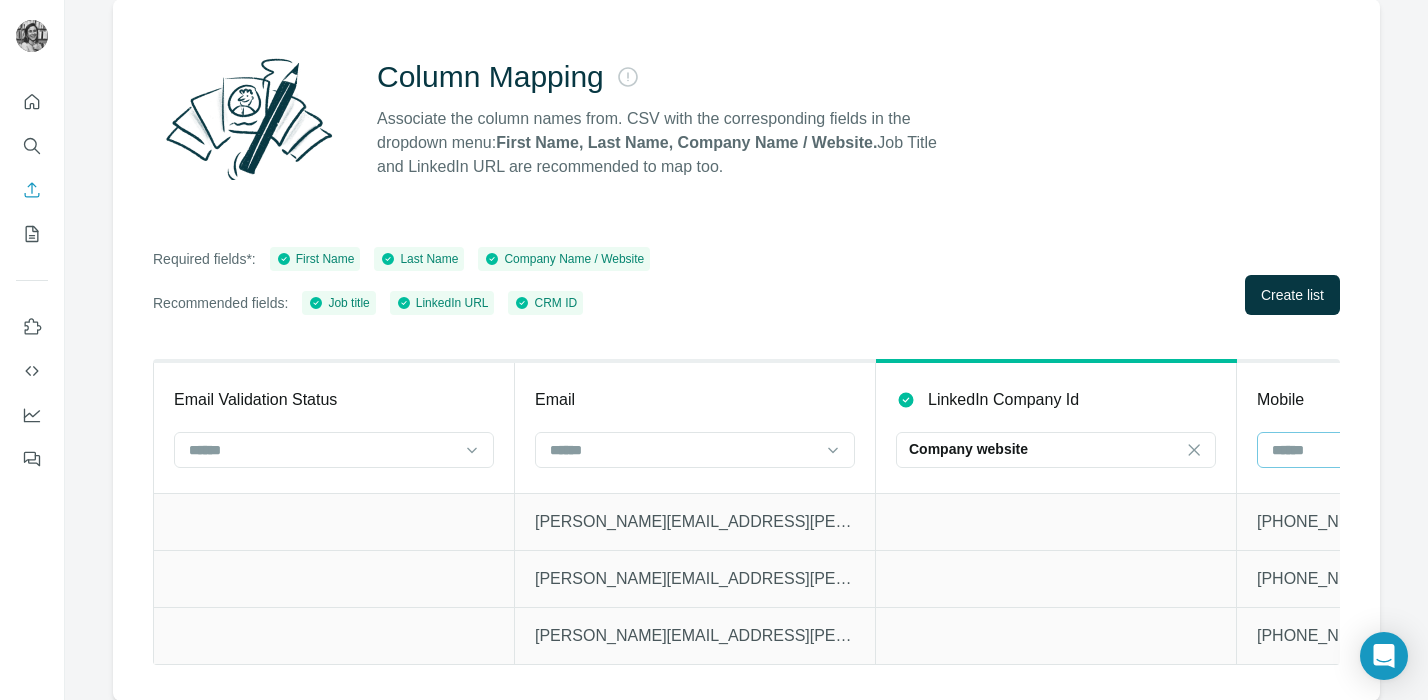 scroll, scrollTop: 0, scrollLeft: 5042, axis: horizontal 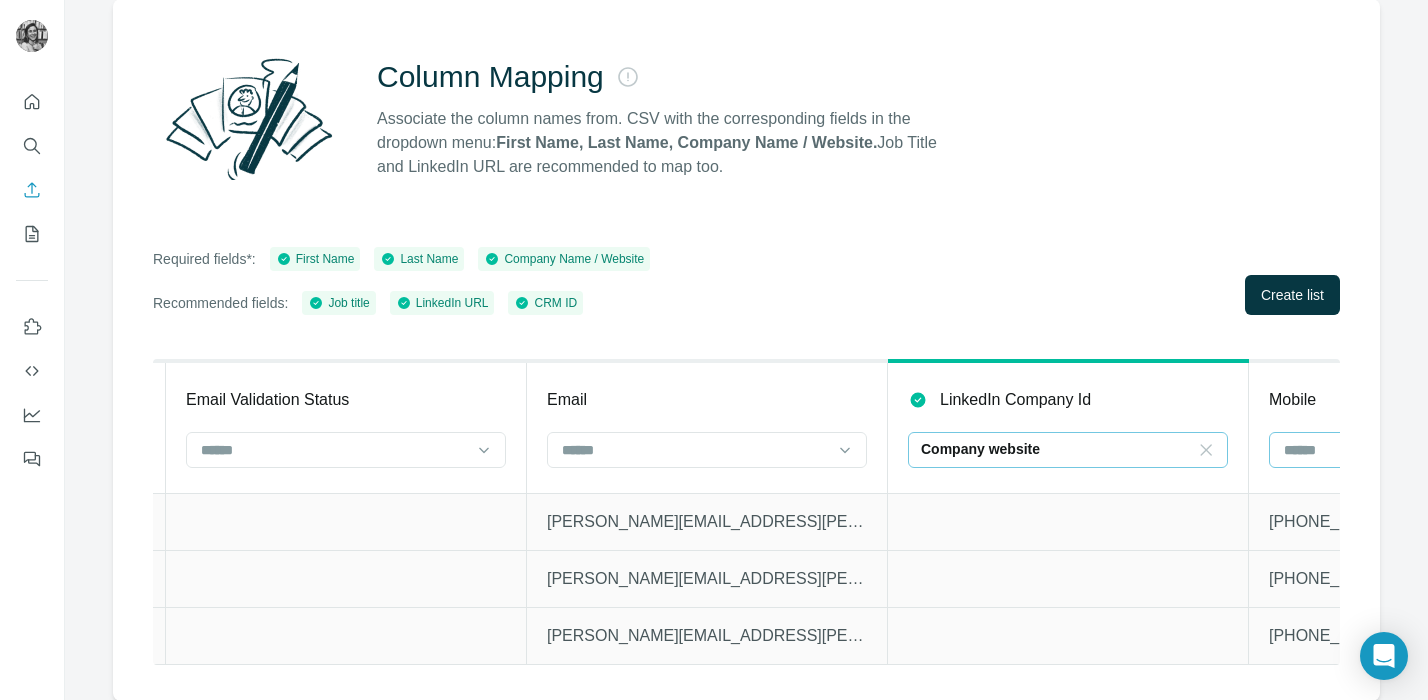 click 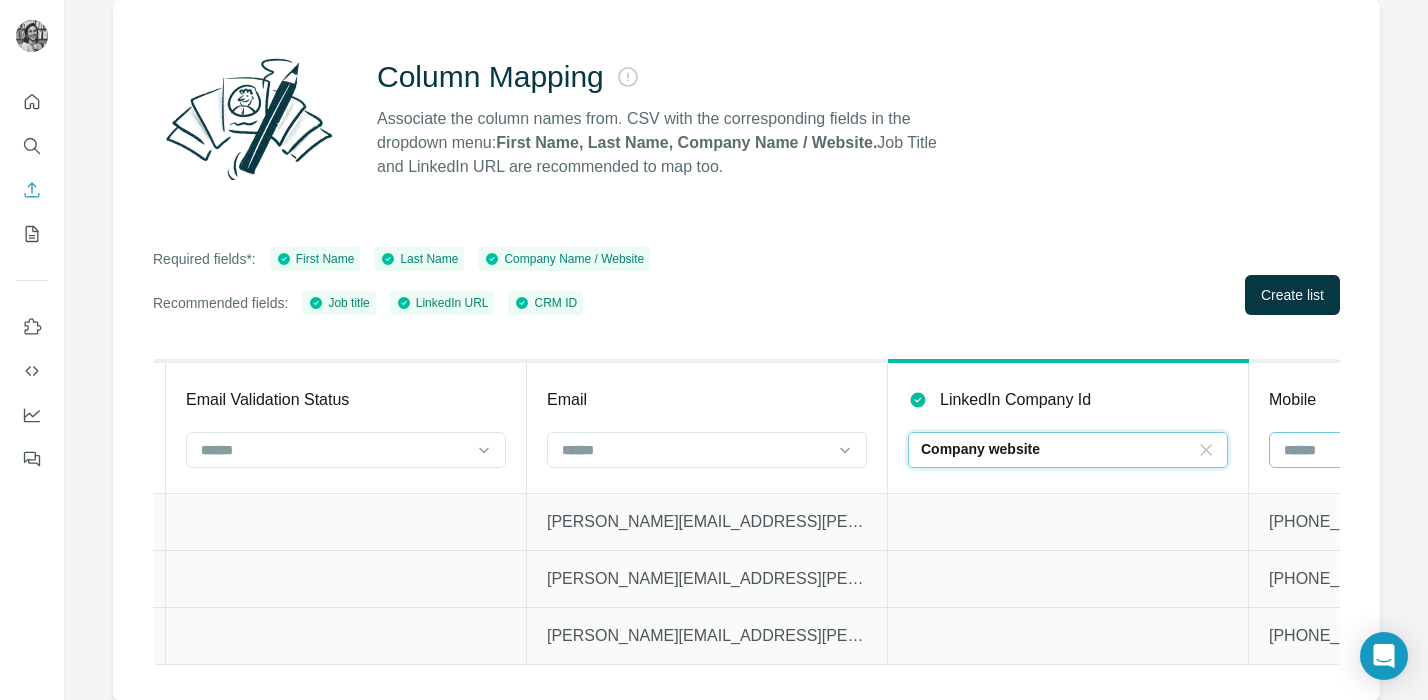 scroll, scrollTop: 0, scrollLeft: 0, axis: both 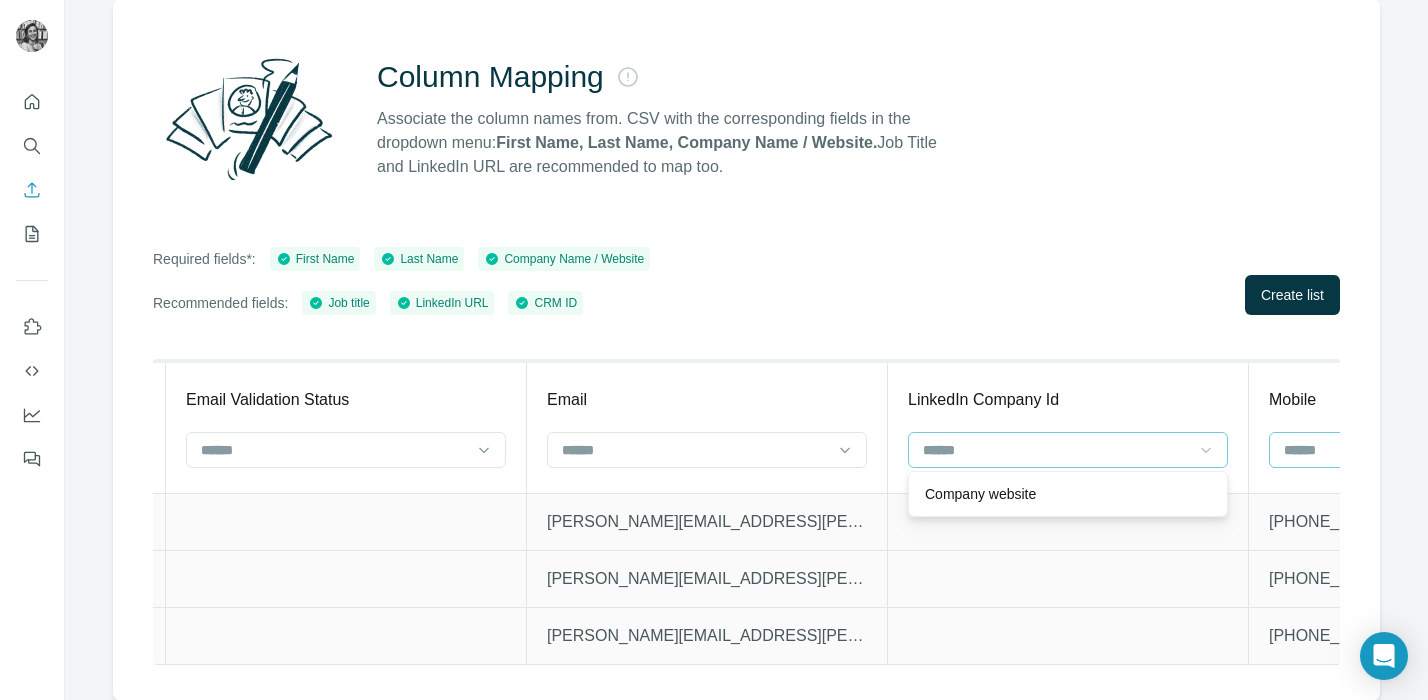 click at bounding box center [1068, 635] 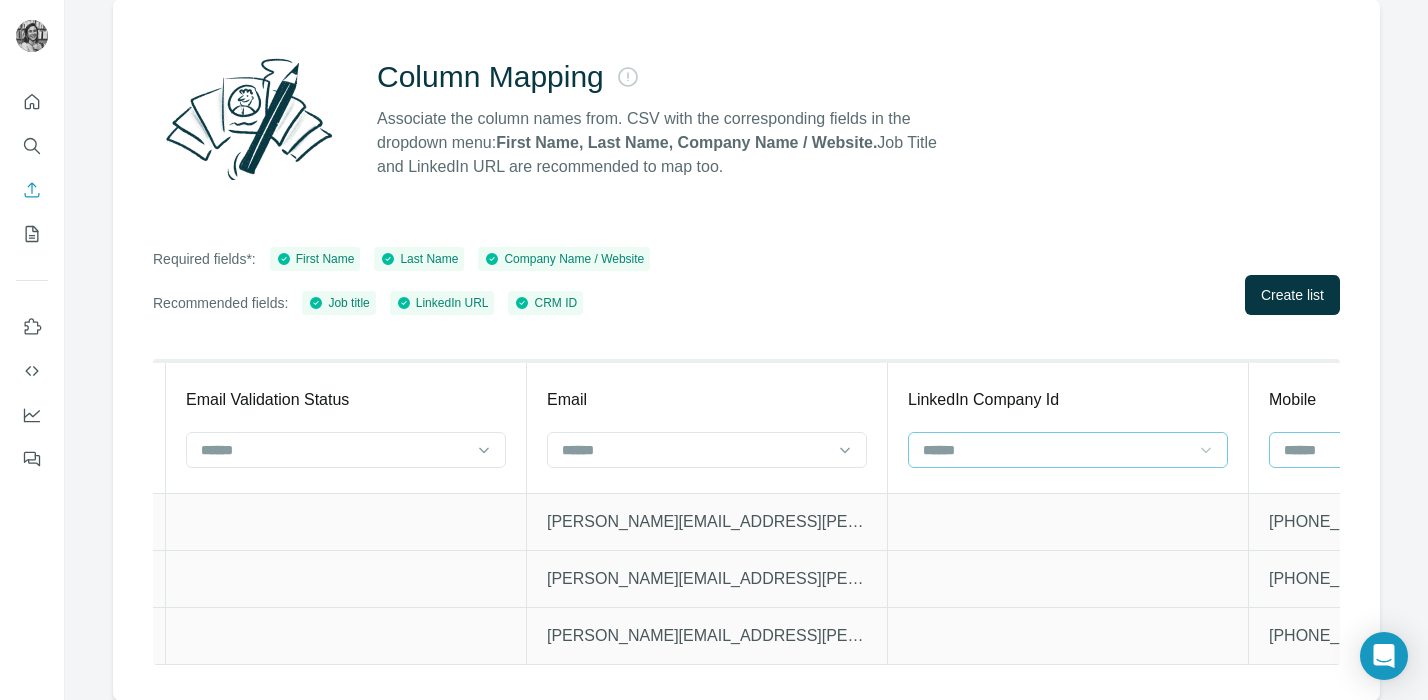 click at bounding box center [1056, 450] 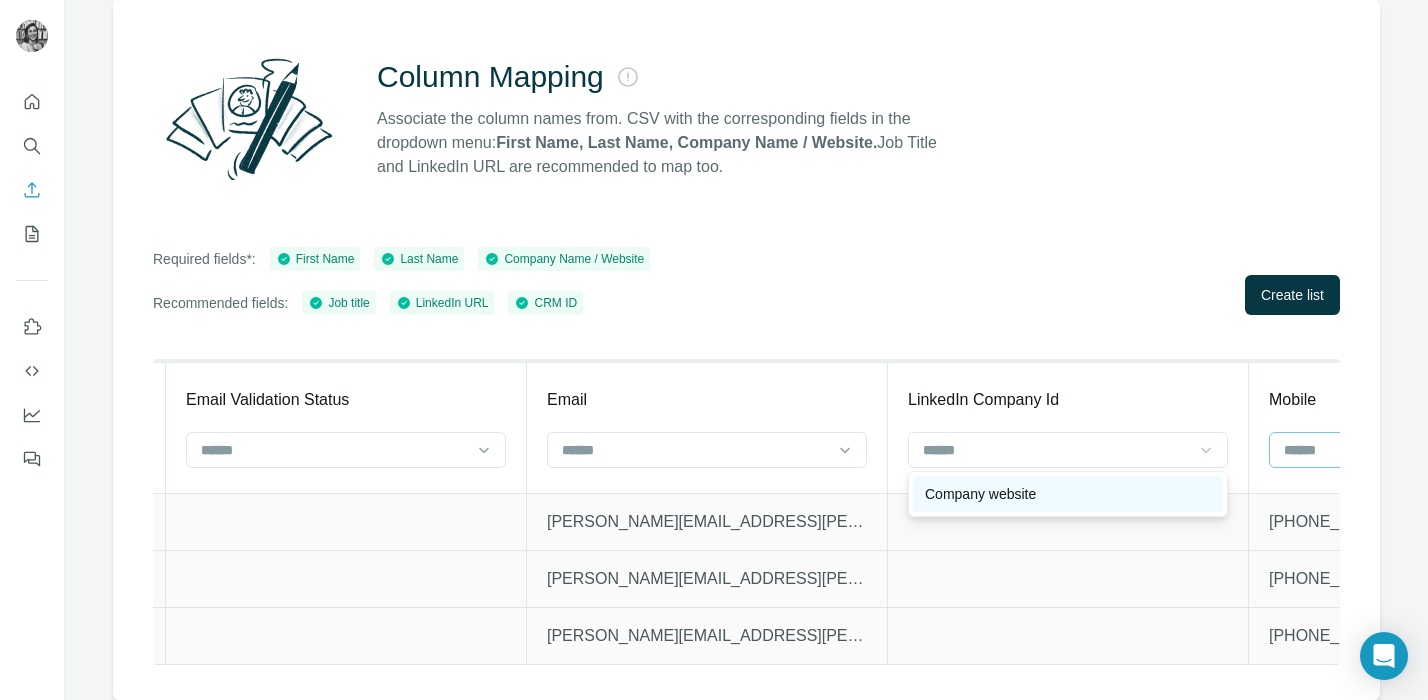 click on "Company website" at bounding box center [980, 494] 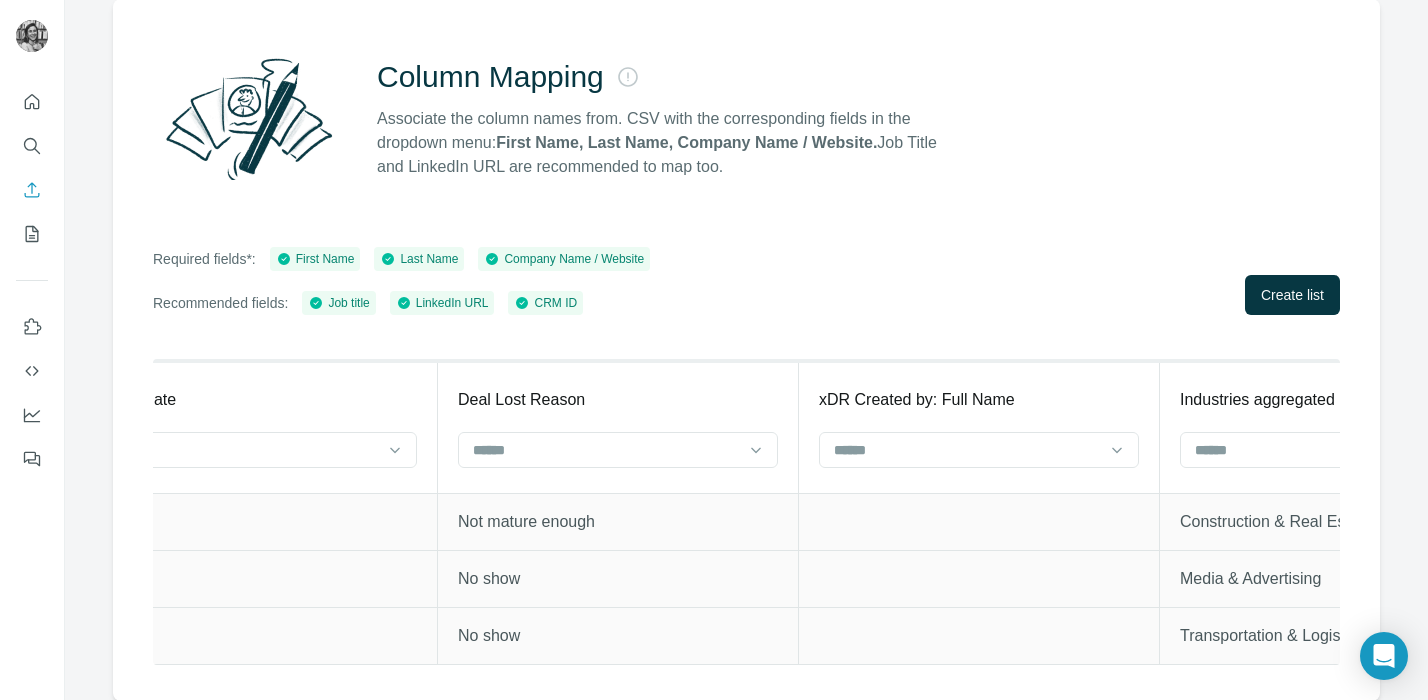 scroll, scrollTop: 0, scrollLeft: 1649, axis: horizontal 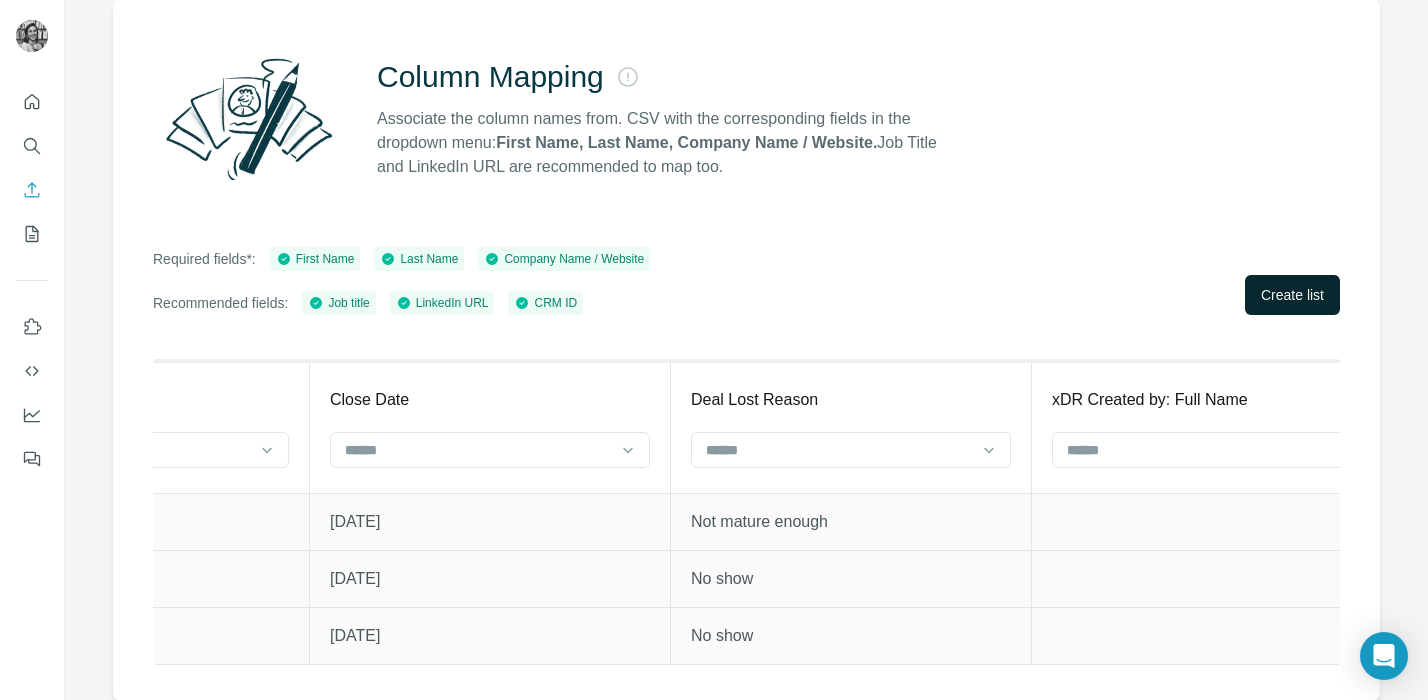 click on "Create list" at bounding box center (1292, 295) 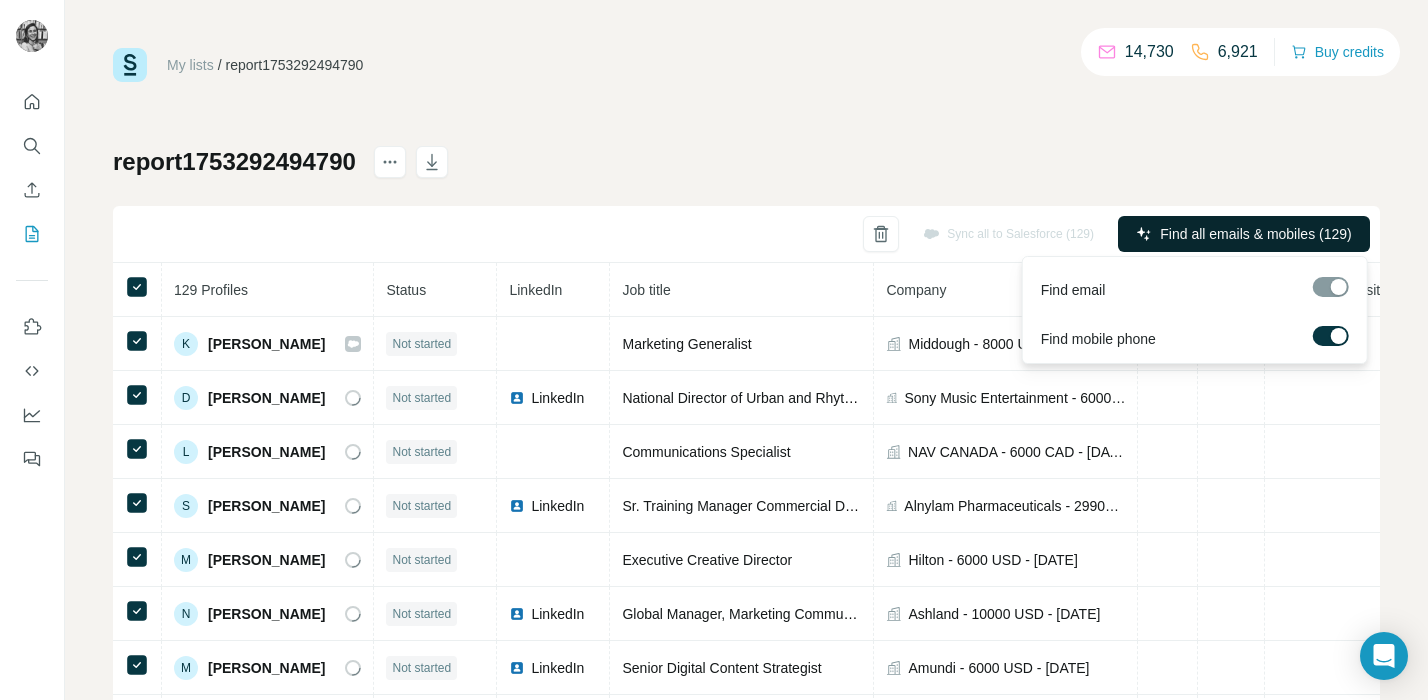 click on "Find all emails & mobiles (129)" at bounding box center (1244, 234) 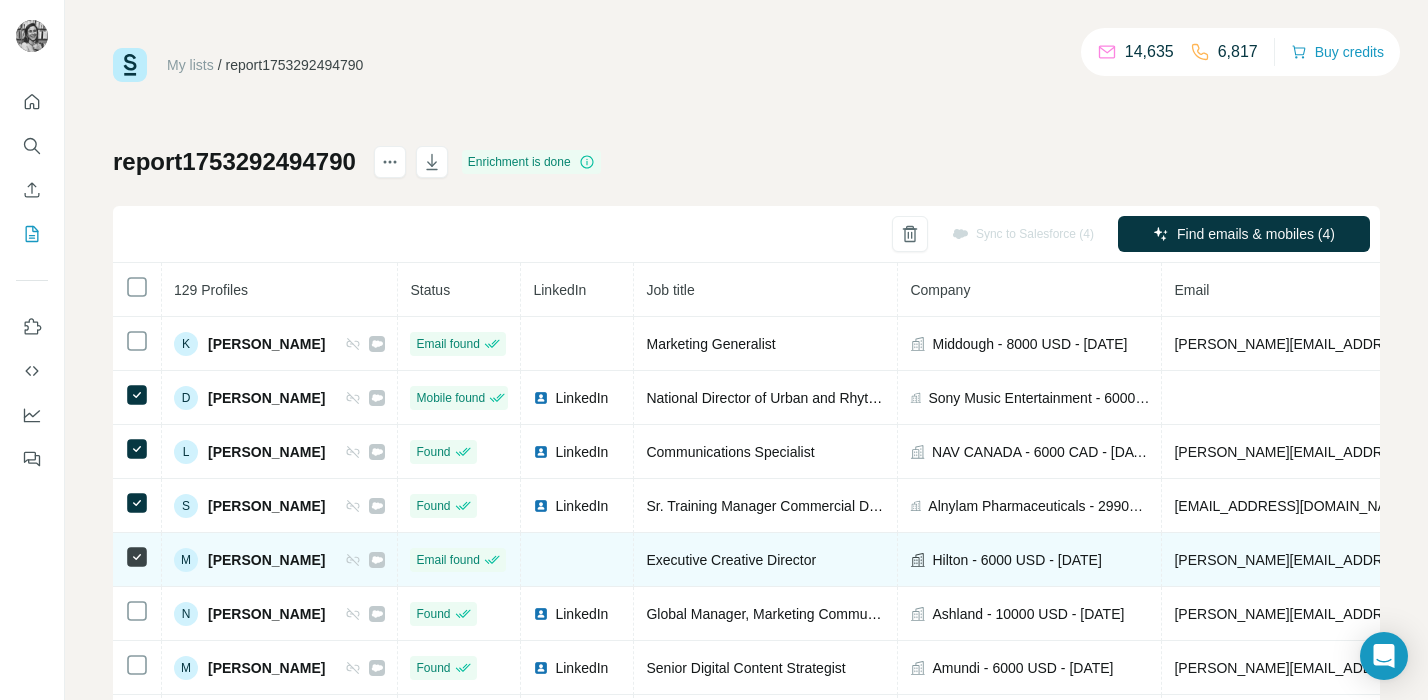 click at bounding box center [137, 560] 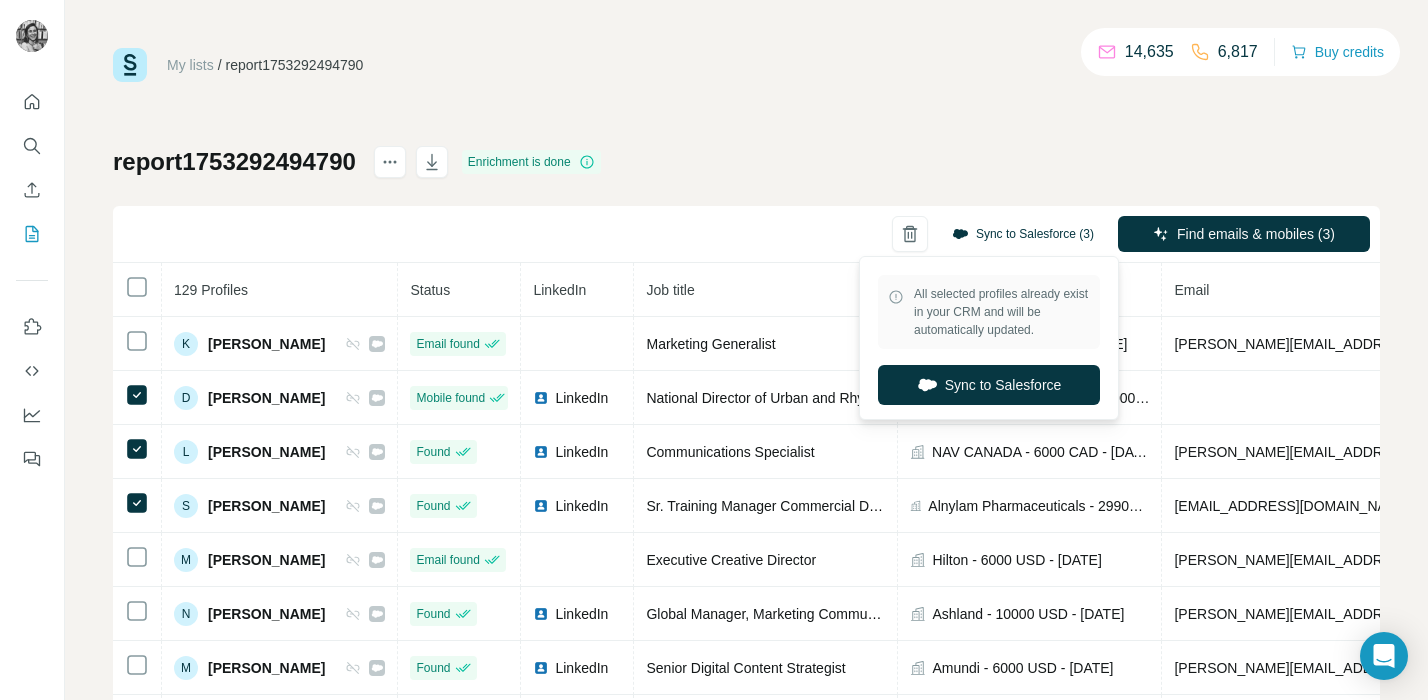 click on "Sync to Salesforce (3)" at bounding box center (1023, 234) 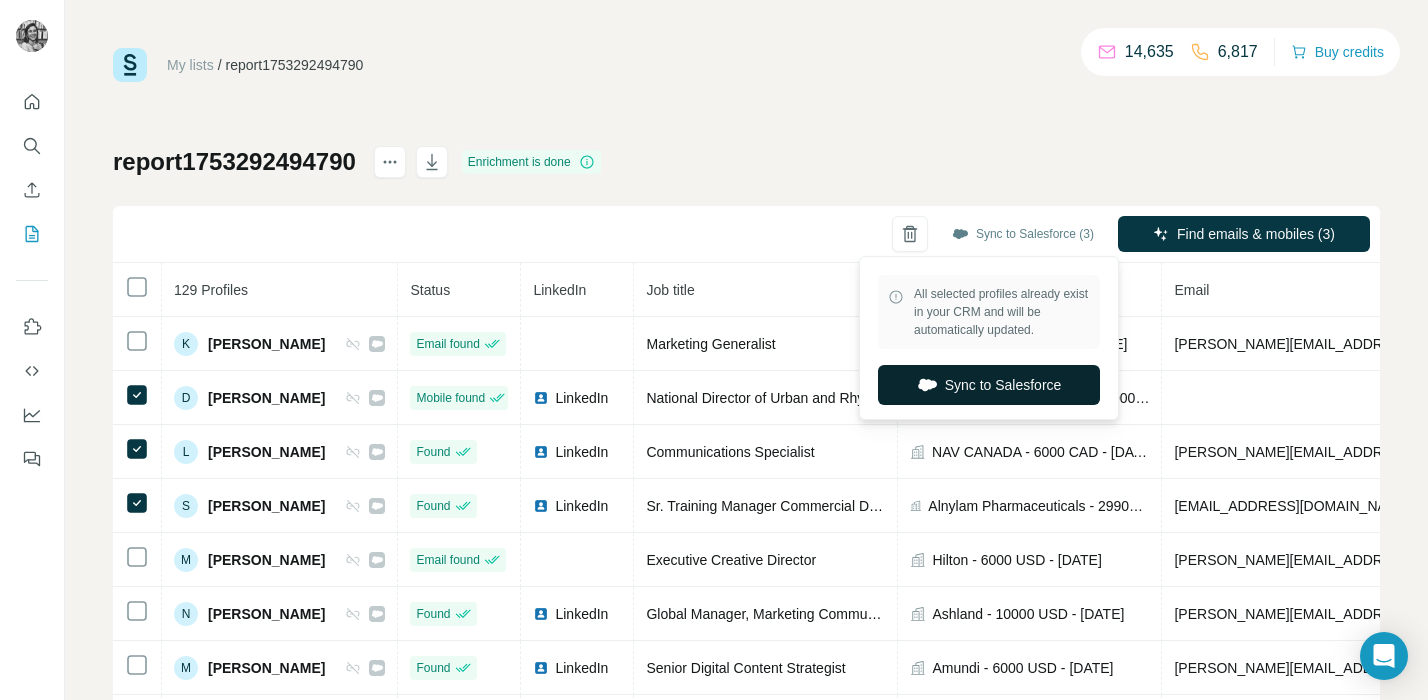 click on "Sync to Salesforce" at bounding box center [989, 385] 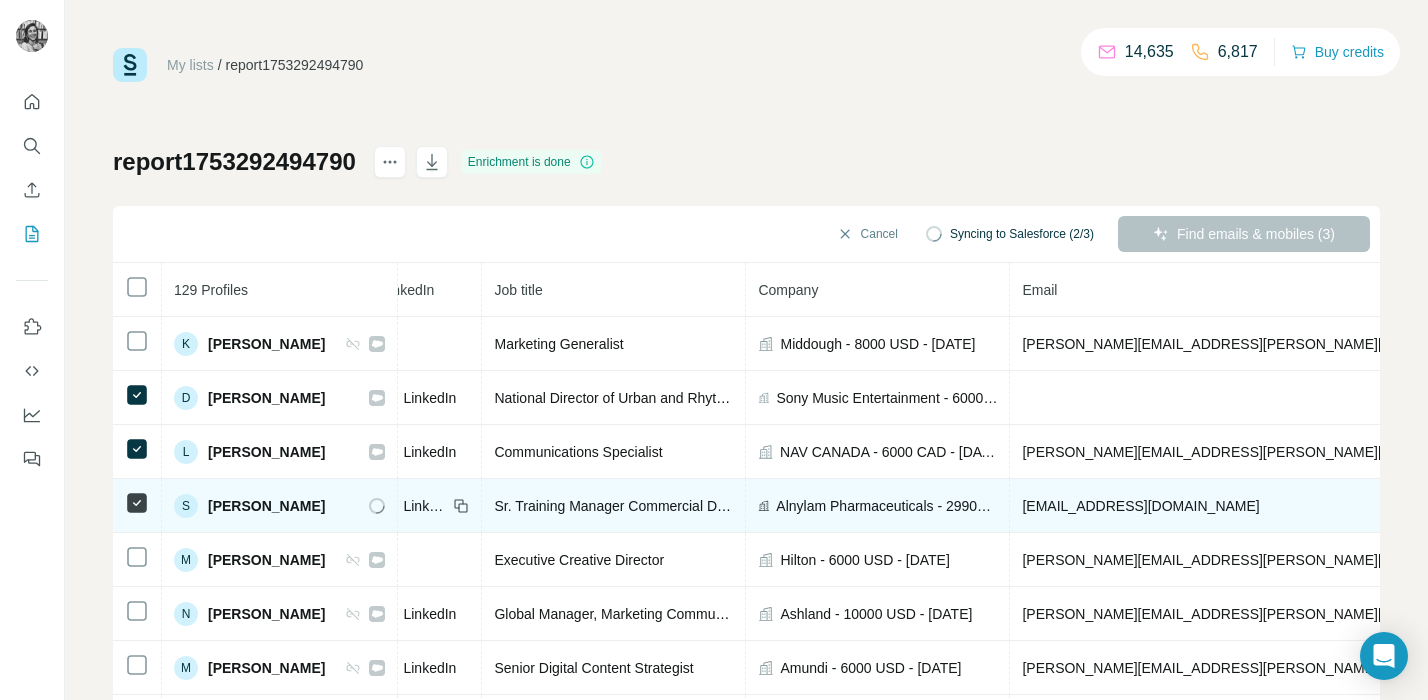 scroll, scrollTop: 0, scrollLeft: 0, axis: both 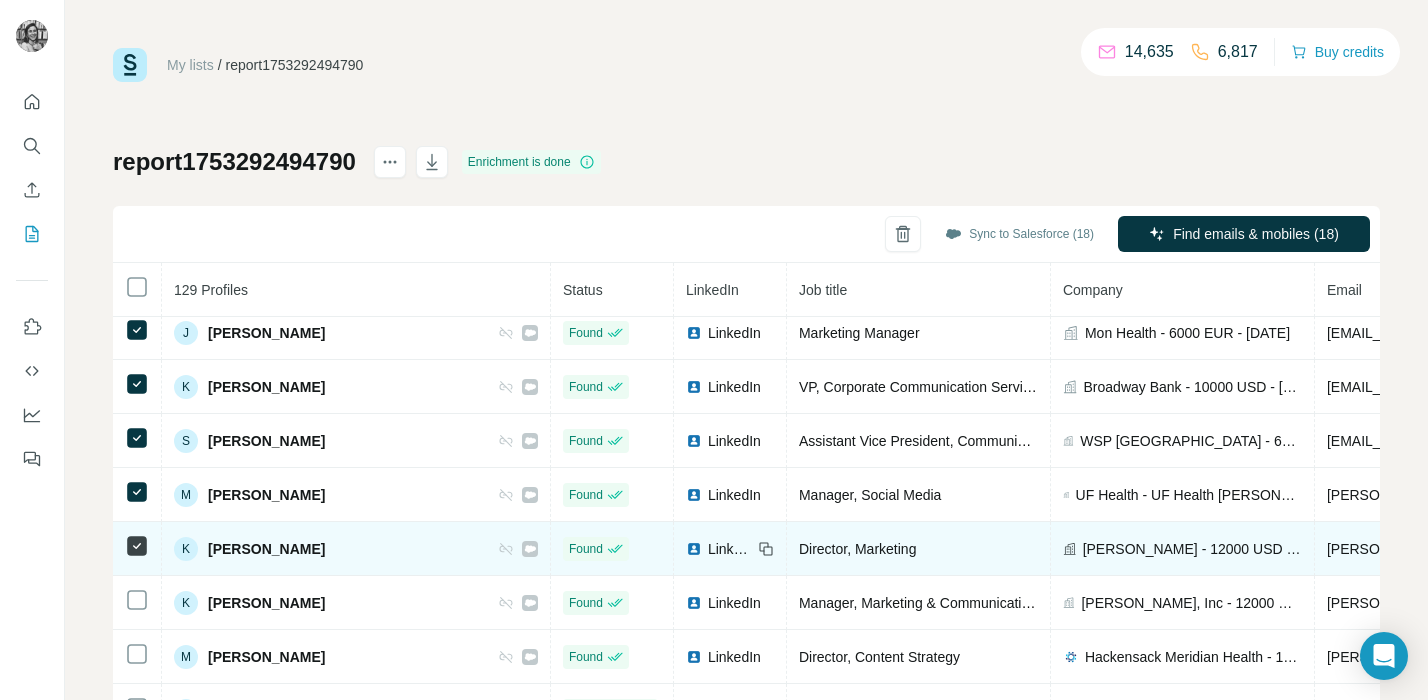 click at bounding box center (137, 603) 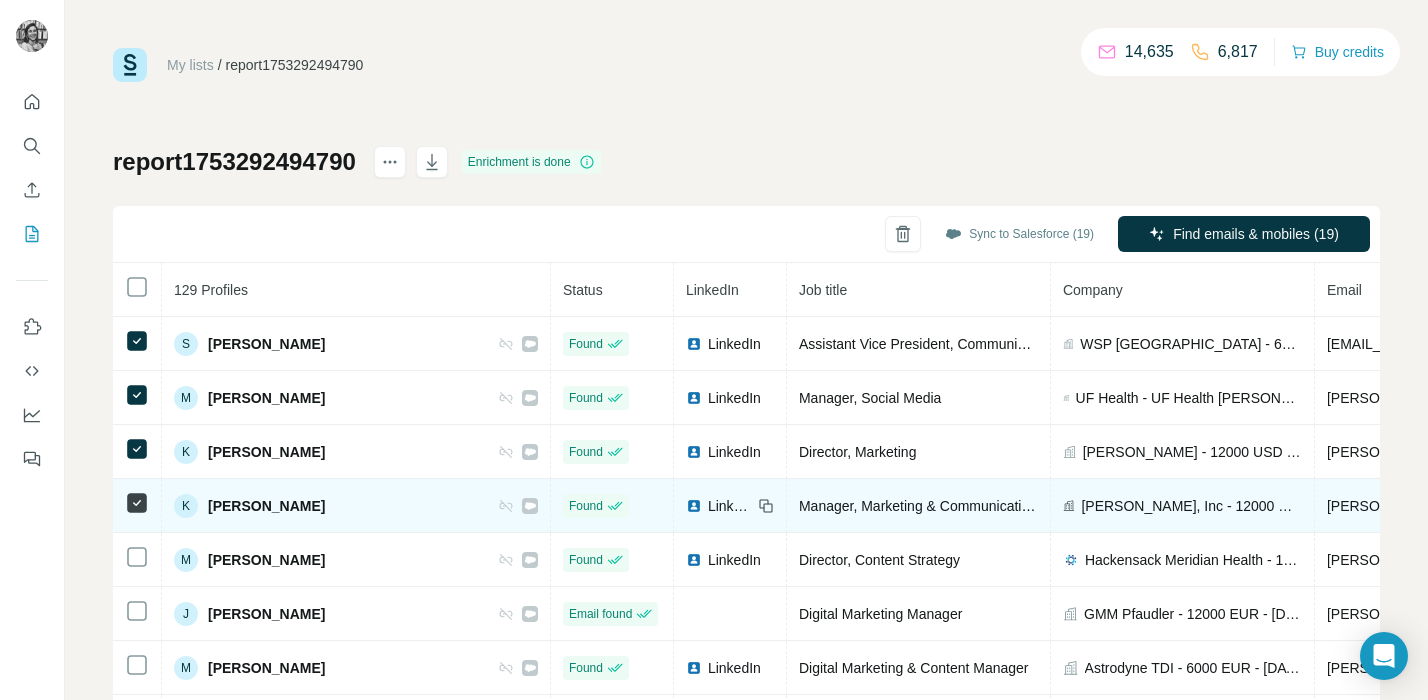 scroll, scrollTop: 1122, scrollLeft: 0, axis: vertical 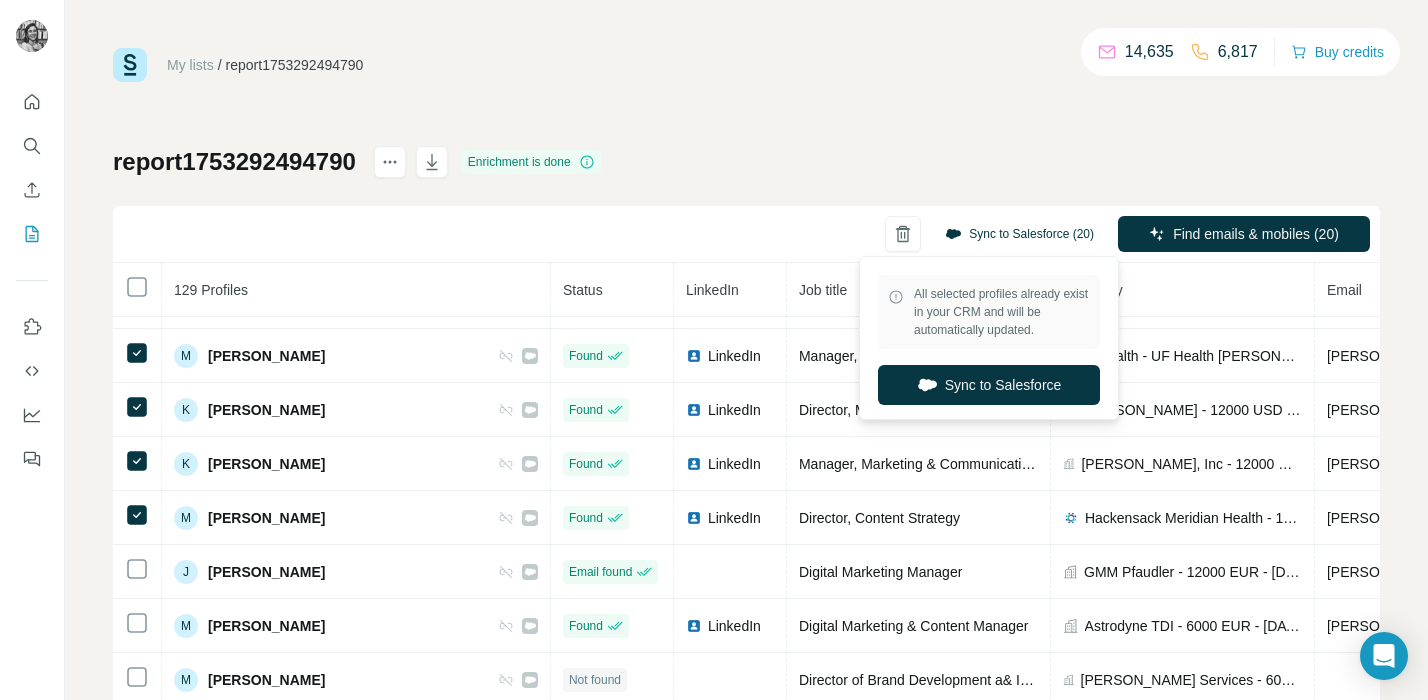 click on "Sync to Salesforce (20)" at bounding box center (1019, 234) 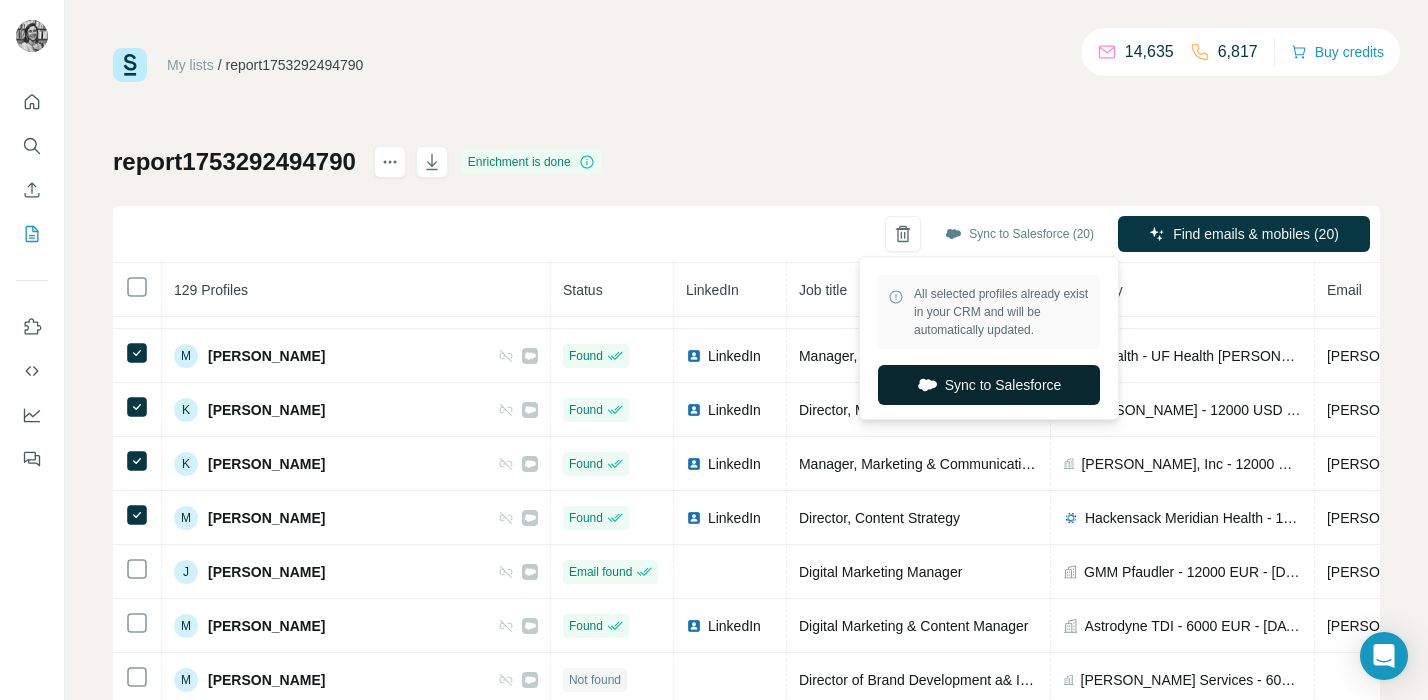 click on "Sync to Salesforce" at bounding box center [989, 385] 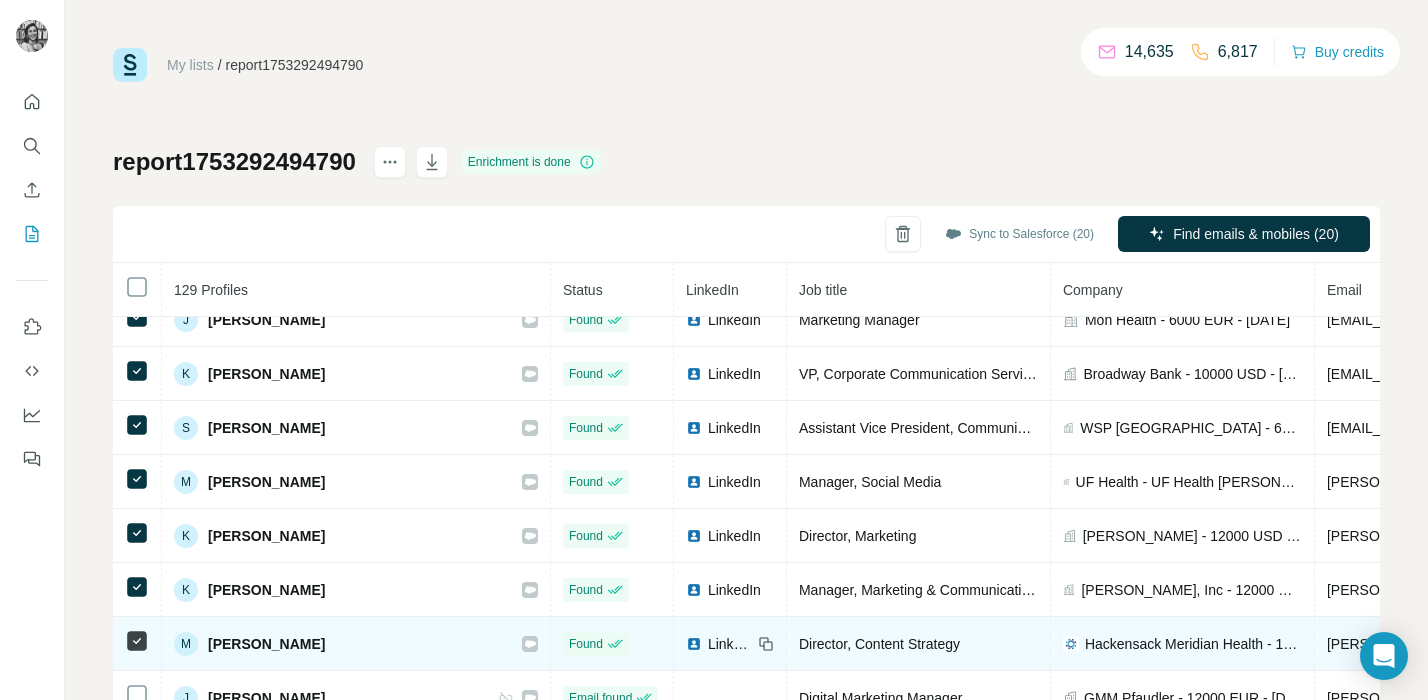 scroll, scrollTop: 1075, scrollLeft: 0, axis: vertical 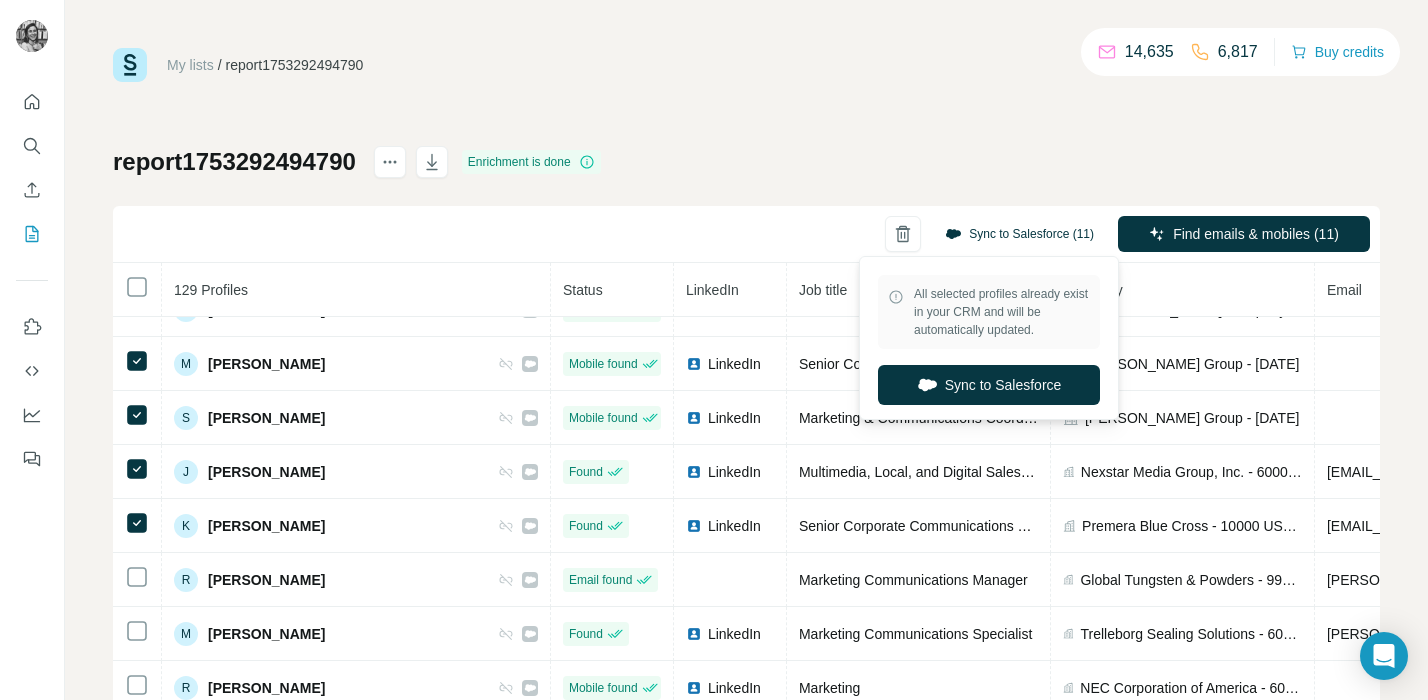 click on "Sync to Salesforce (11)" at bounding box center [1019, 234] 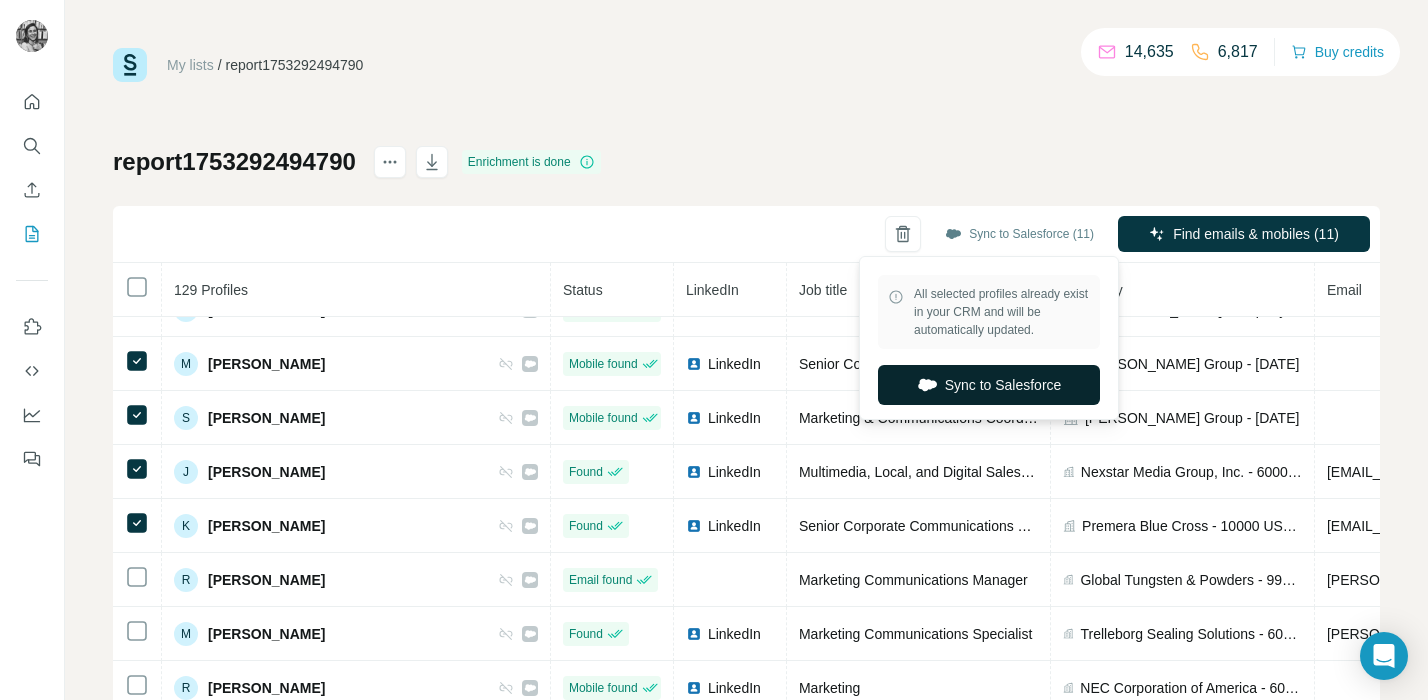 click on "Sync to Salesforce" at bounding box center [989, 385] 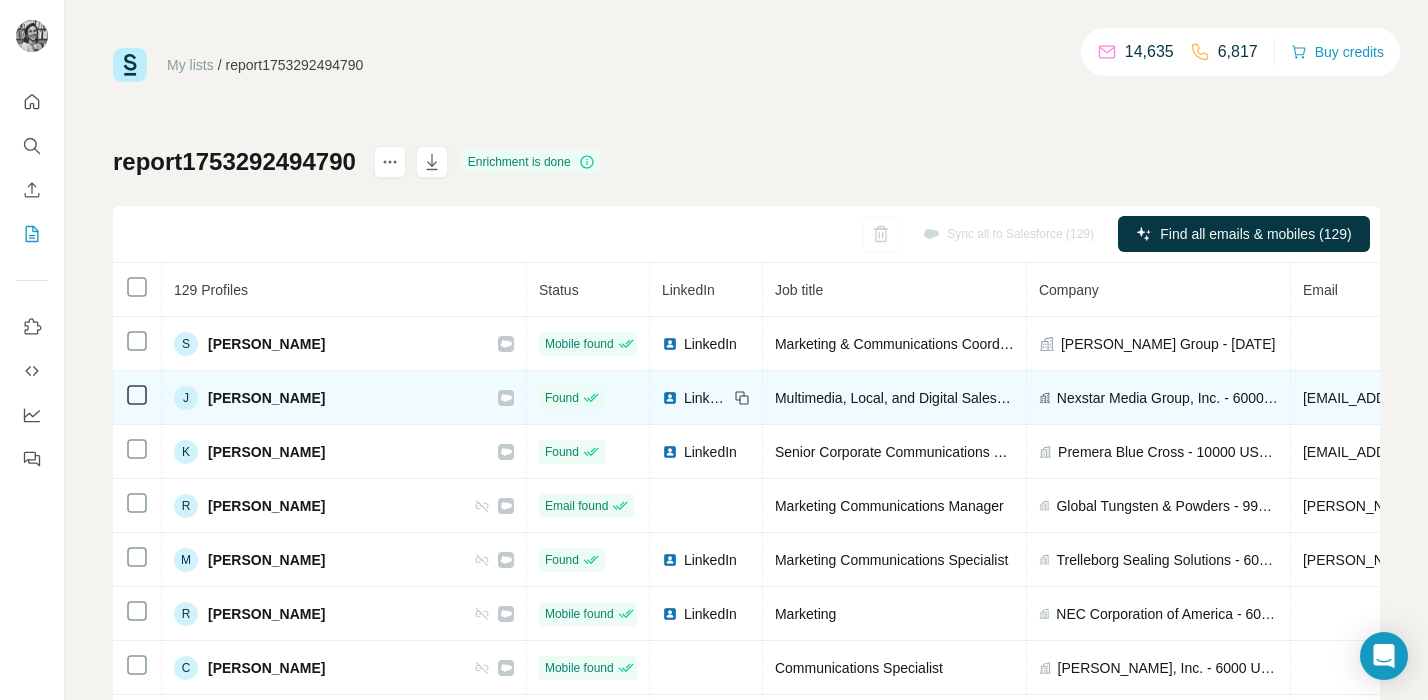 scroll, scrollTop: 1932, scrollLeft: 0, axis: vertical 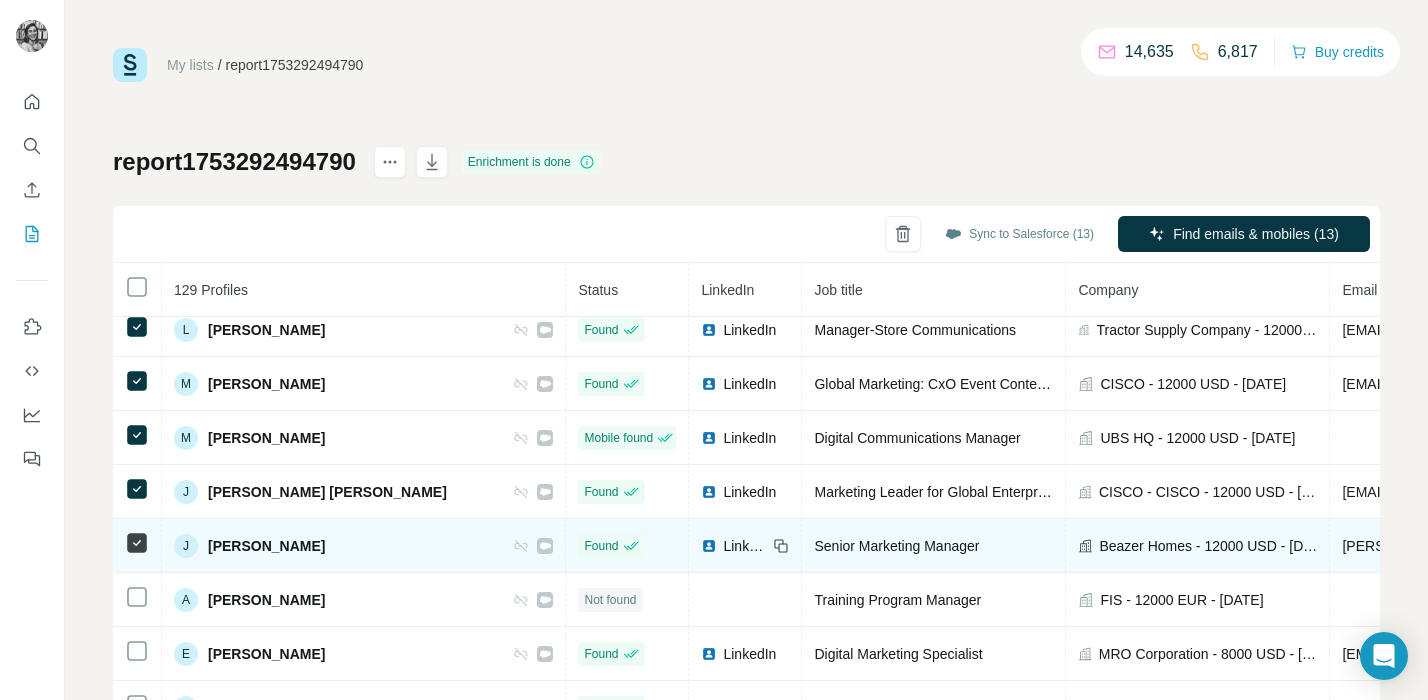 click at bounding box center [137, 600] 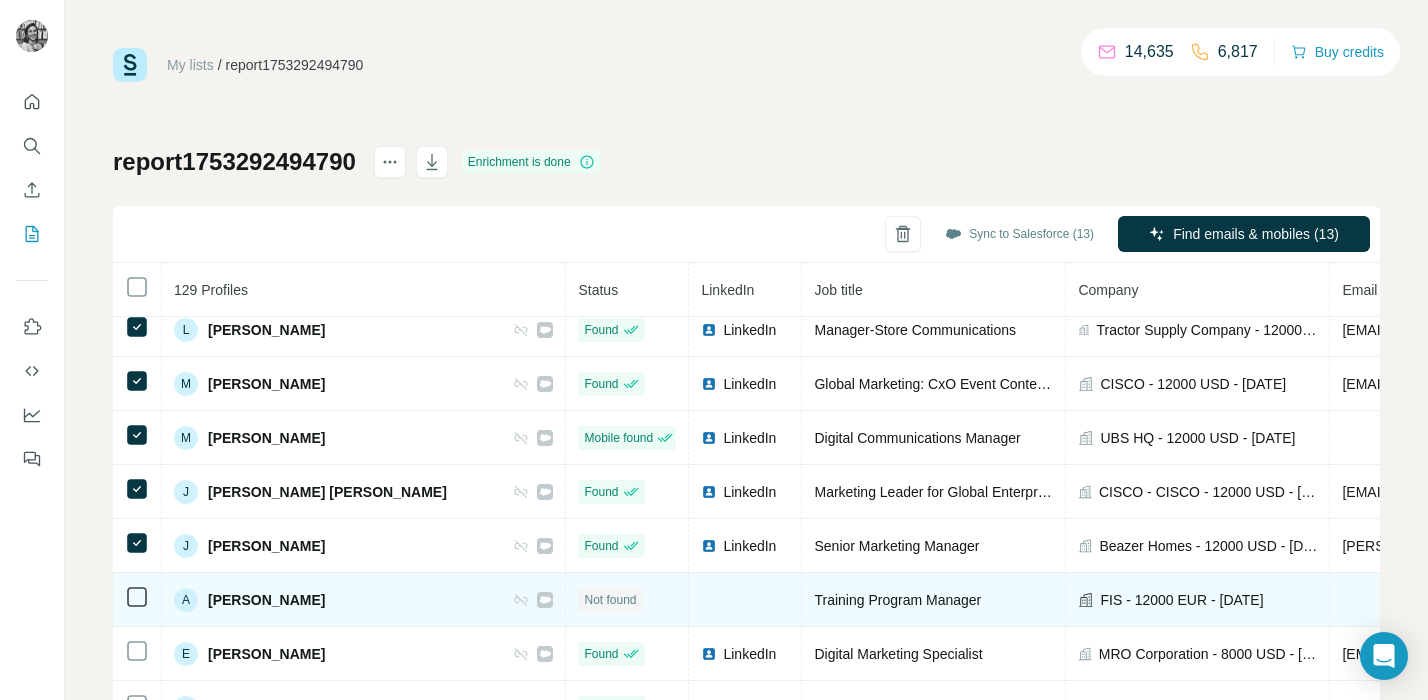 click 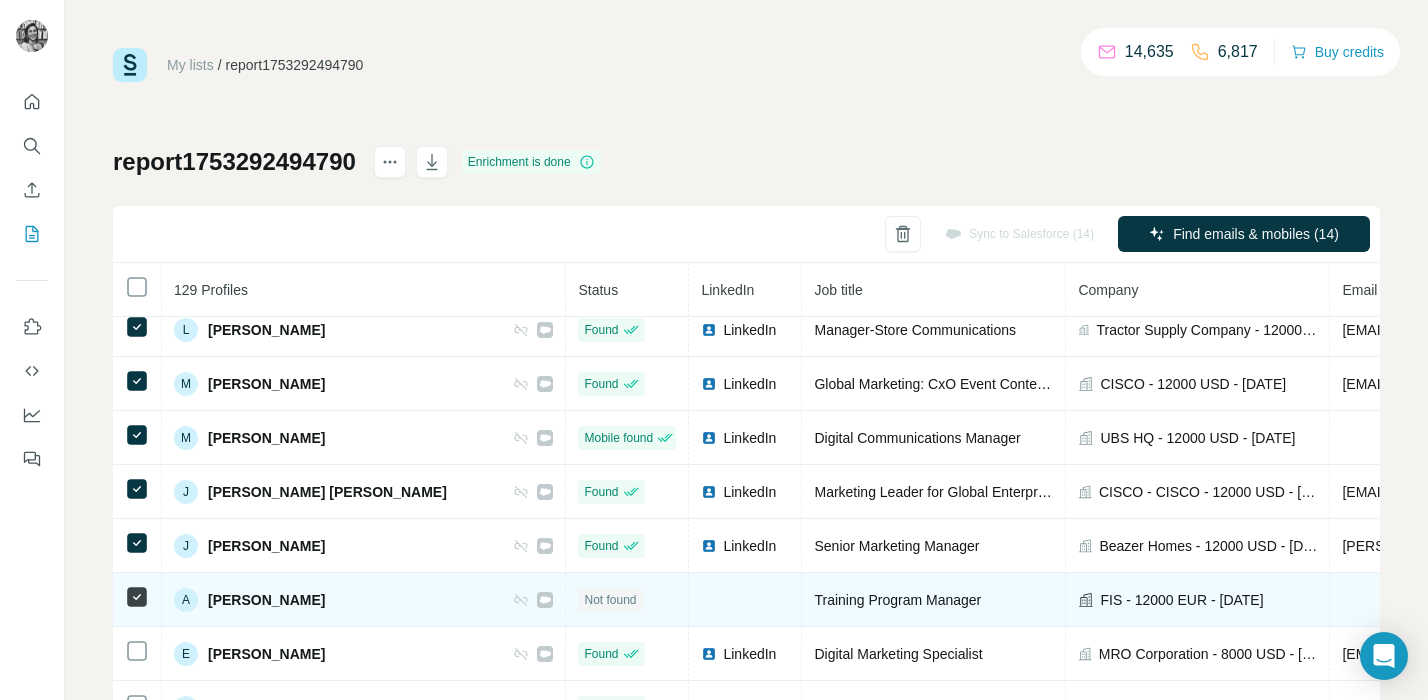 click 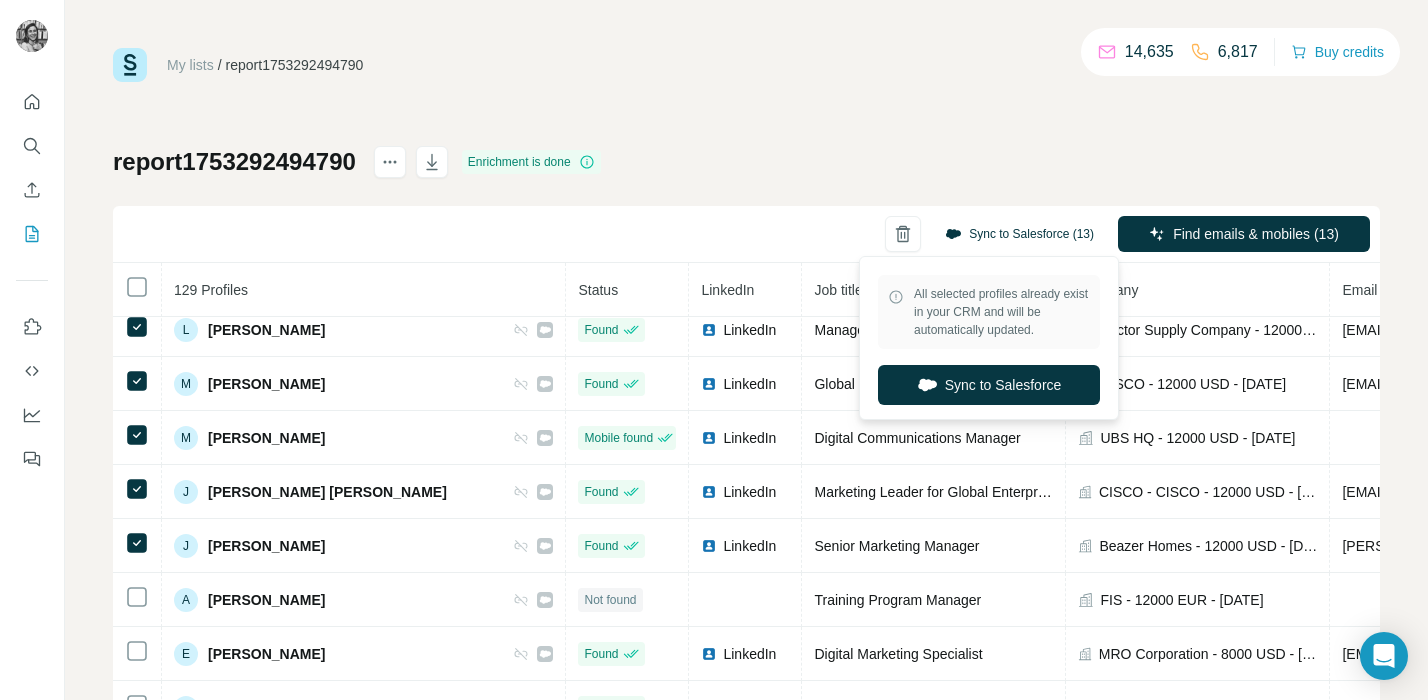 click on "Sync to Salesforce (13)" at bounding box center [1019, 234] 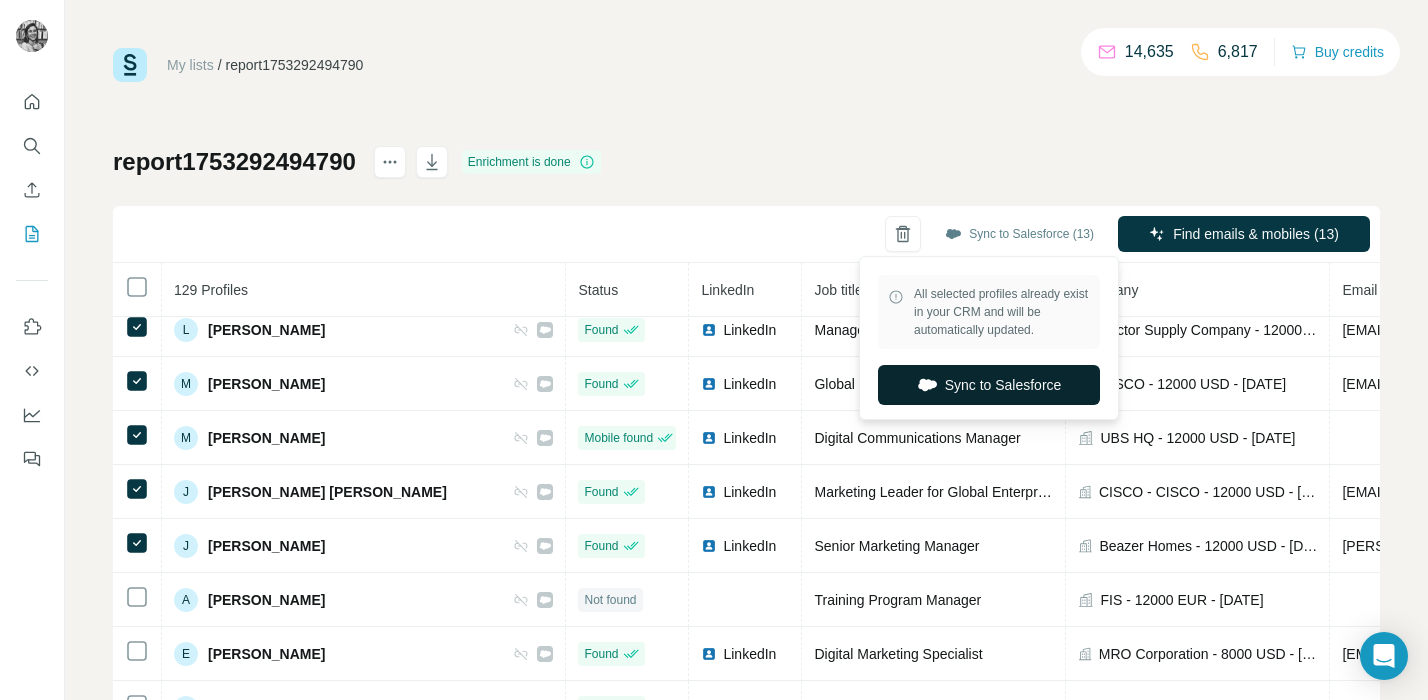 click on "Sync to Salesforce" at bounding box center [989, 385] 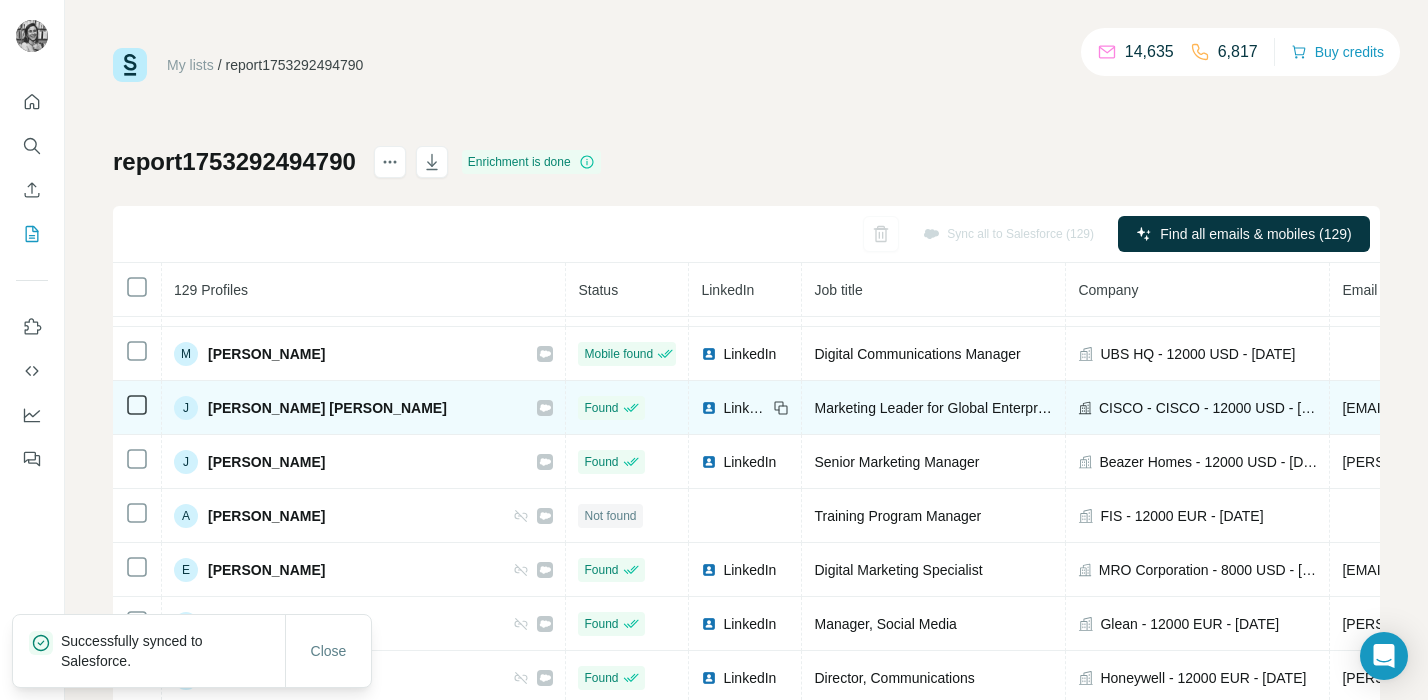 scroll, scrollTop: 2694, scrollLeft: 0, axis: vertical 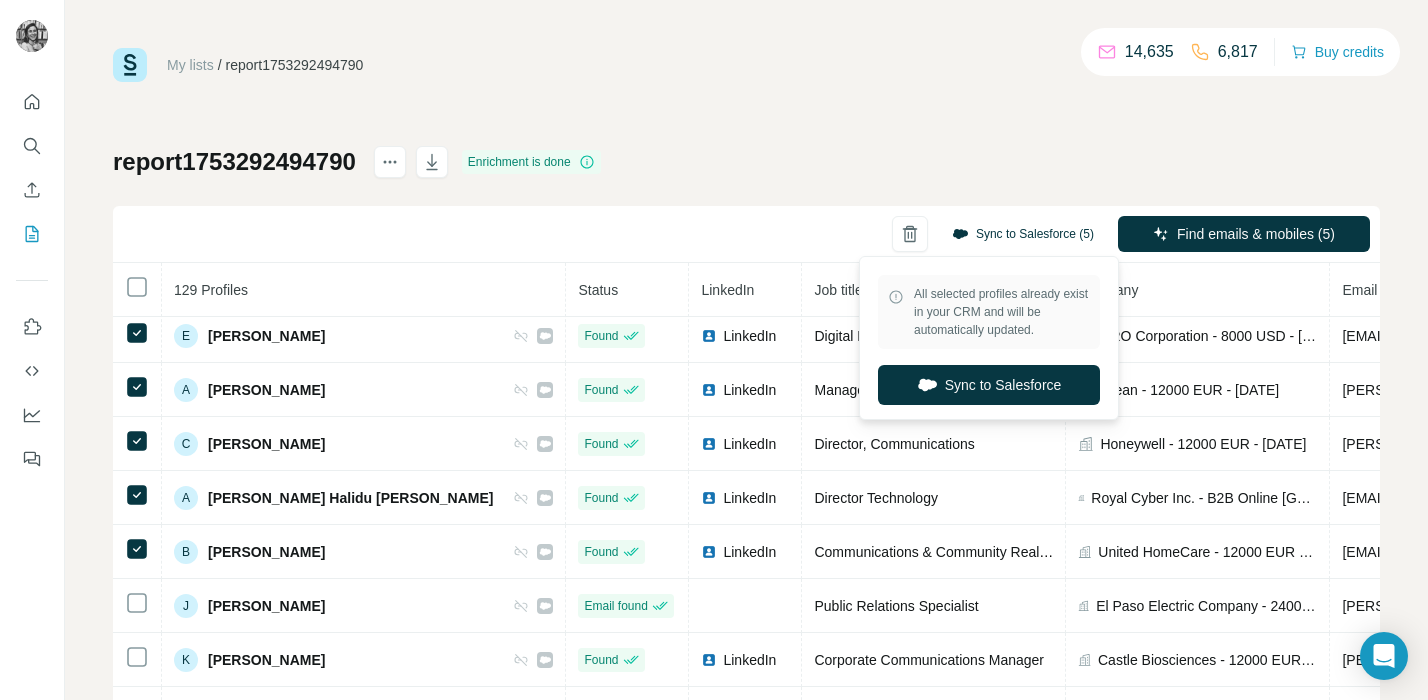 click on "Sync to Salesforce (5)" at bounding box center [1023, 234] 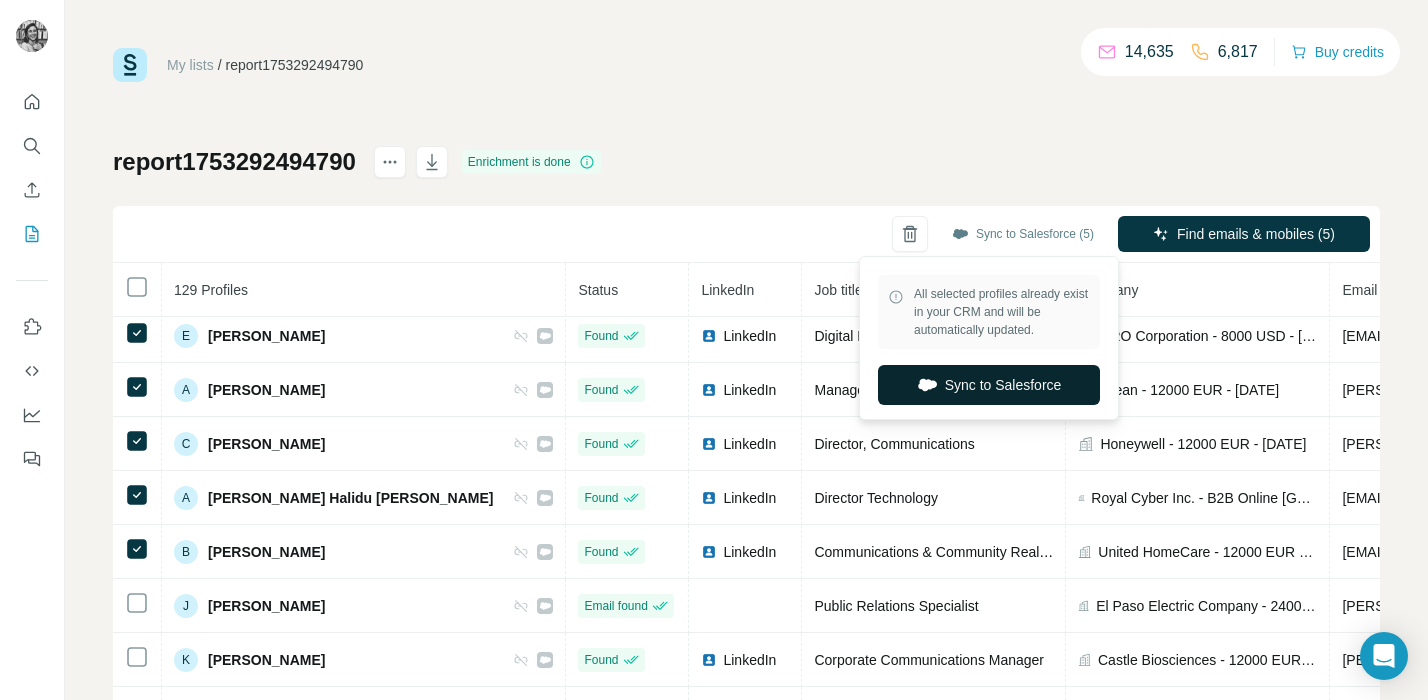 click on "Sync to Salesforce" at bounding box center [989, 385] 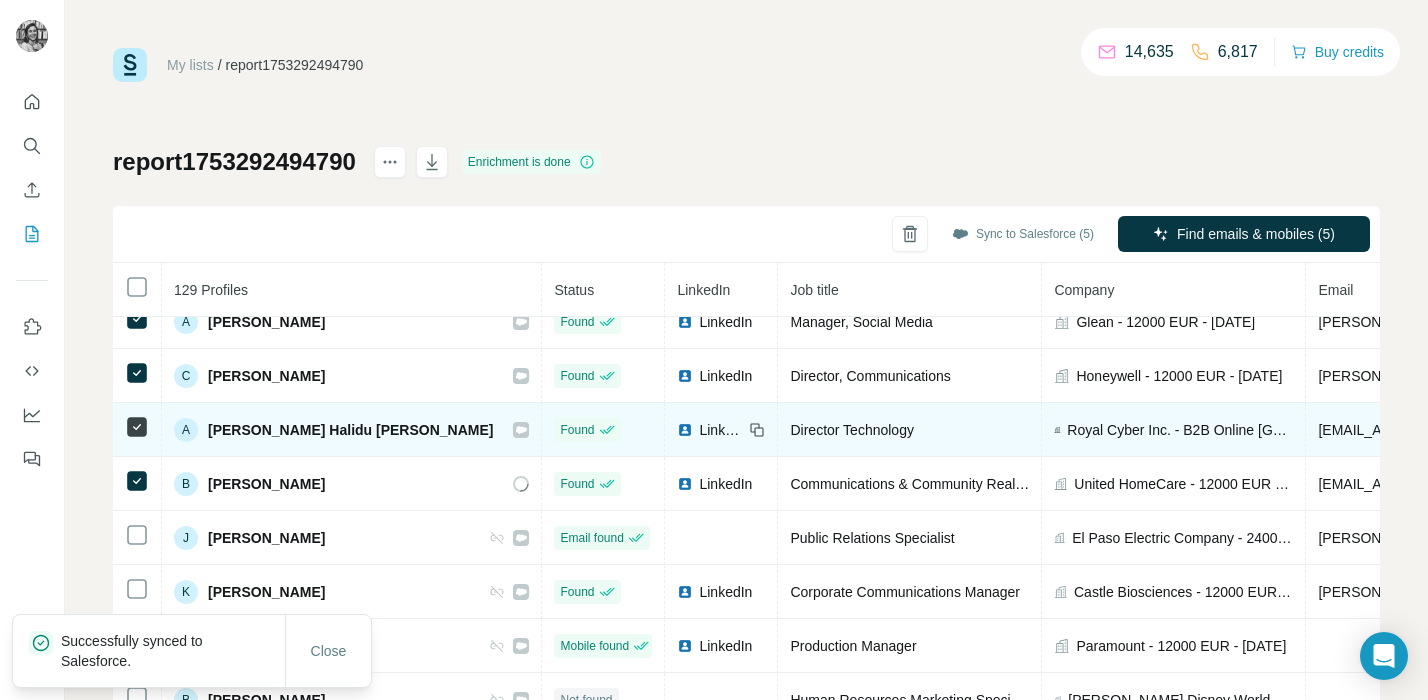 scroll, scrollTop: 2994, scrollLeft: 0, axis: vertical 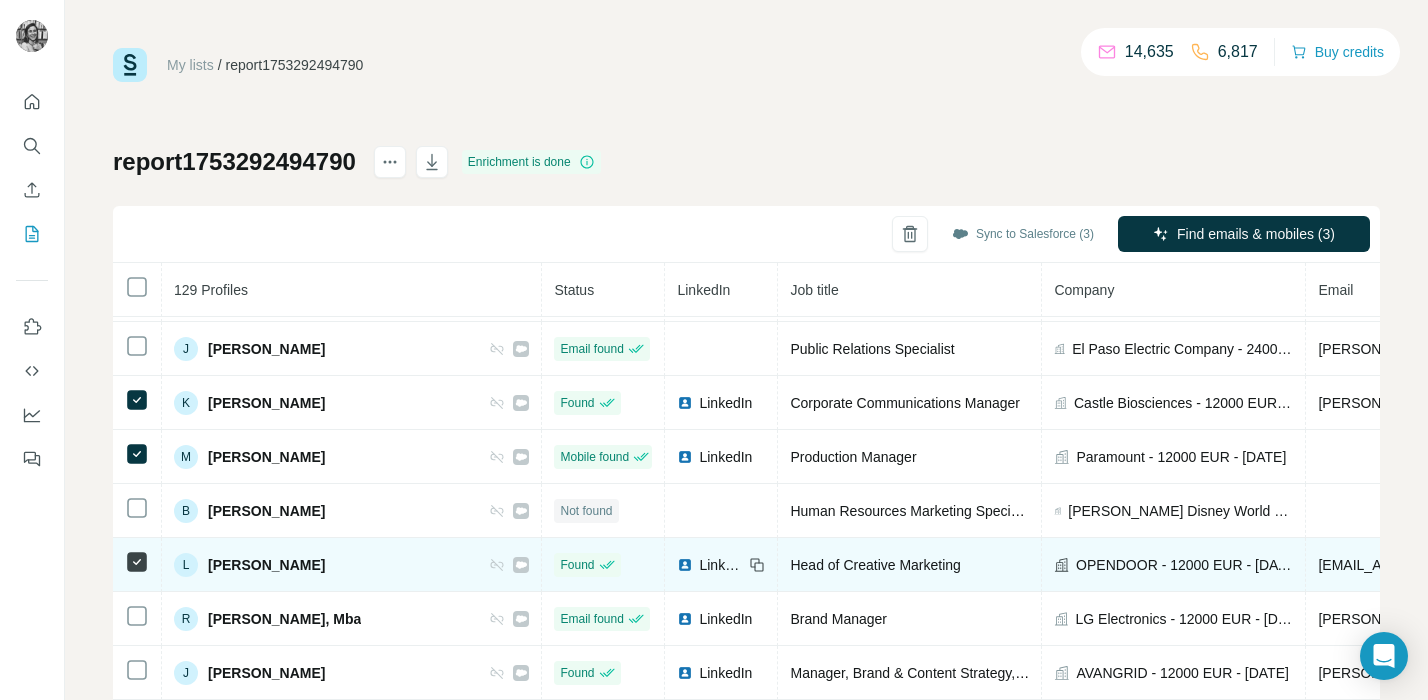 click at bounding box center [137, 619] 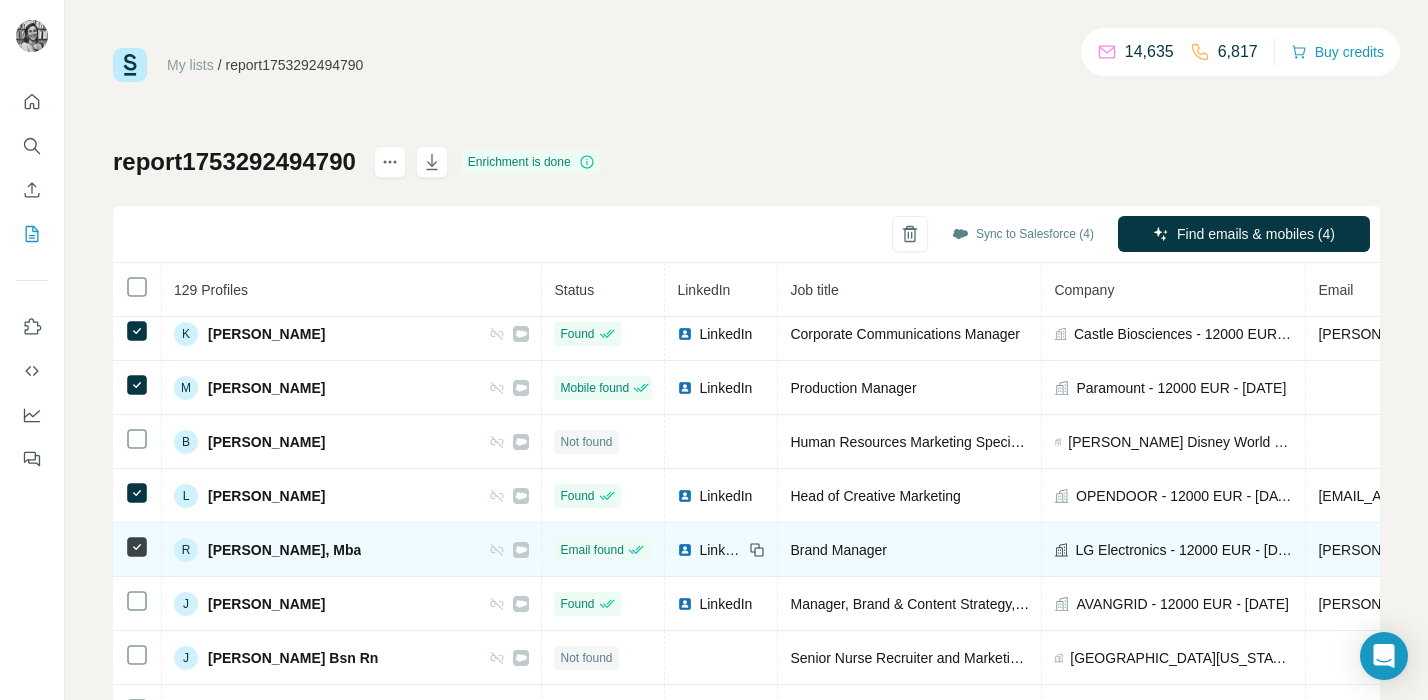 scroll, scrollTop: 3287, scrollLeft: 0, axis: vertical 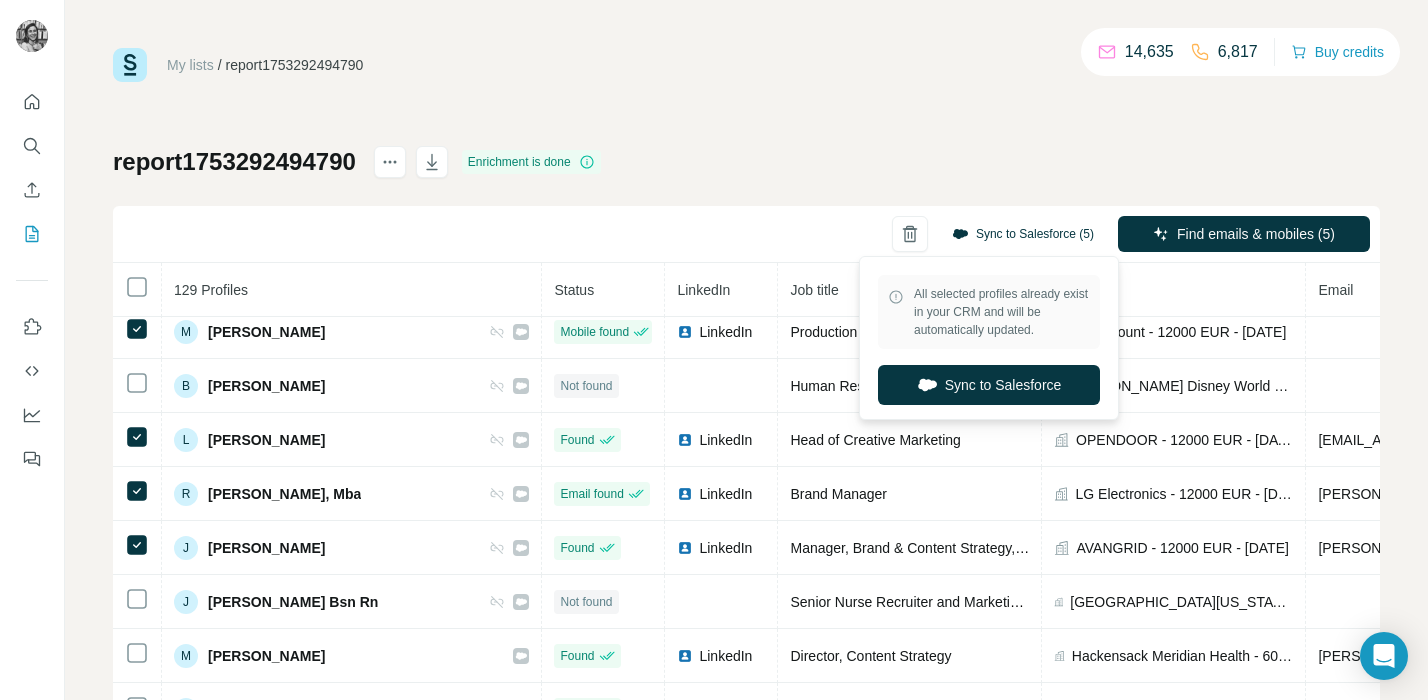 click on "Sync to Salesforce (5)" at bounding box center (1023, 234) 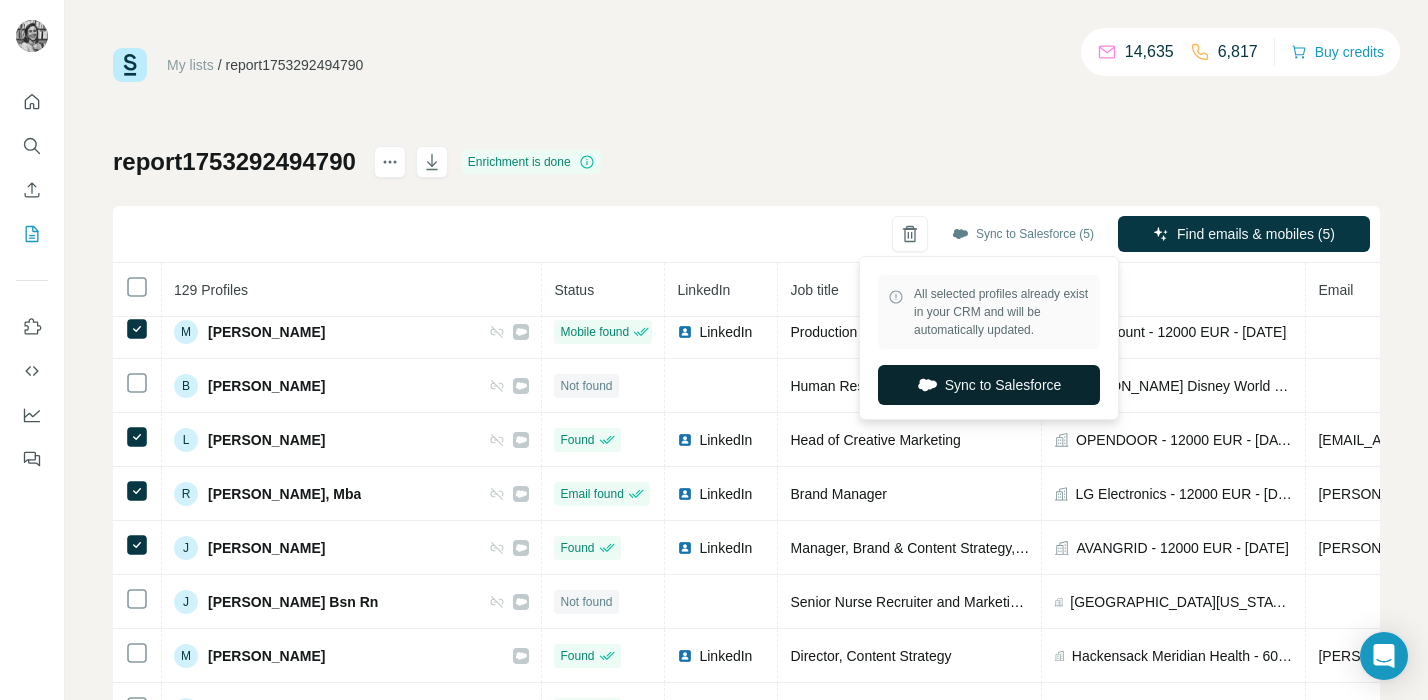 click on "Sync to Salesforce" at bounding box center (989, 385) 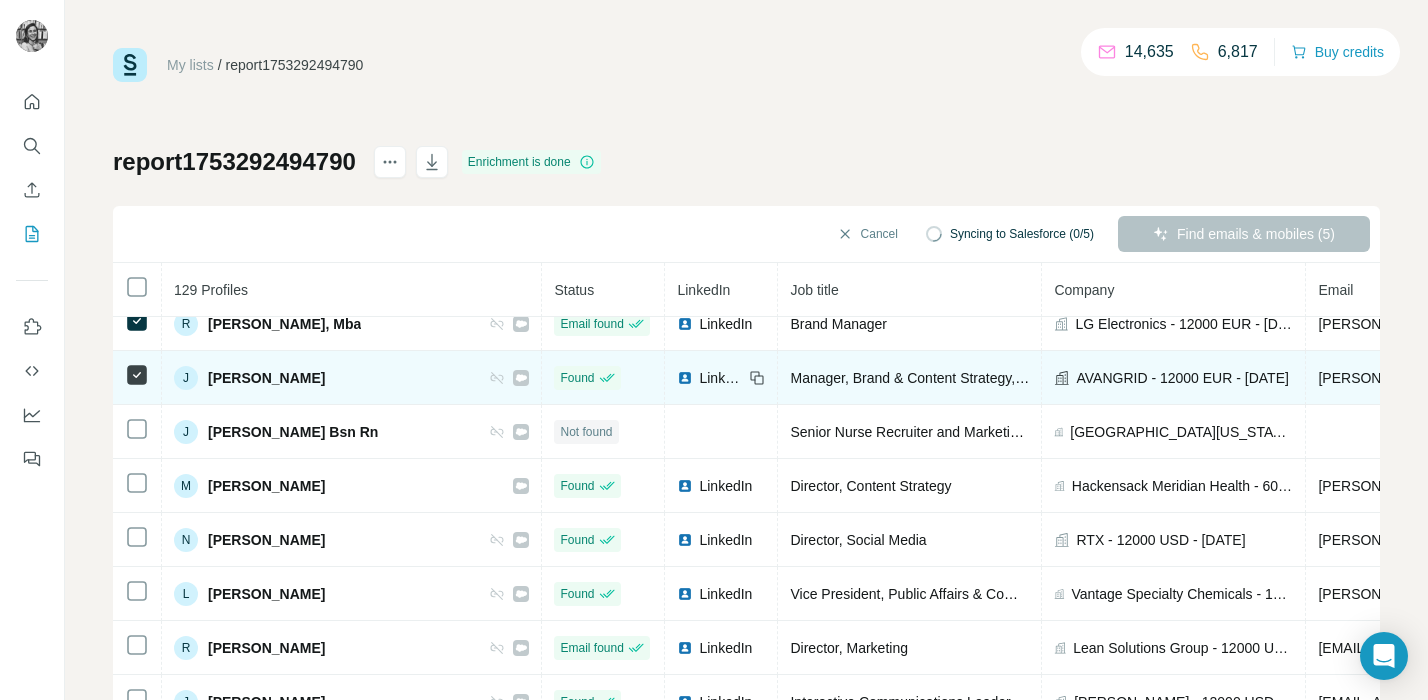 scroll, scrollTop: 3468, scrollLeft: 0, axis: vertical 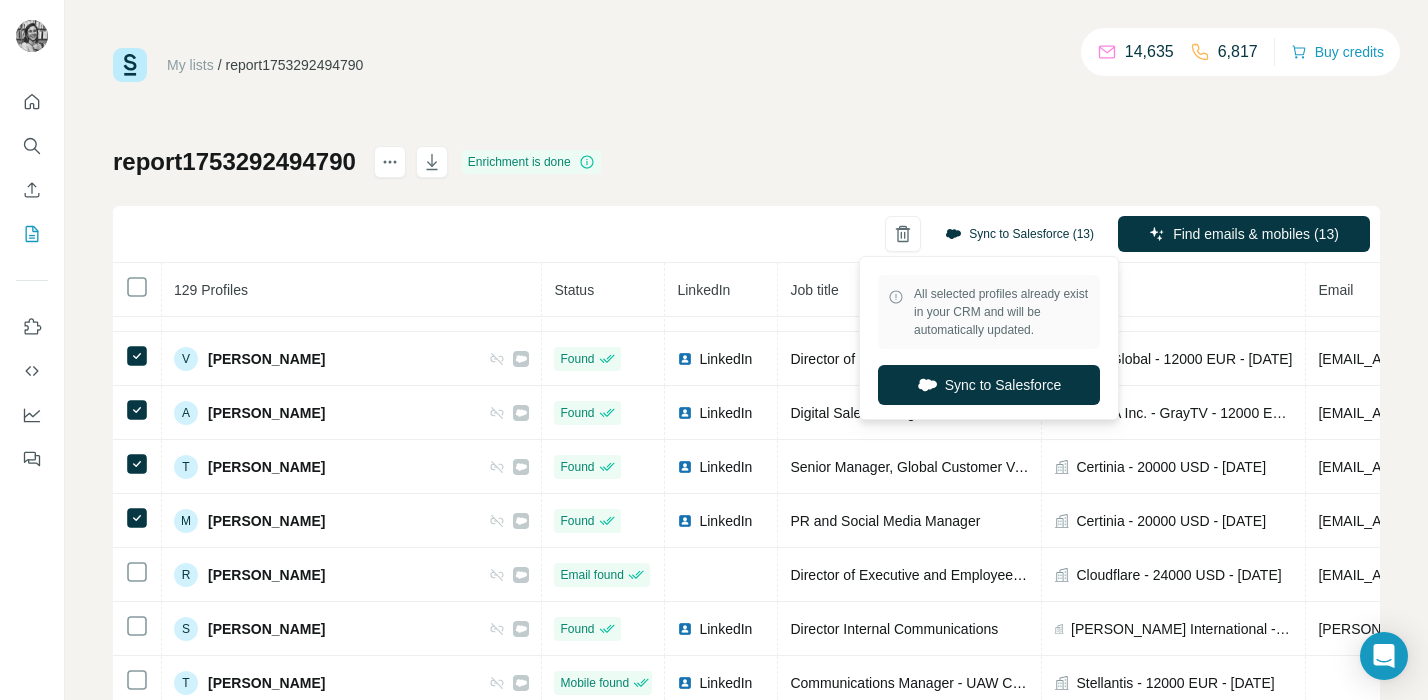 click on "Sync to Salesforce (13)" at bounding box center (1019, 234) 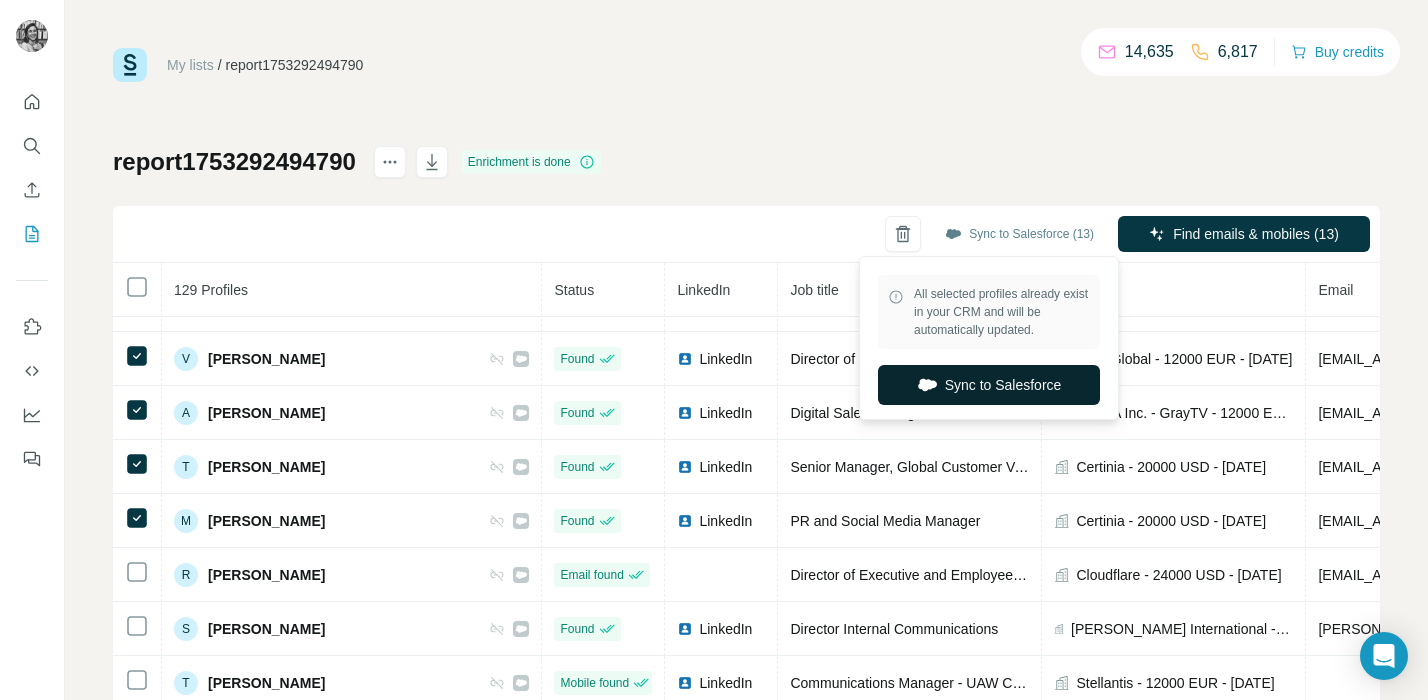 click on "Sync to Salesforce" at bounding box center [989, 385] 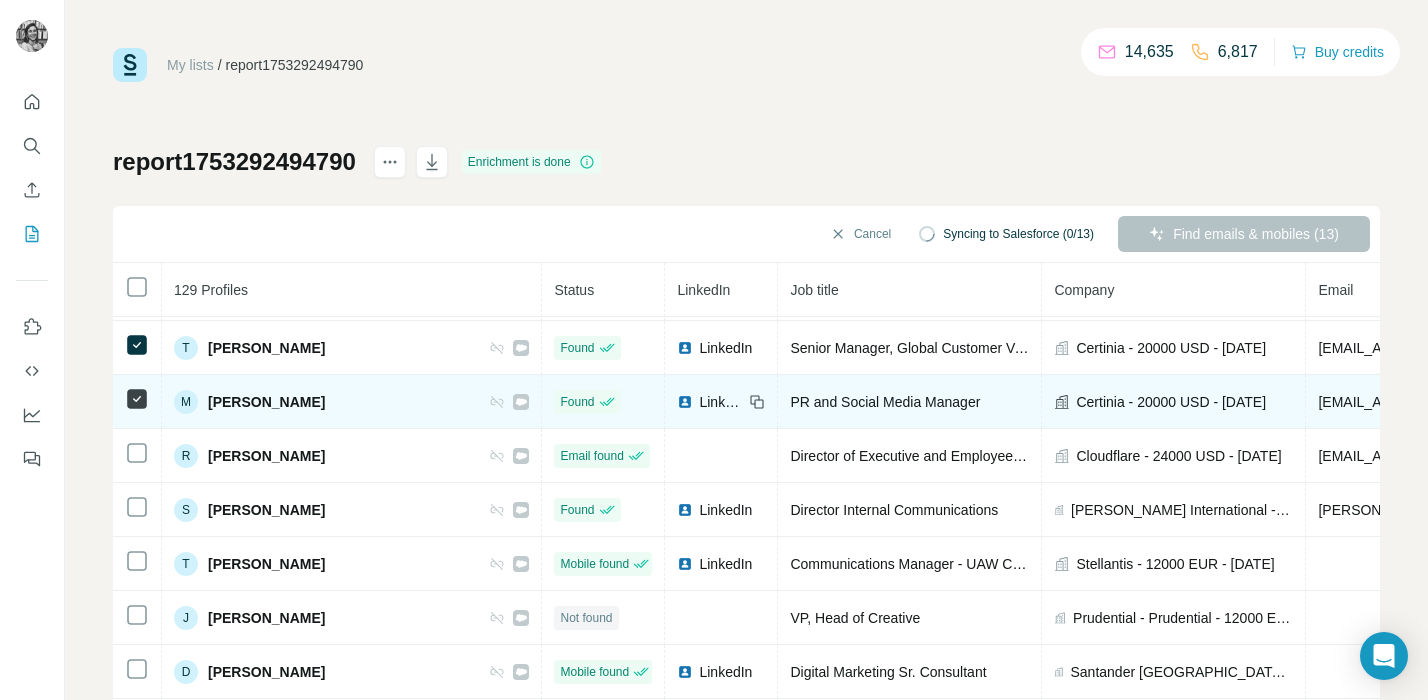 scroll, scrollTop: 4209, scrollLeft: 0, axis: vertical 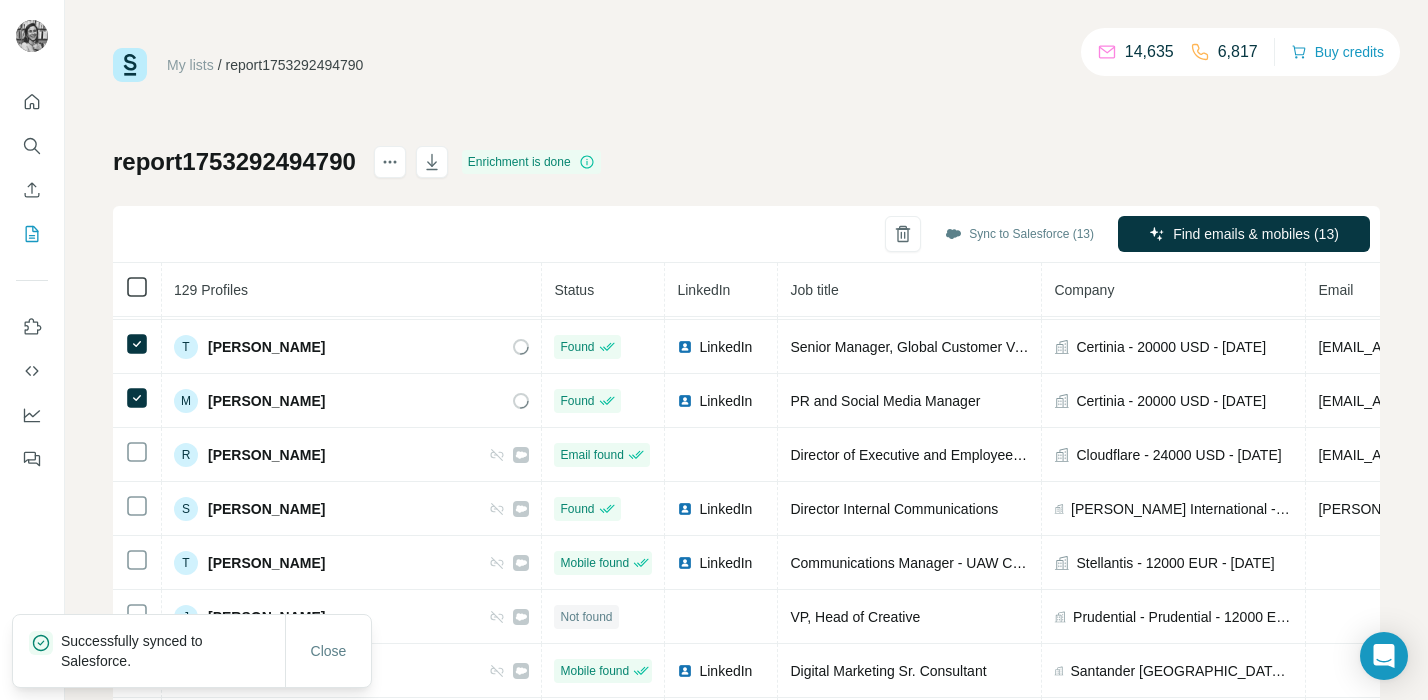 click 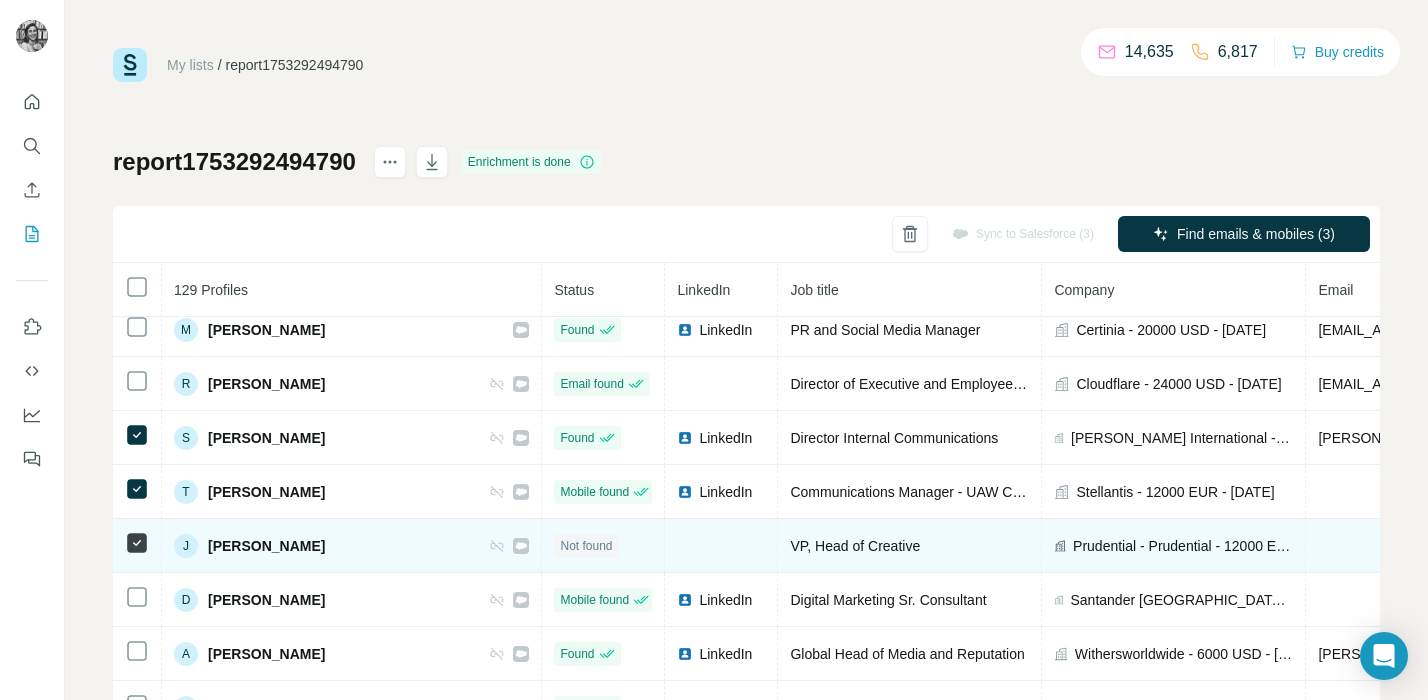 scroll, scrollTop: 4285, scrollLeft: 0, axis: vertical 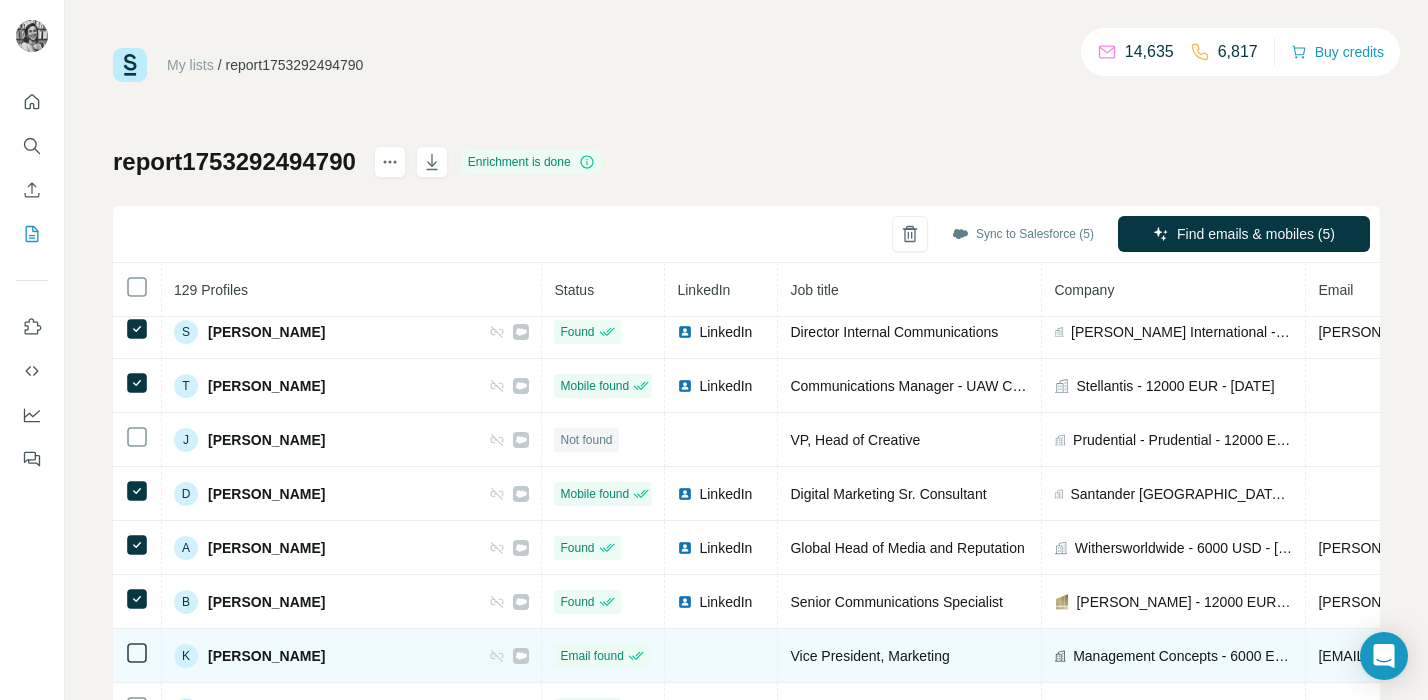 click at bounding box center [137, 656] 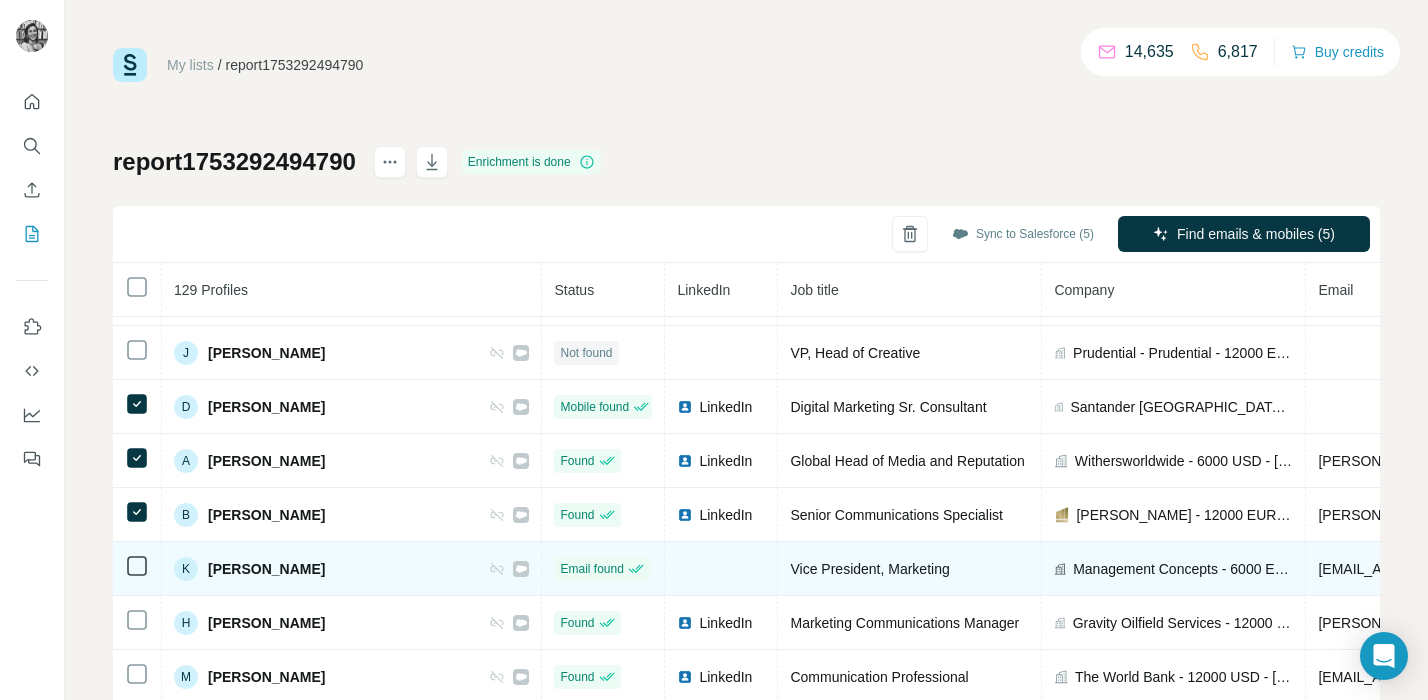 scroll, scrollTop: 4495, scrollLeft: 0, axis: vertical 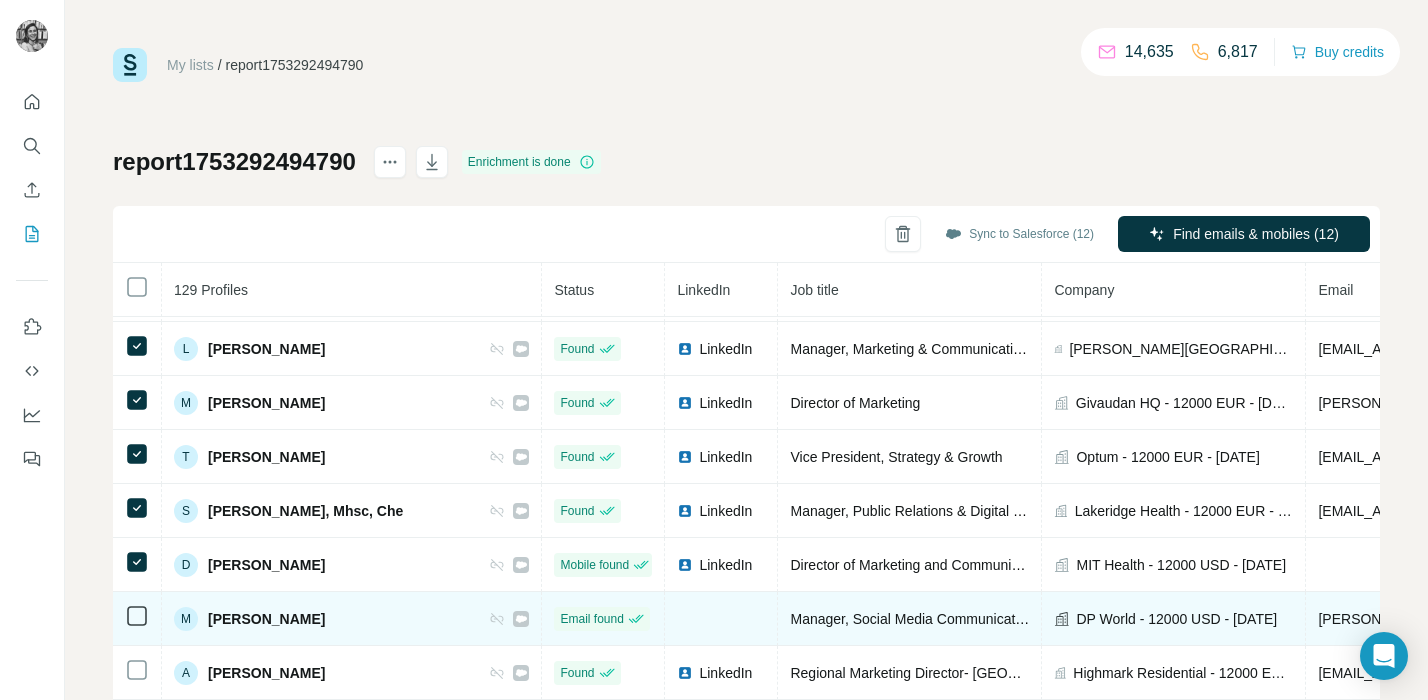 click 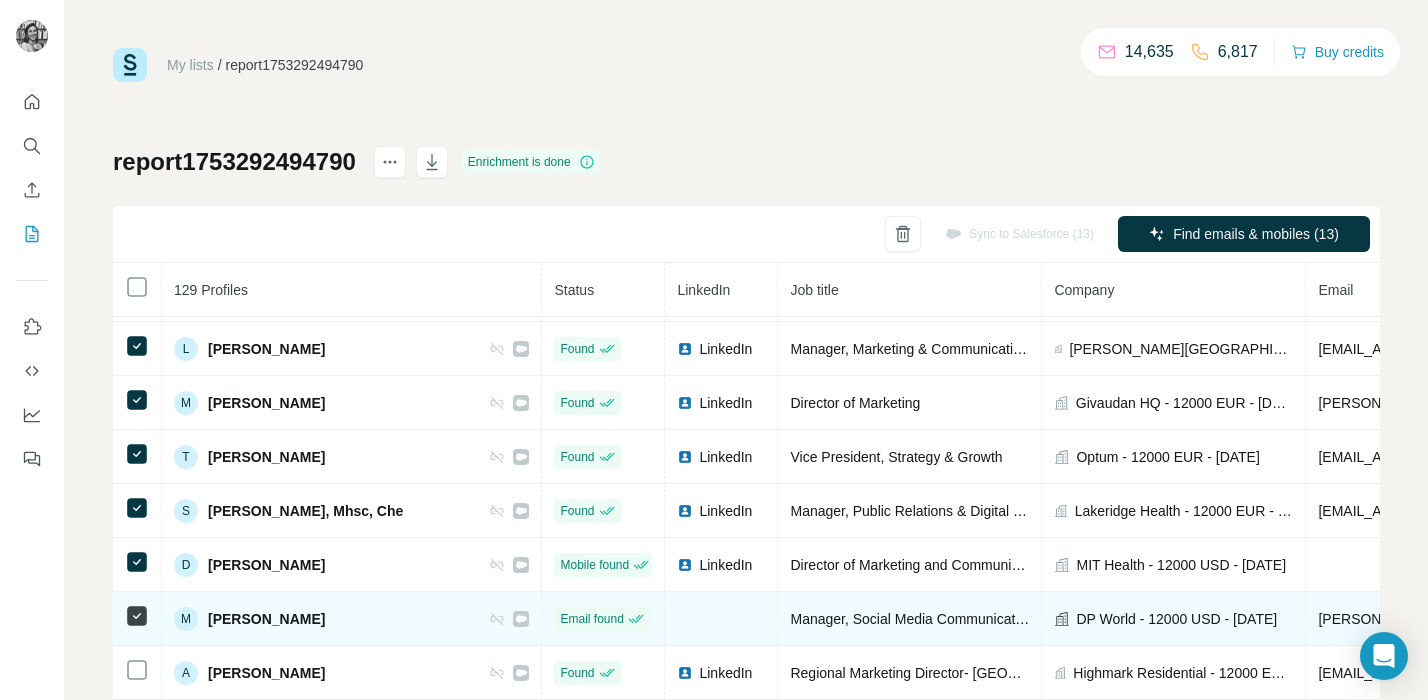 click 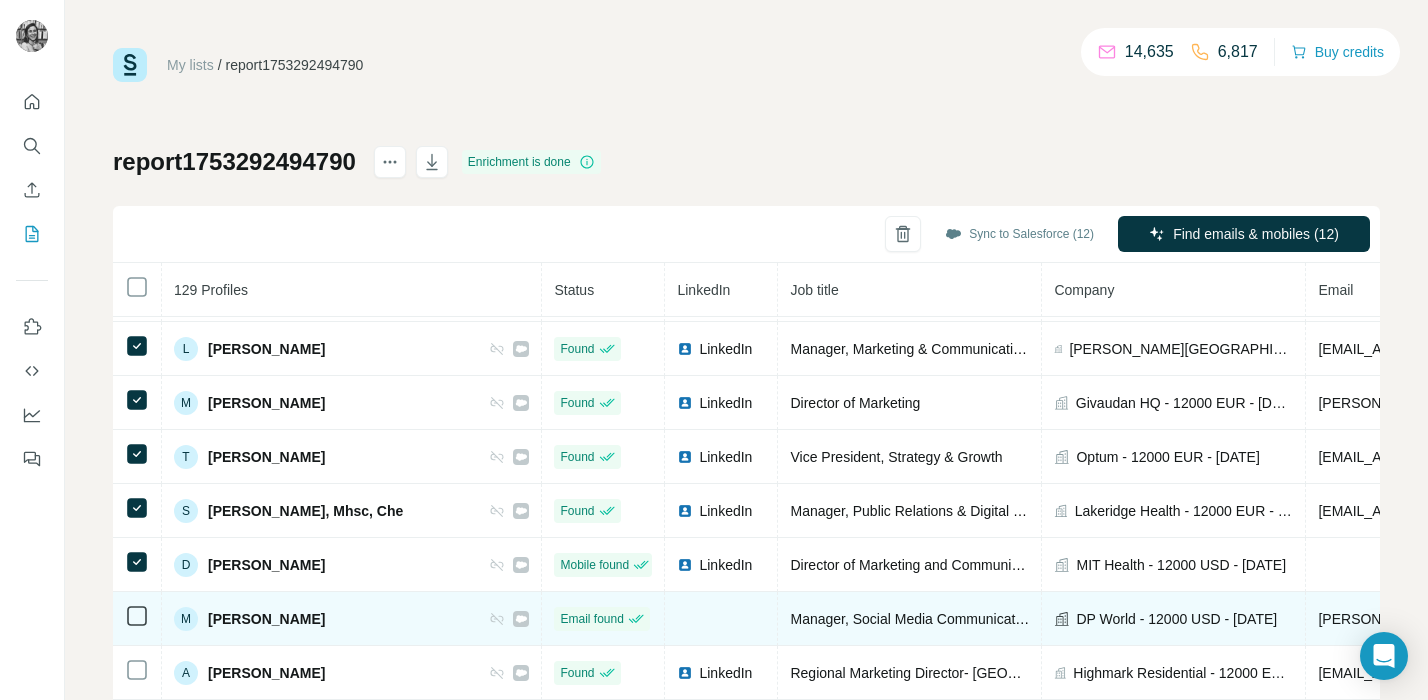 scroll, scrollTop: 4907, scrollLeft: 0, axis: vertical 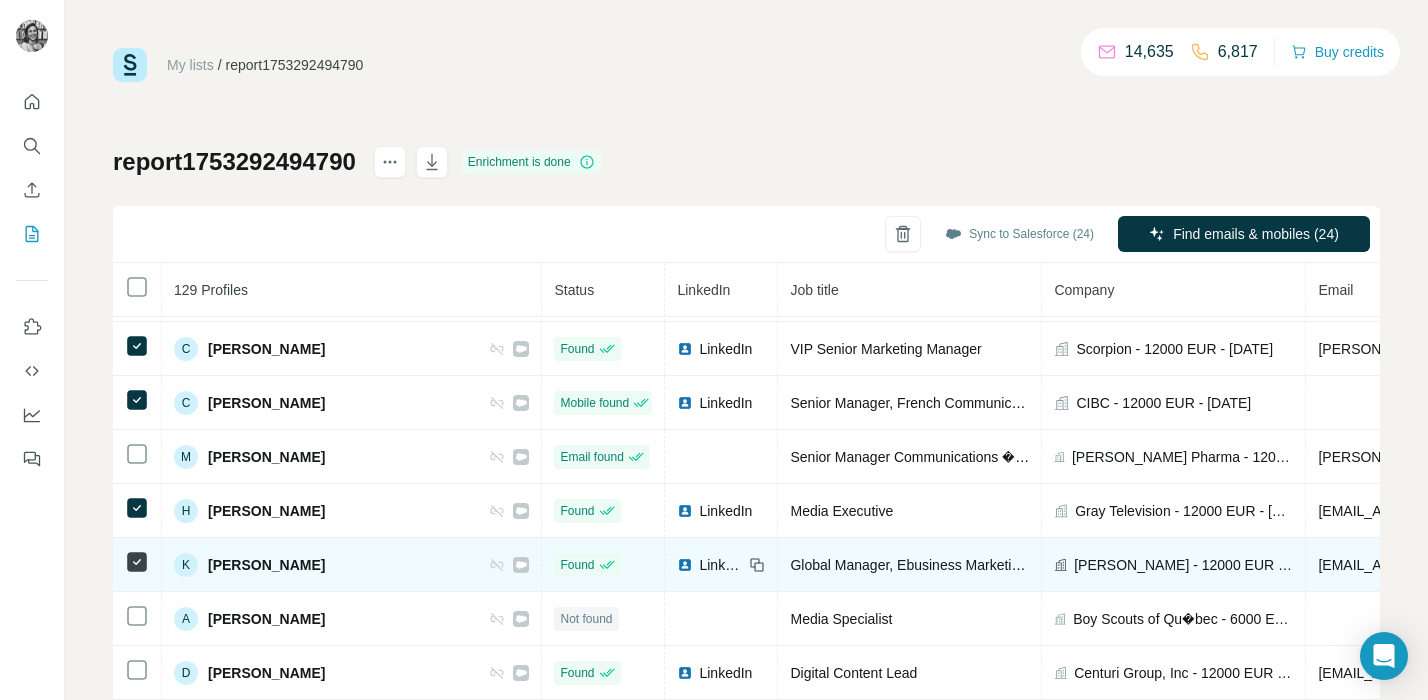 click at bounding box center (137, 619) 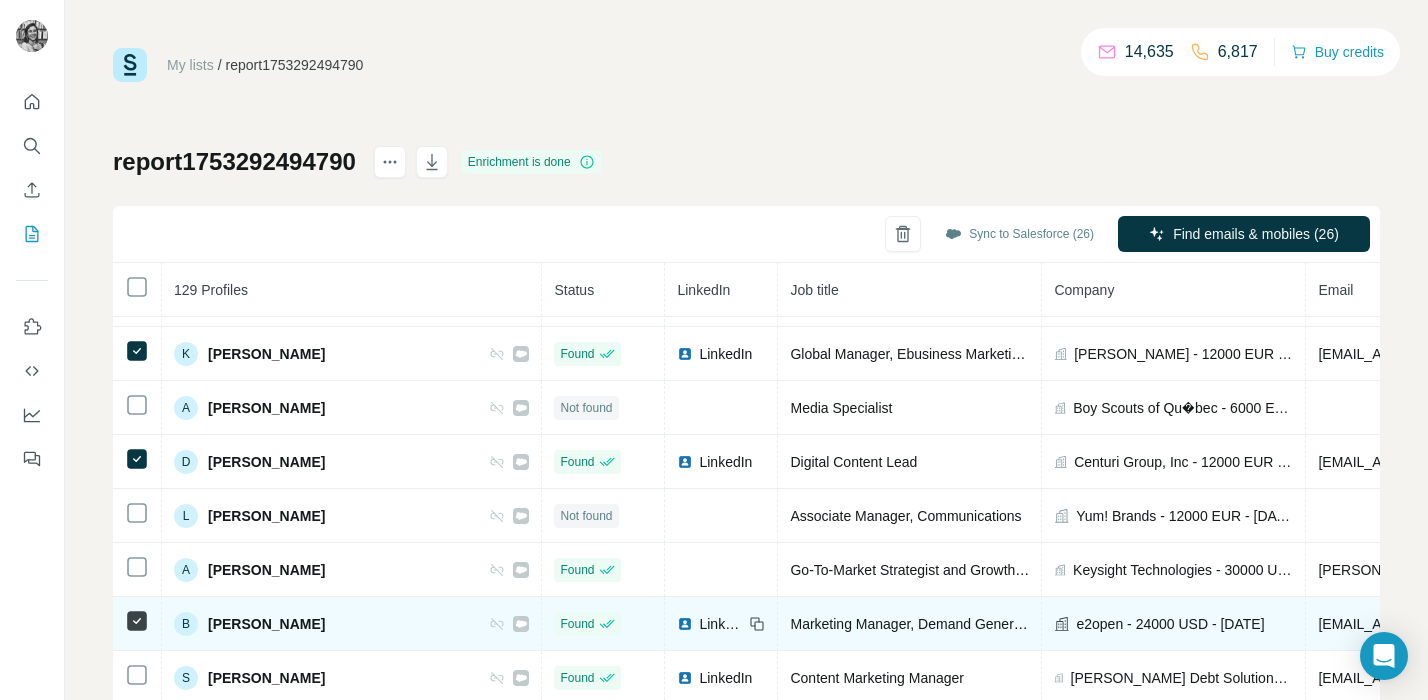 scroll, scrollTop: 5908, scrollLeft: 0, axis: vertical 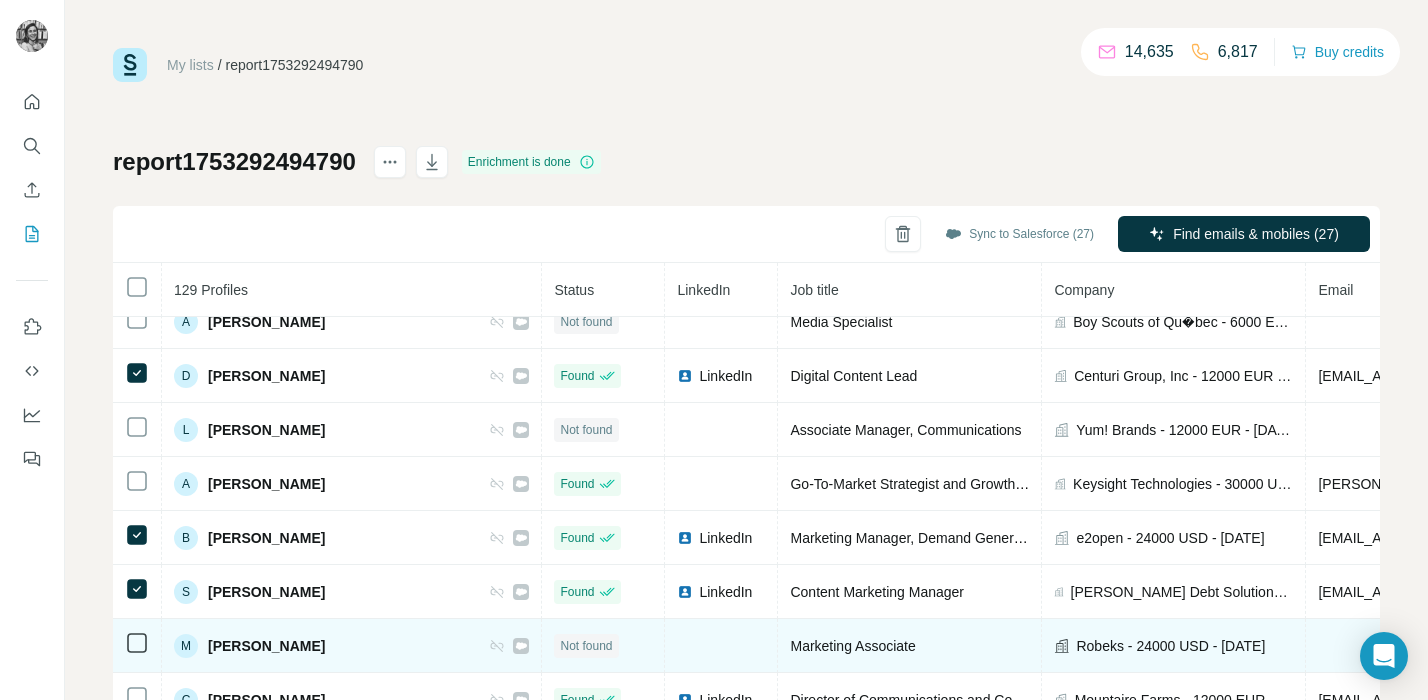 click 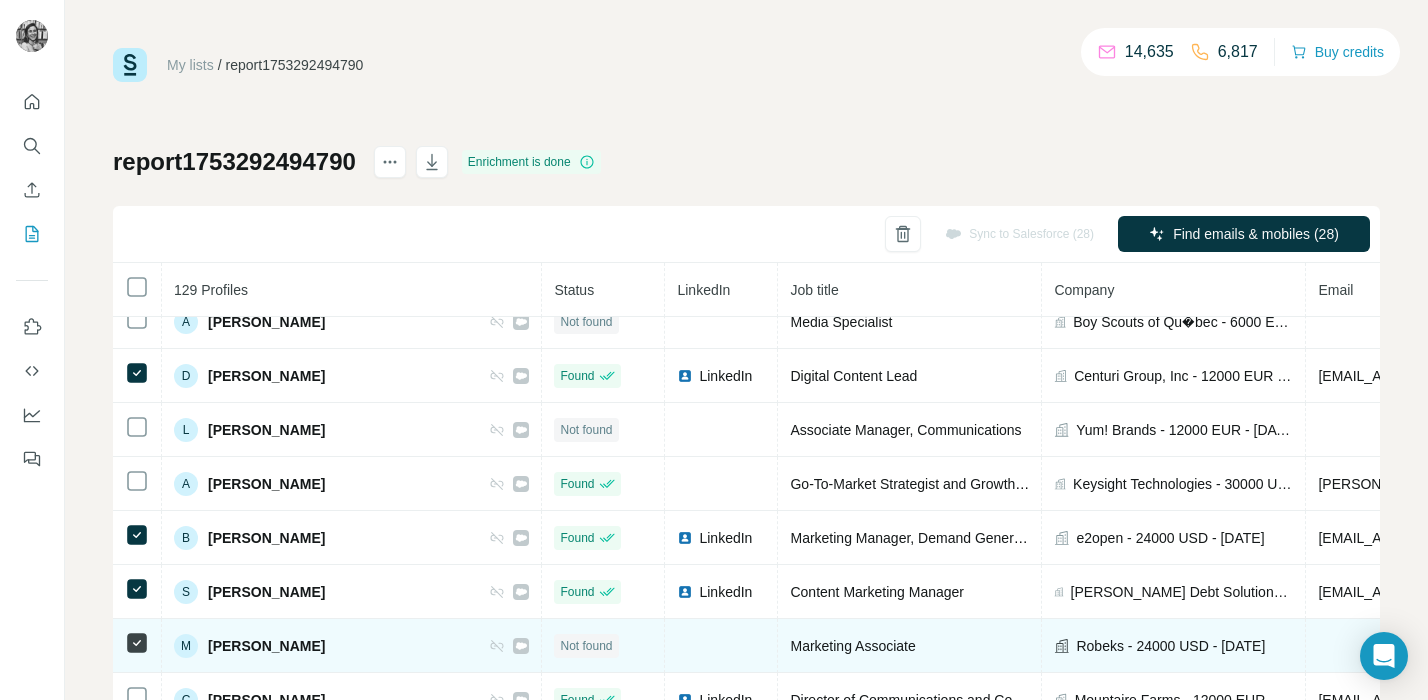 click 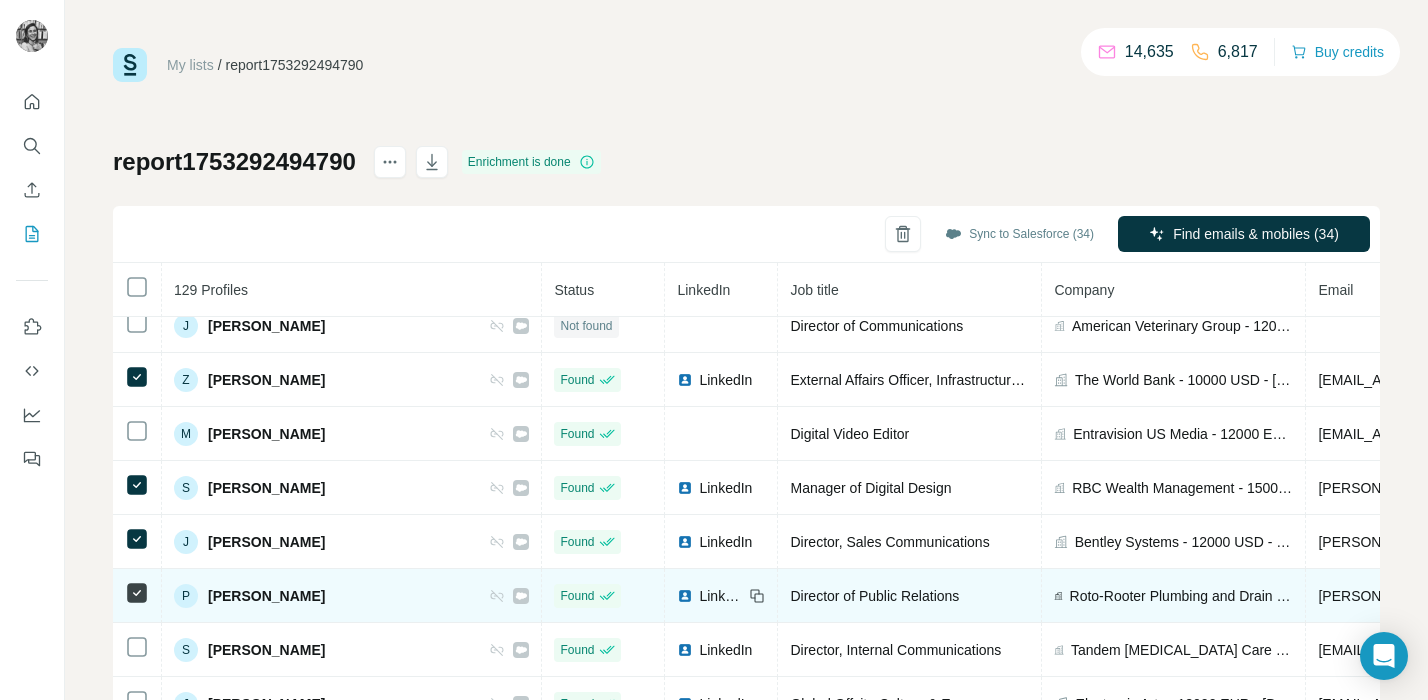 scroll, scrollTop: 6492, scrollLeft: 0, axis: vertical 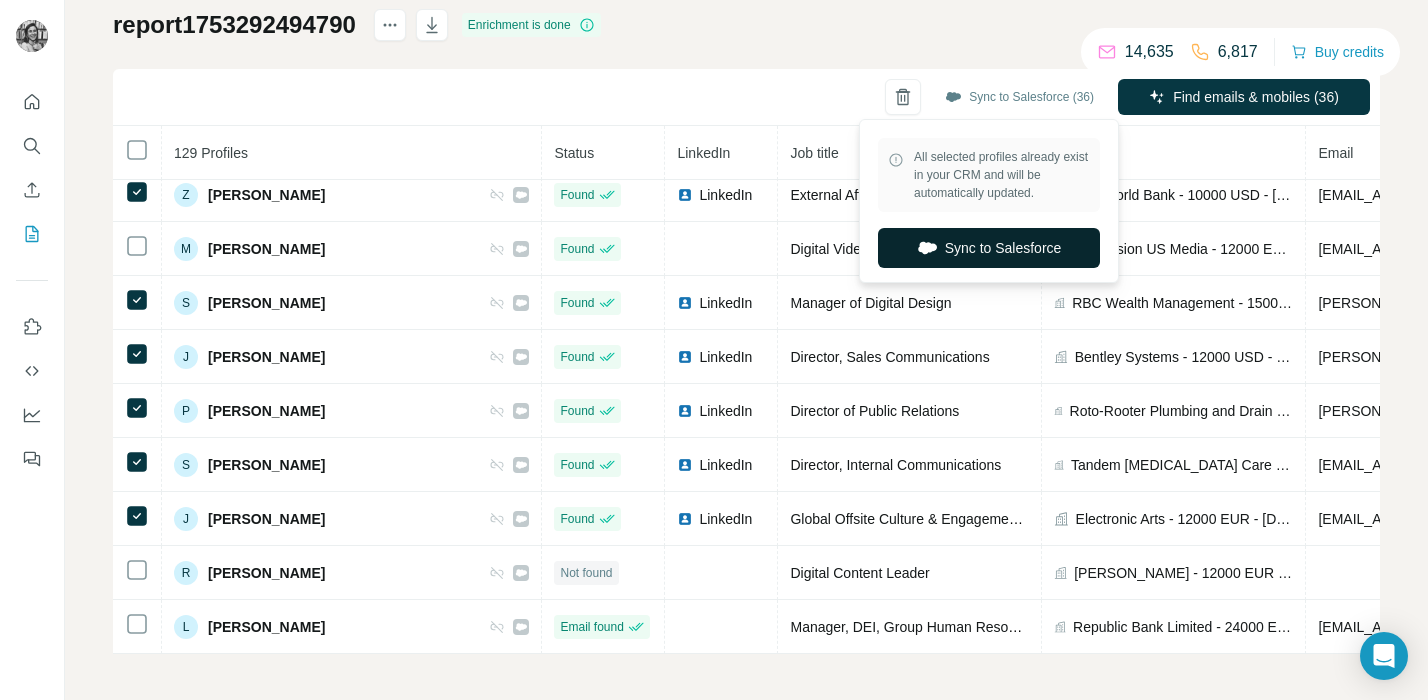click on "Sync to Salesforce" at bounding box center (989, 248) 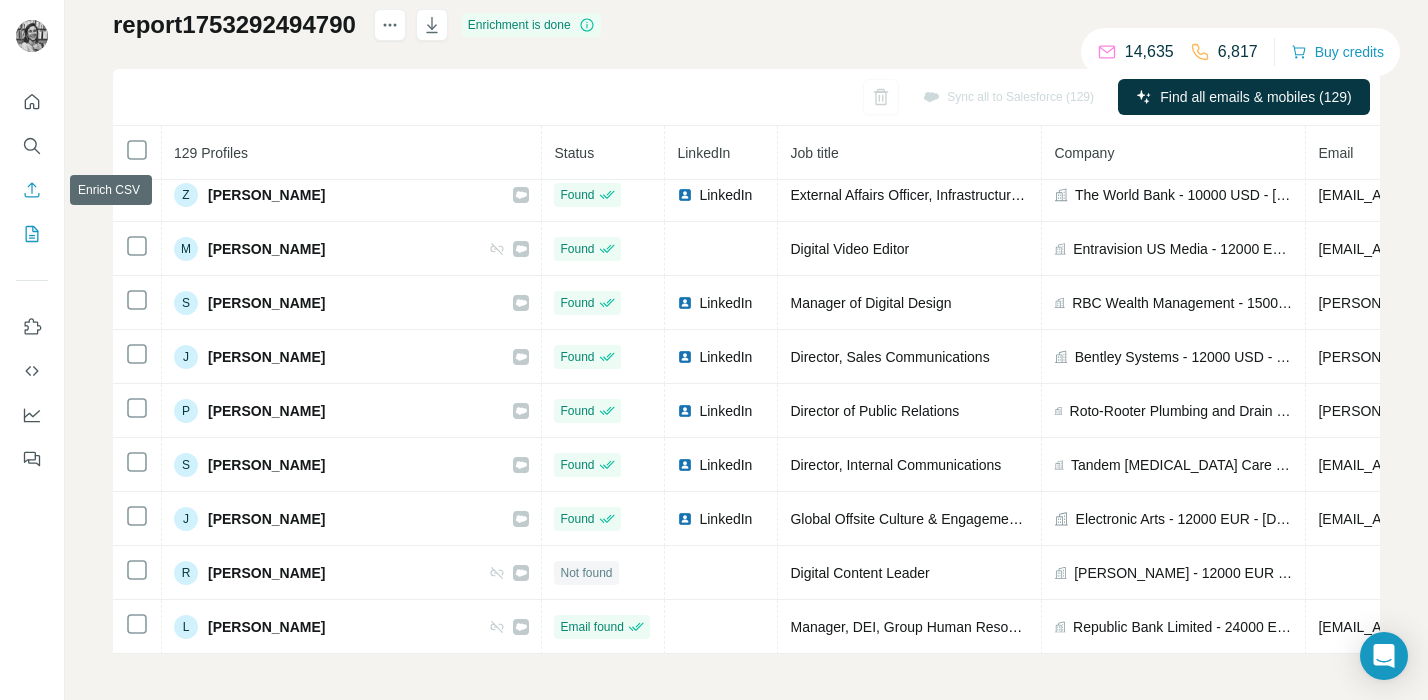 click 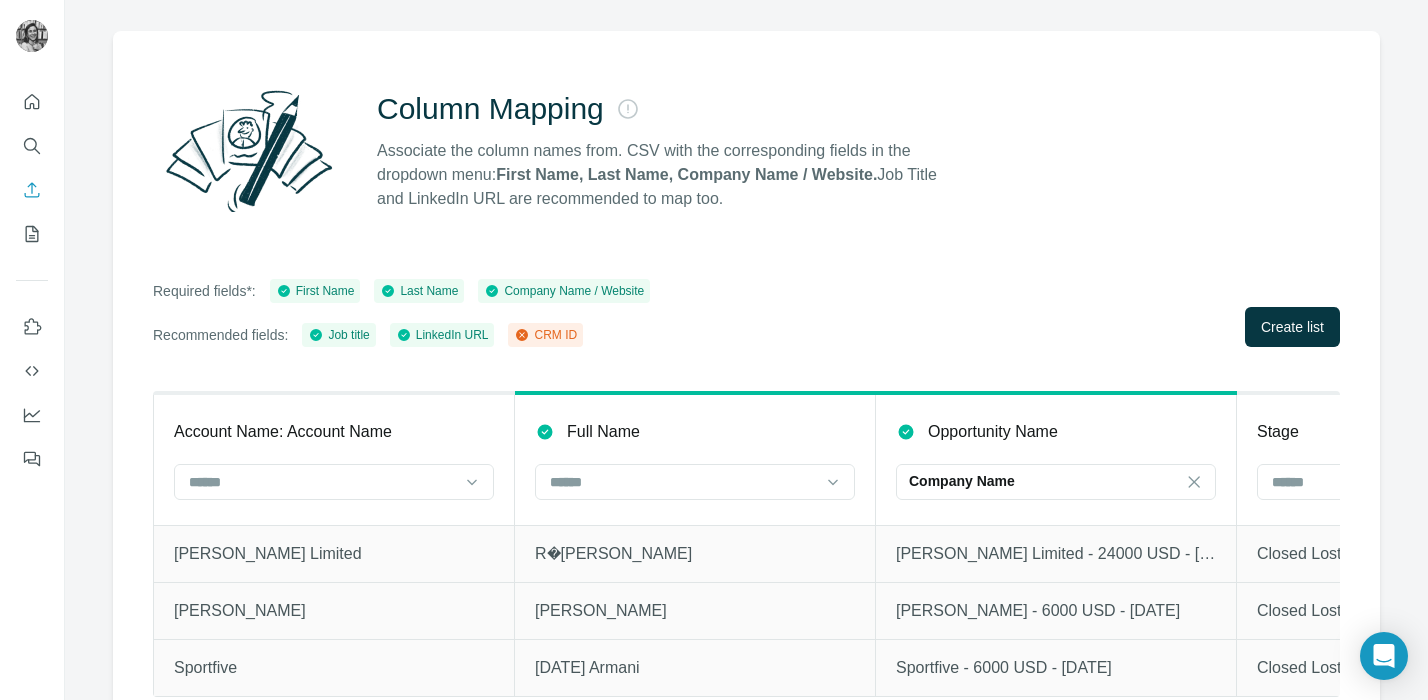 scroll, scrollTop: 157, scrollLeft: 0, axis: vertical 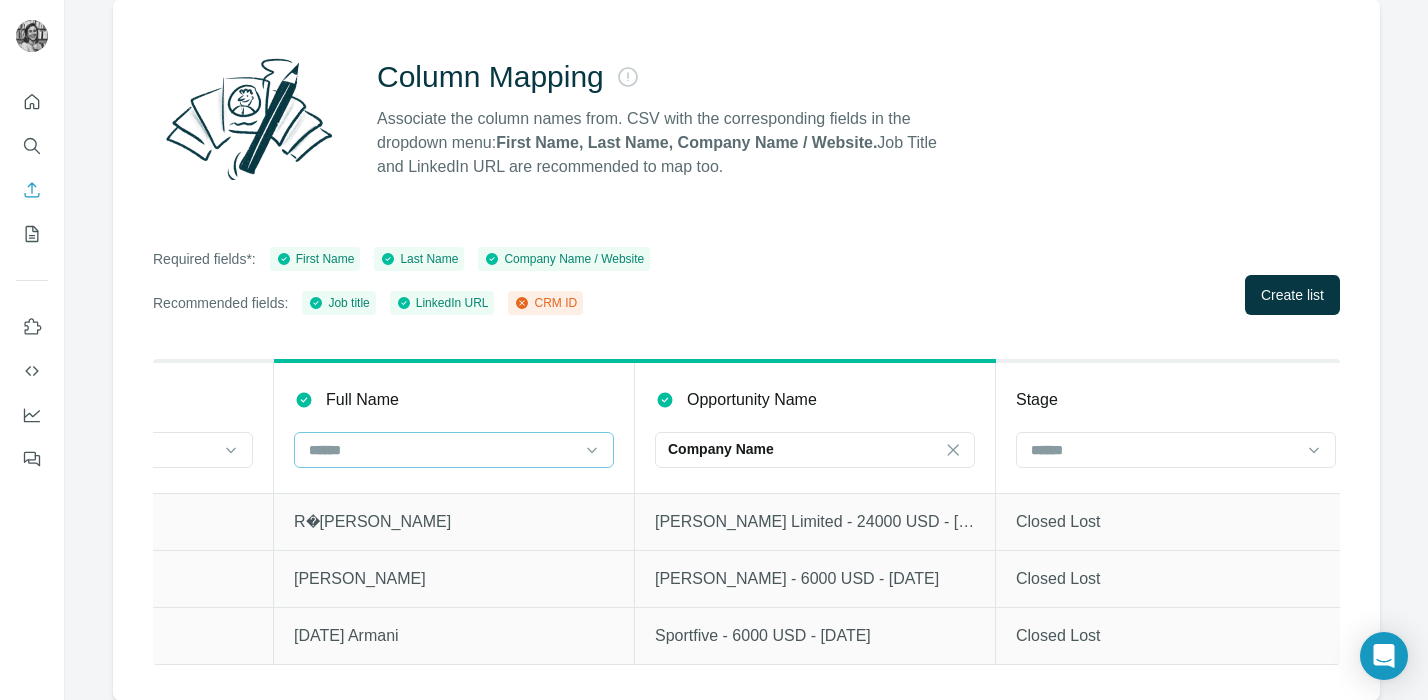 click at bounding box center (442, 450) 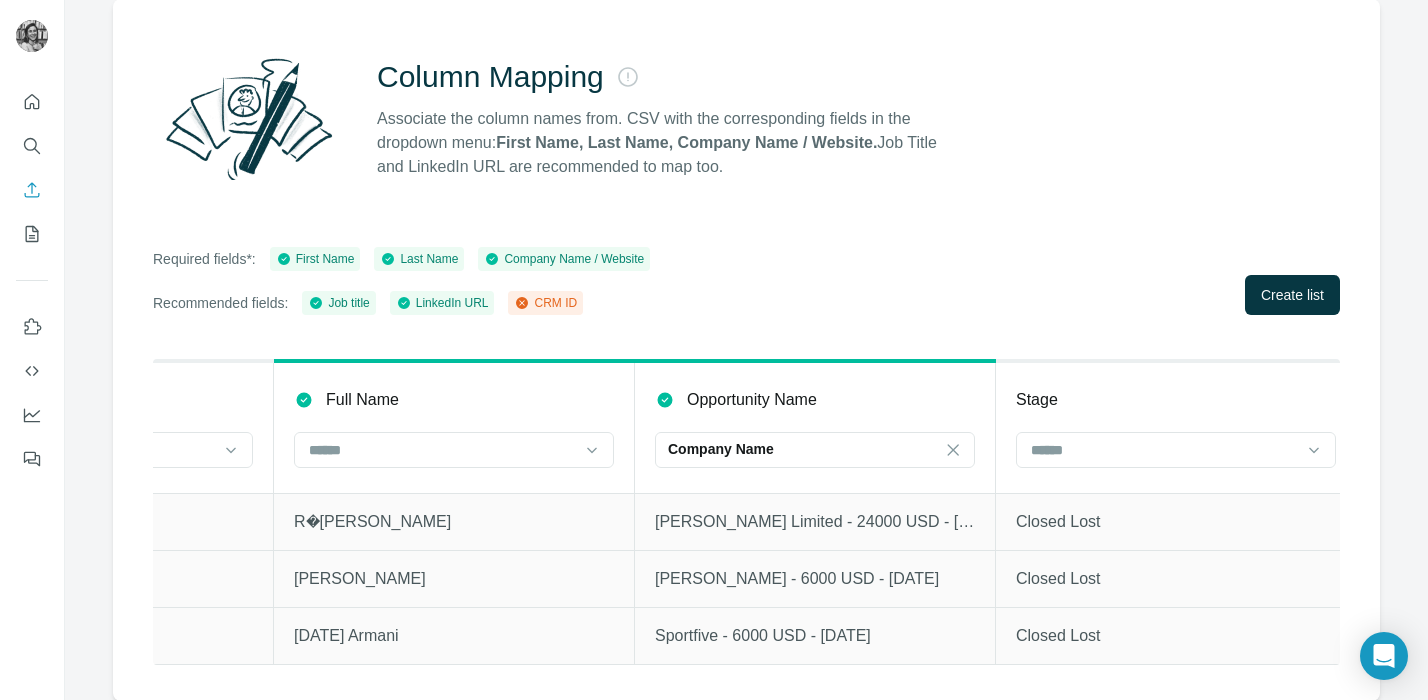 click on "Amy anderson Mba" at bounding box center (454, 579) 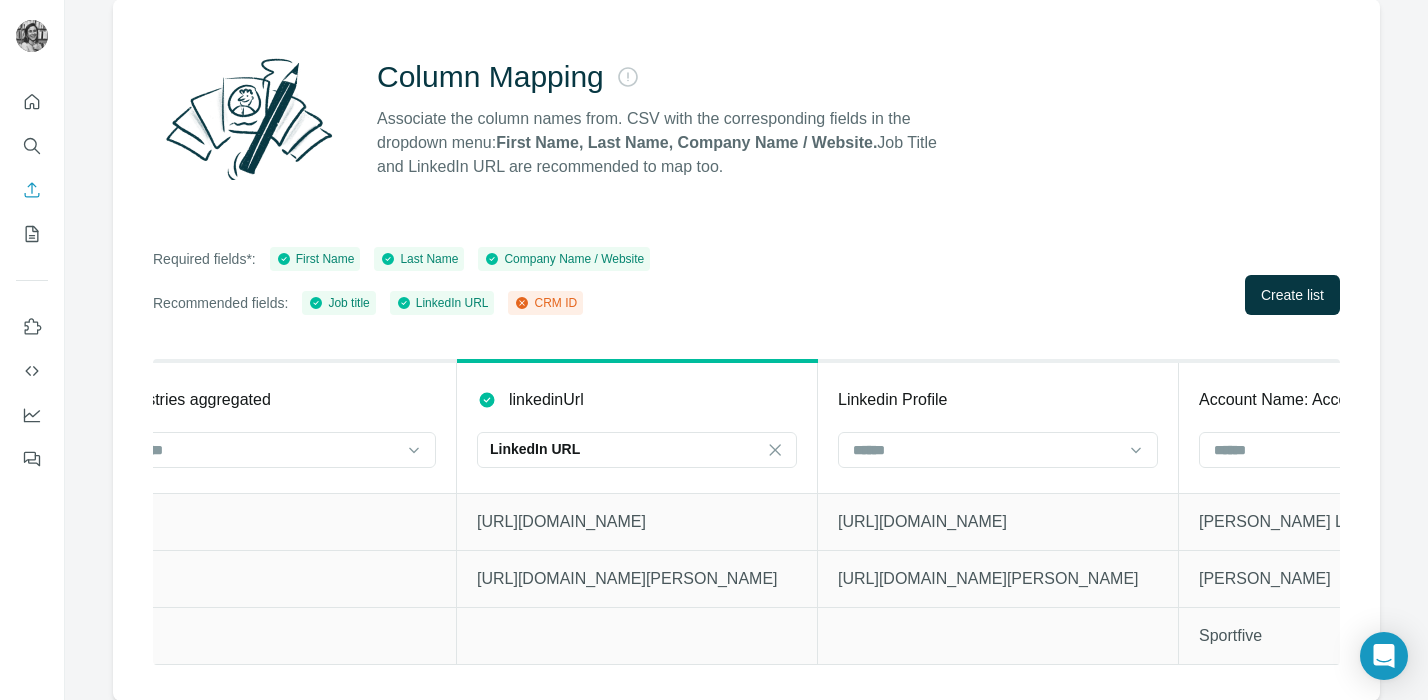 scroll, scrollTop: 0, scrollLeft: 2951, axis: horizontal 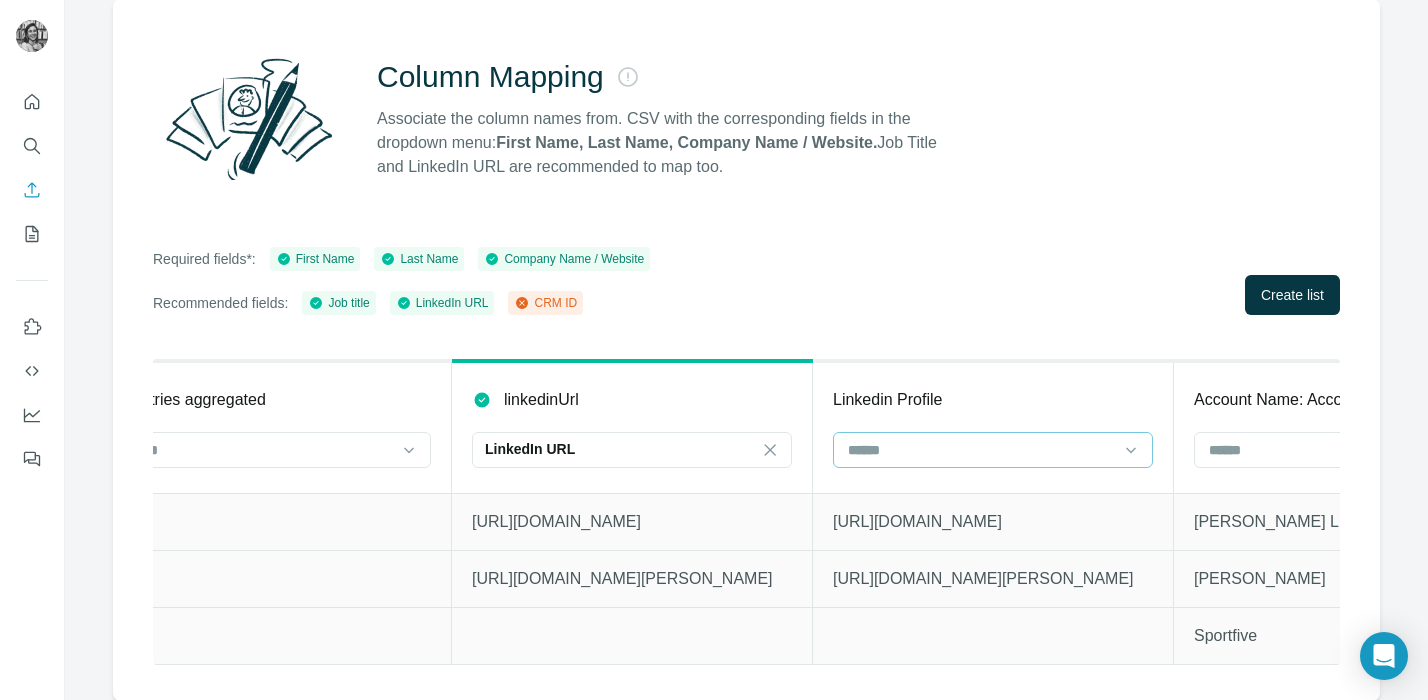 click at bounding box center (981, 450) 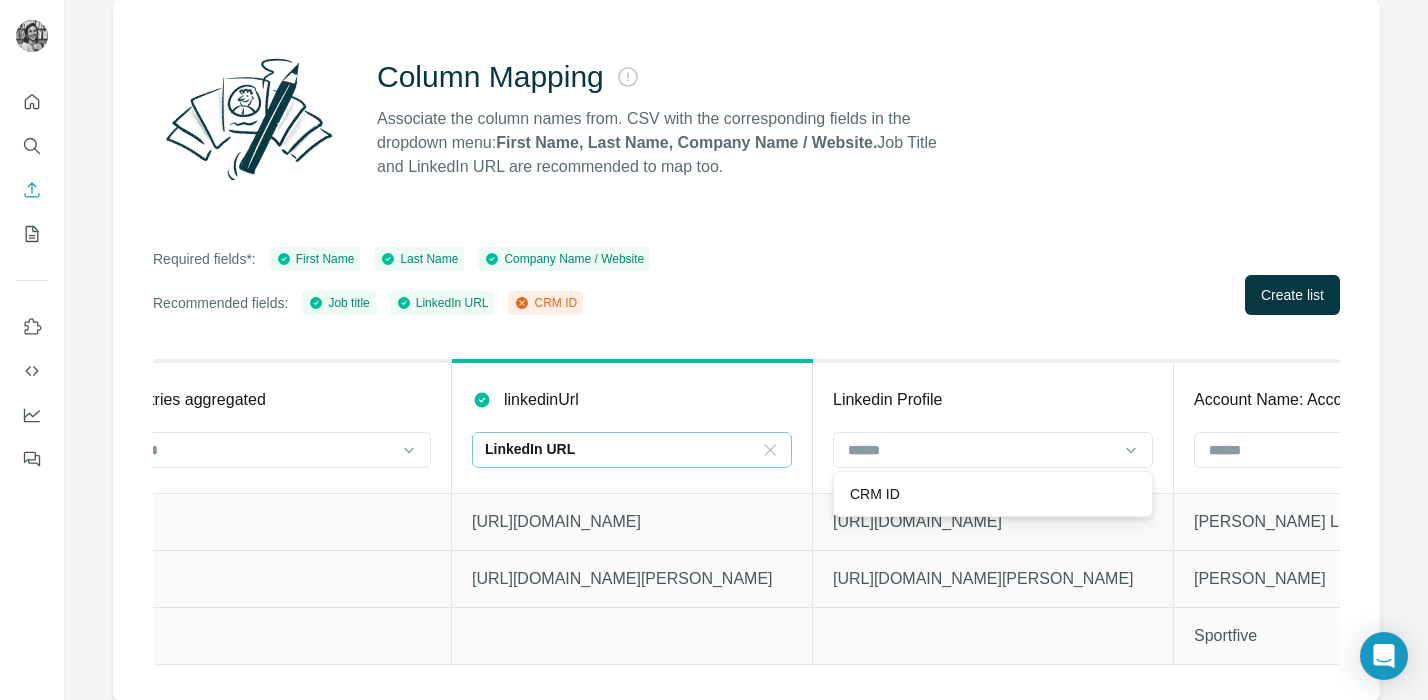click 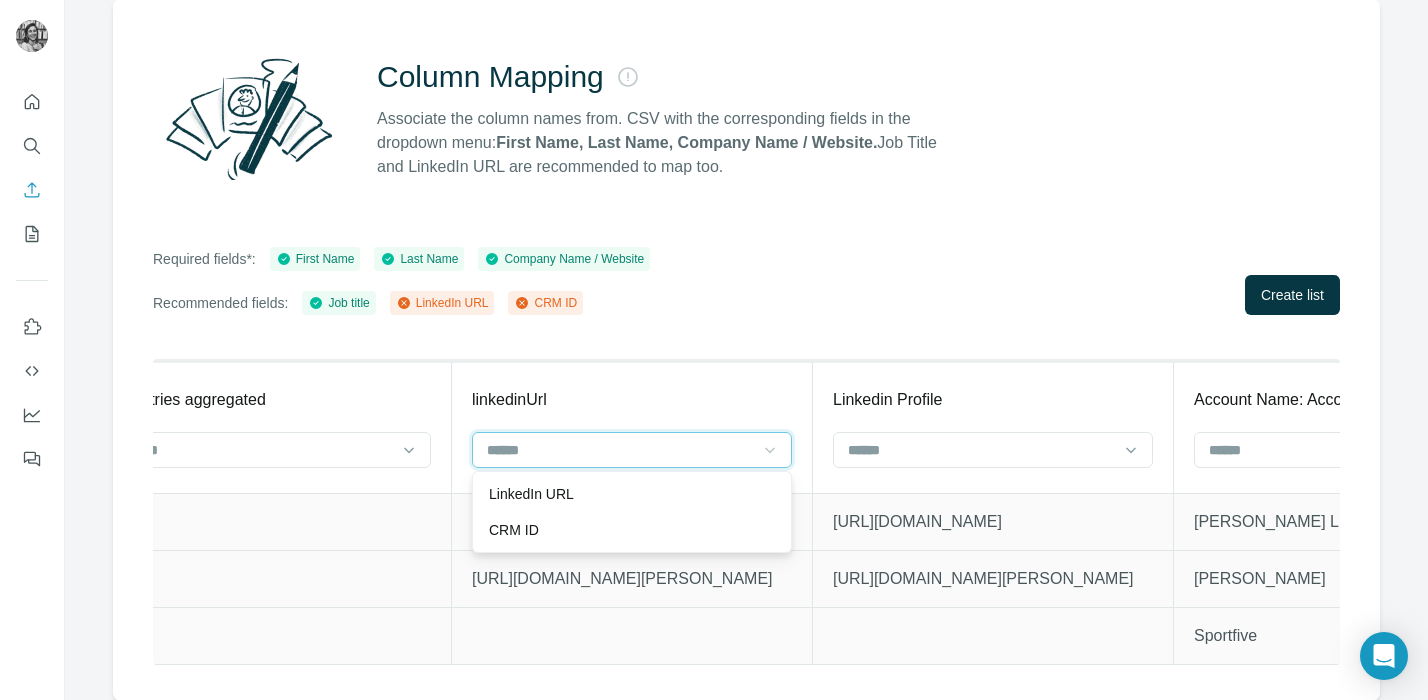 scroll, scrollTop: 0, scrollLeft: 0, axis: both 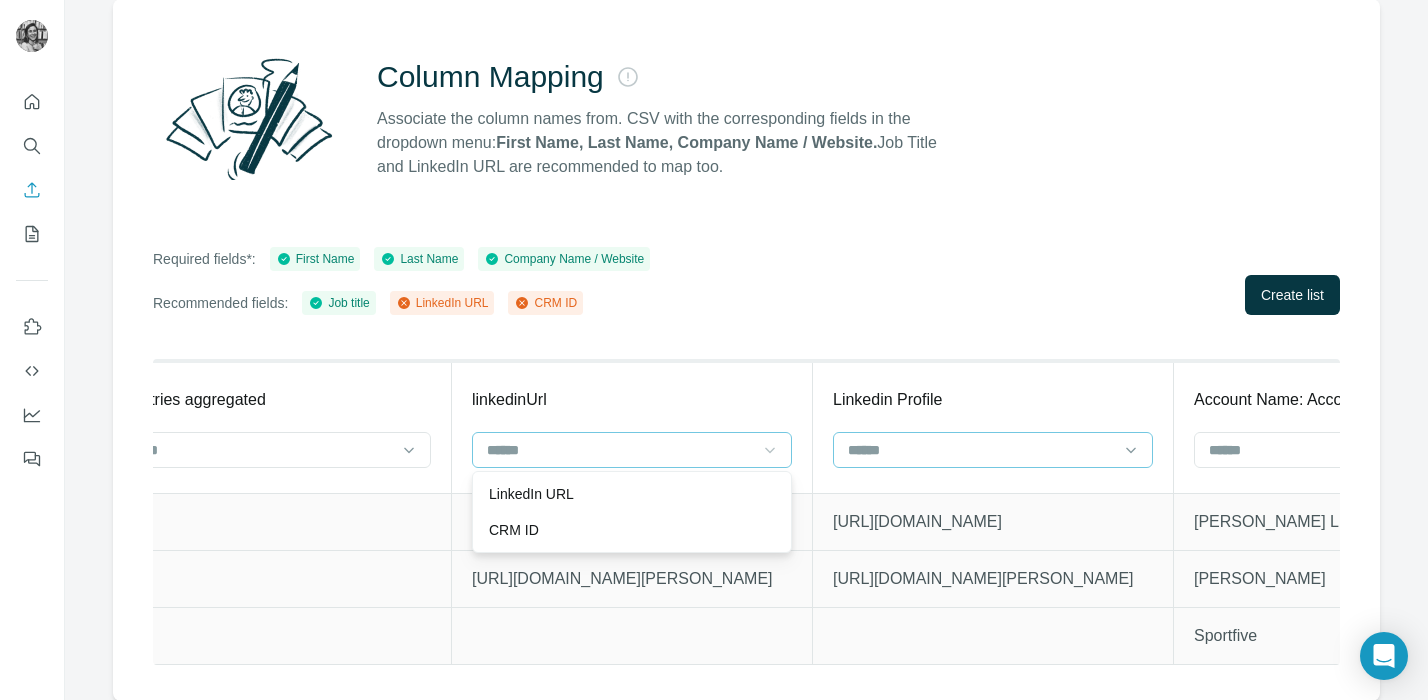 click at bounding box center (981, 450) 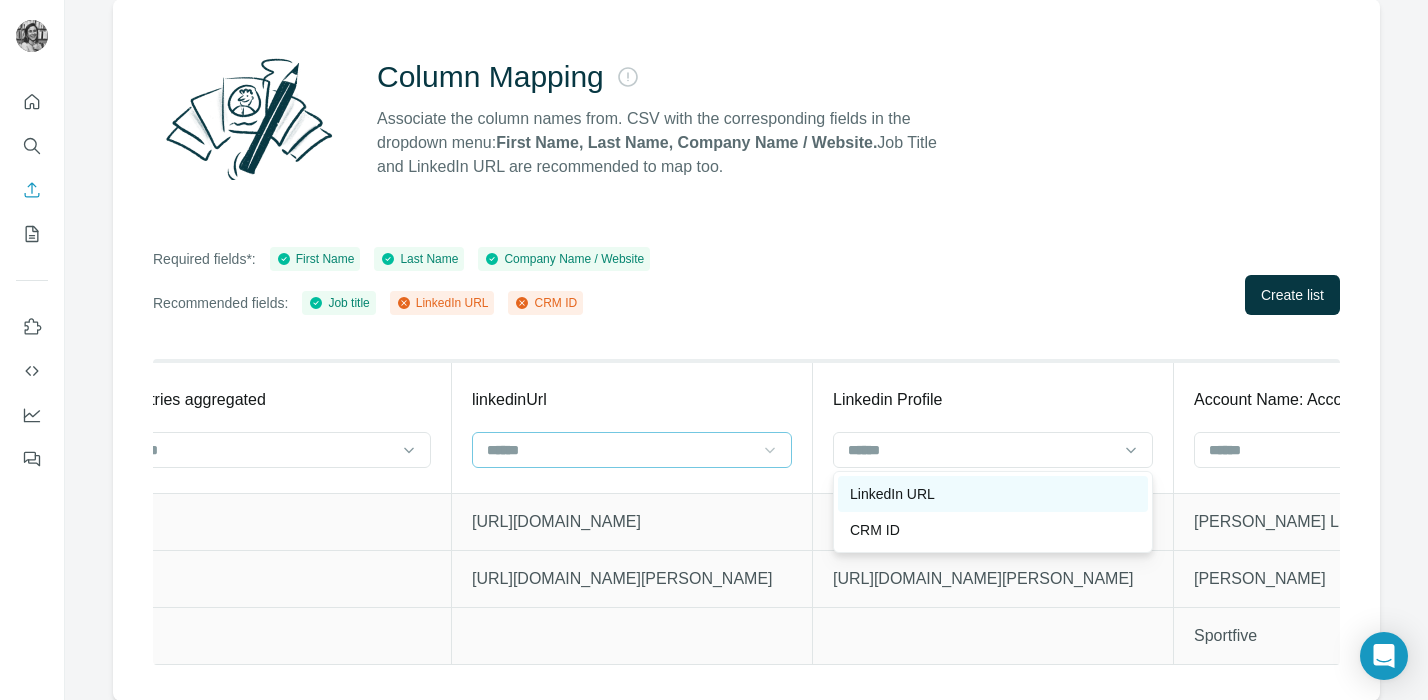 click on "LinkedIn URL" at bounding box center (892, 494) 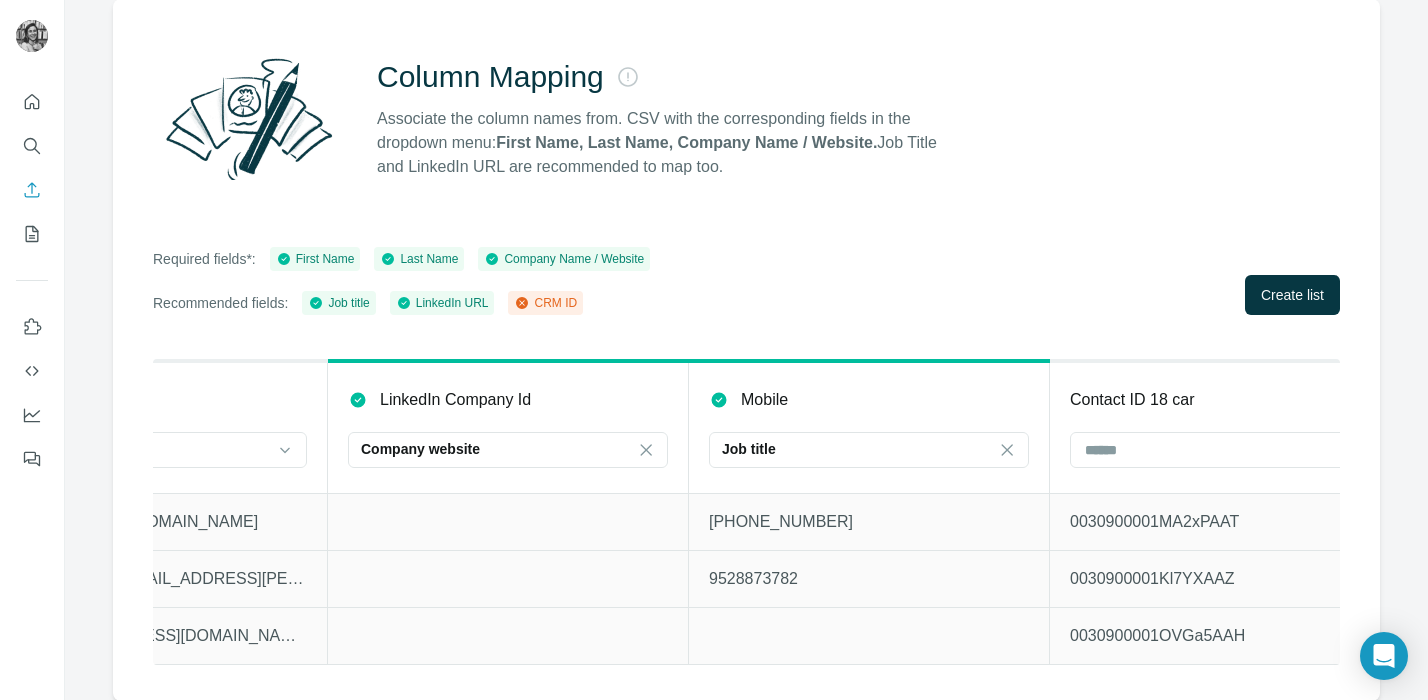 scroll, scrollTop: 0, scrollLeft: 5604, axis: horizontal 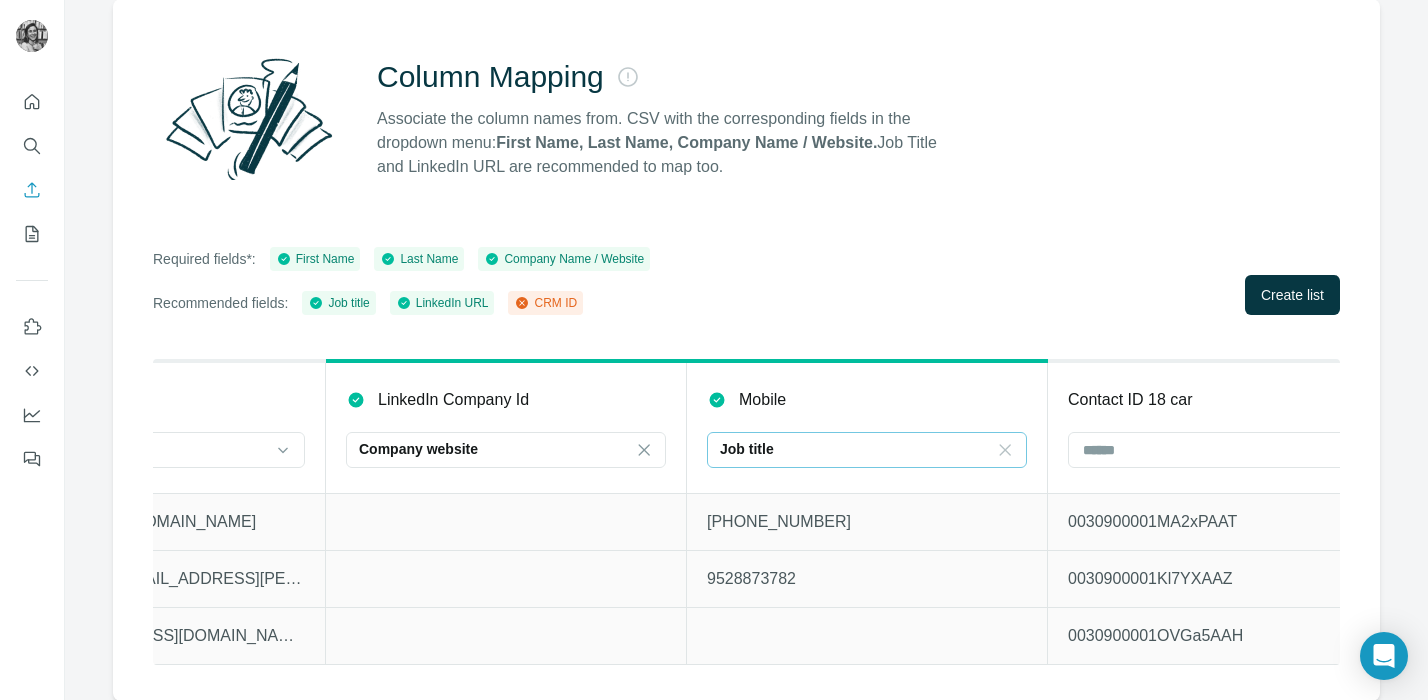 click 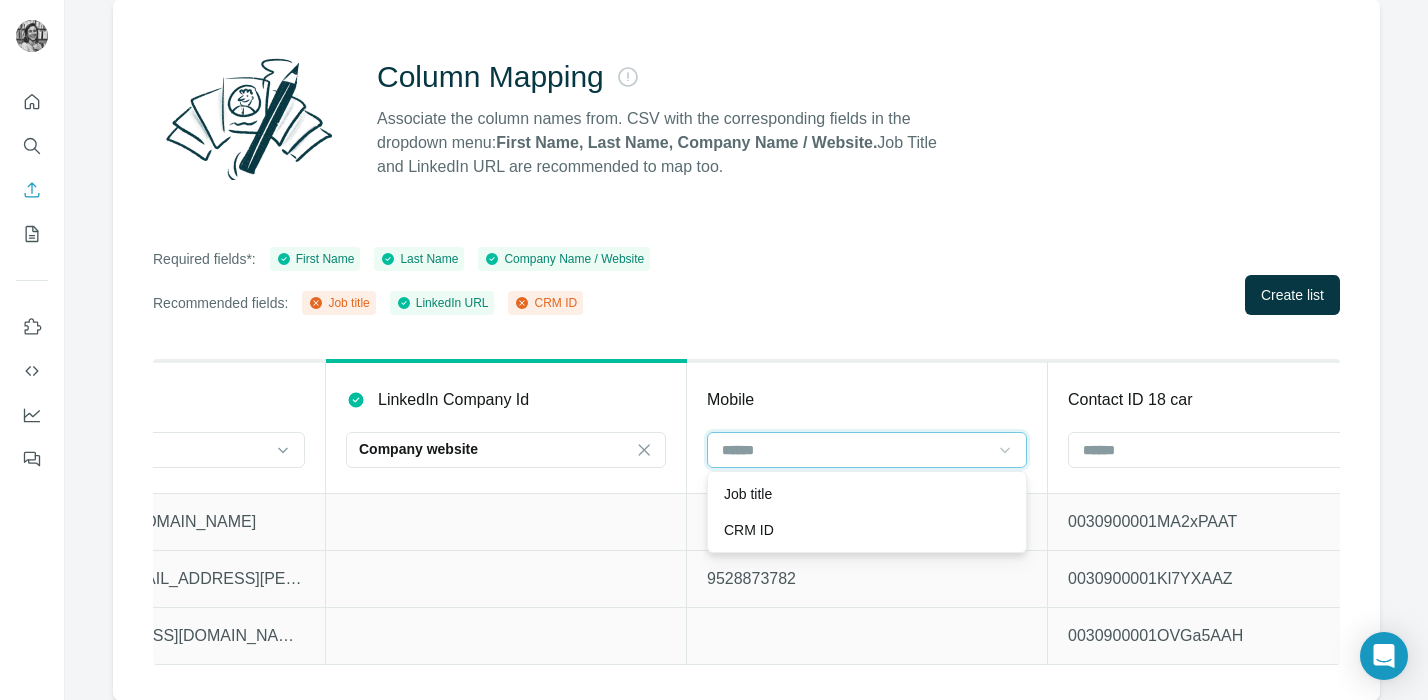 scroll, scrollTop: 0, scrollLeft: 0, axis: both 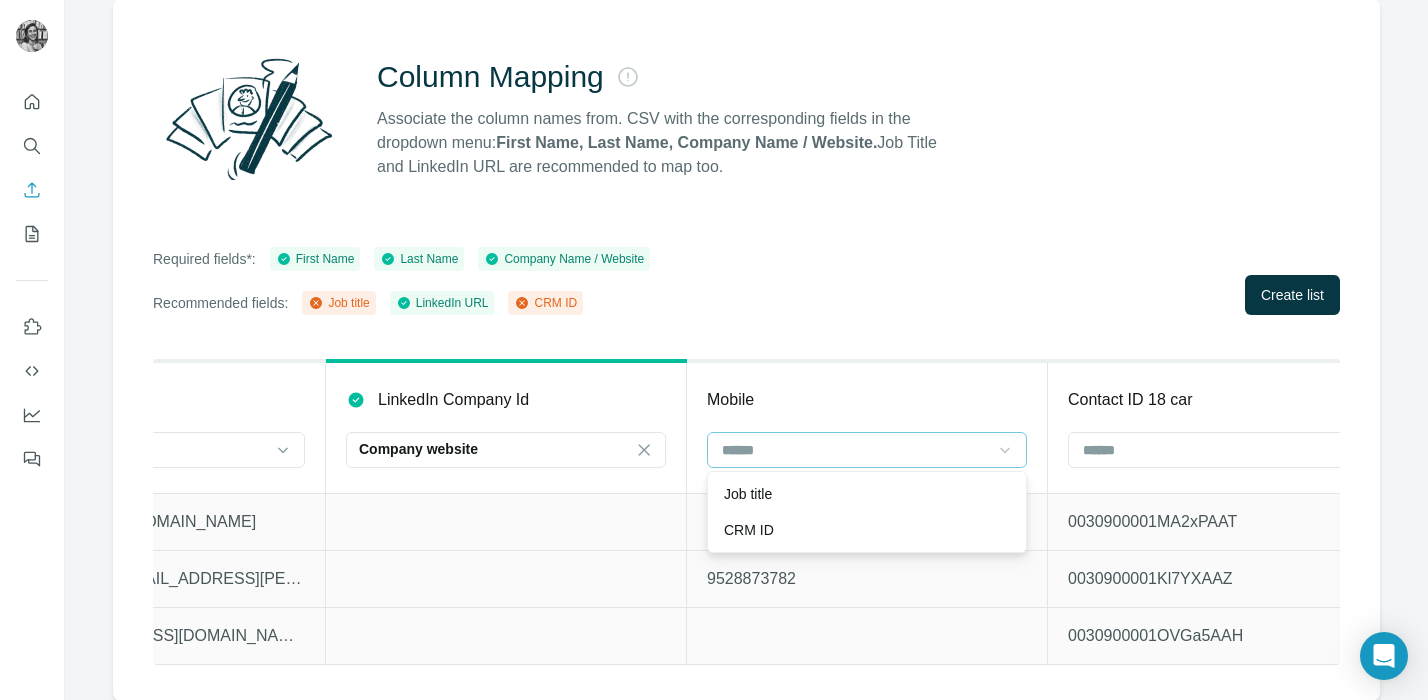 click at bounding box center (506, 578) 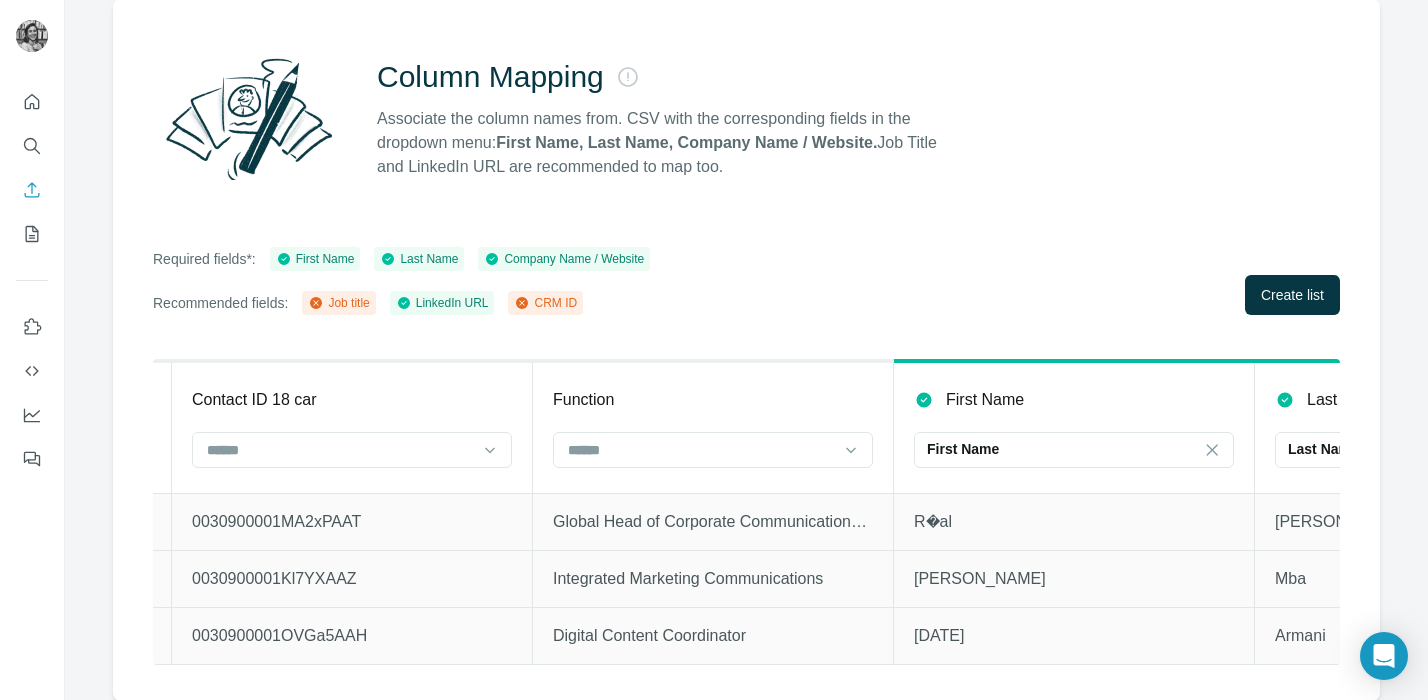 scroll, scrollTop: 0, scrollLeft: 6546, axis: horizontal 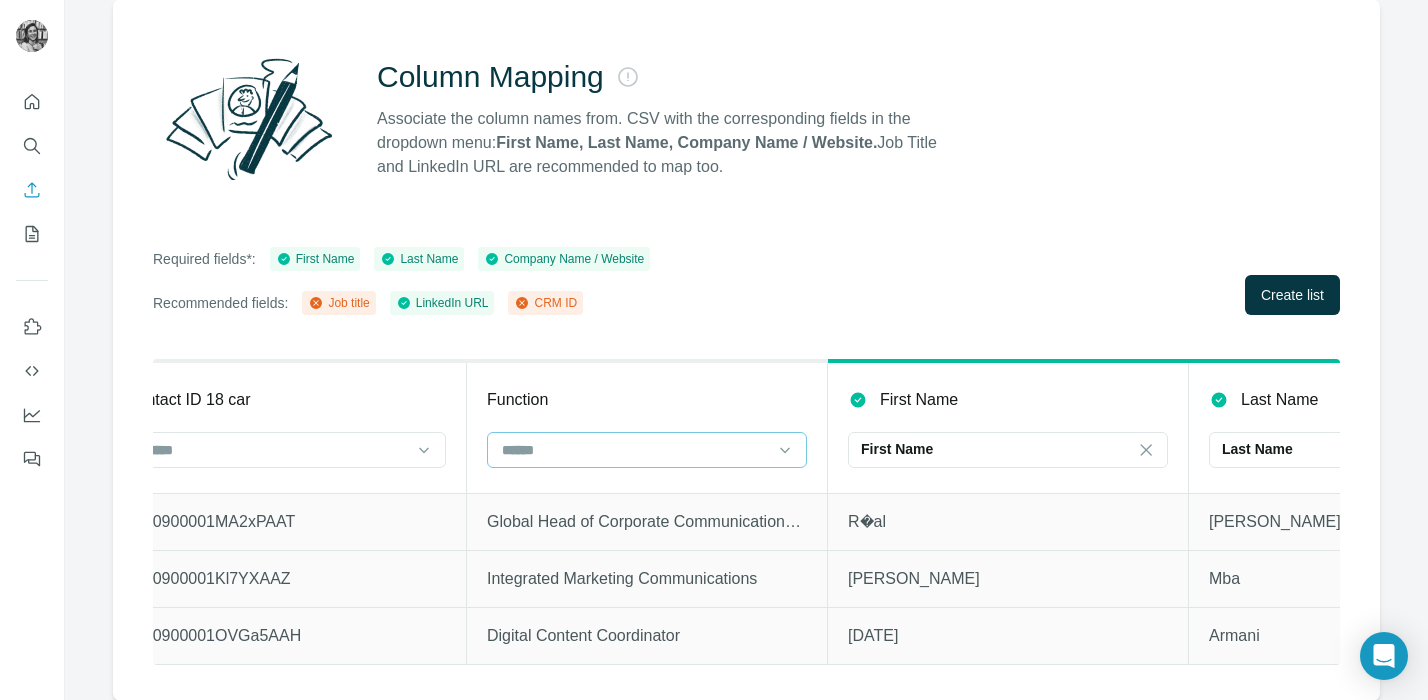 click at bounding box center (635, 450) 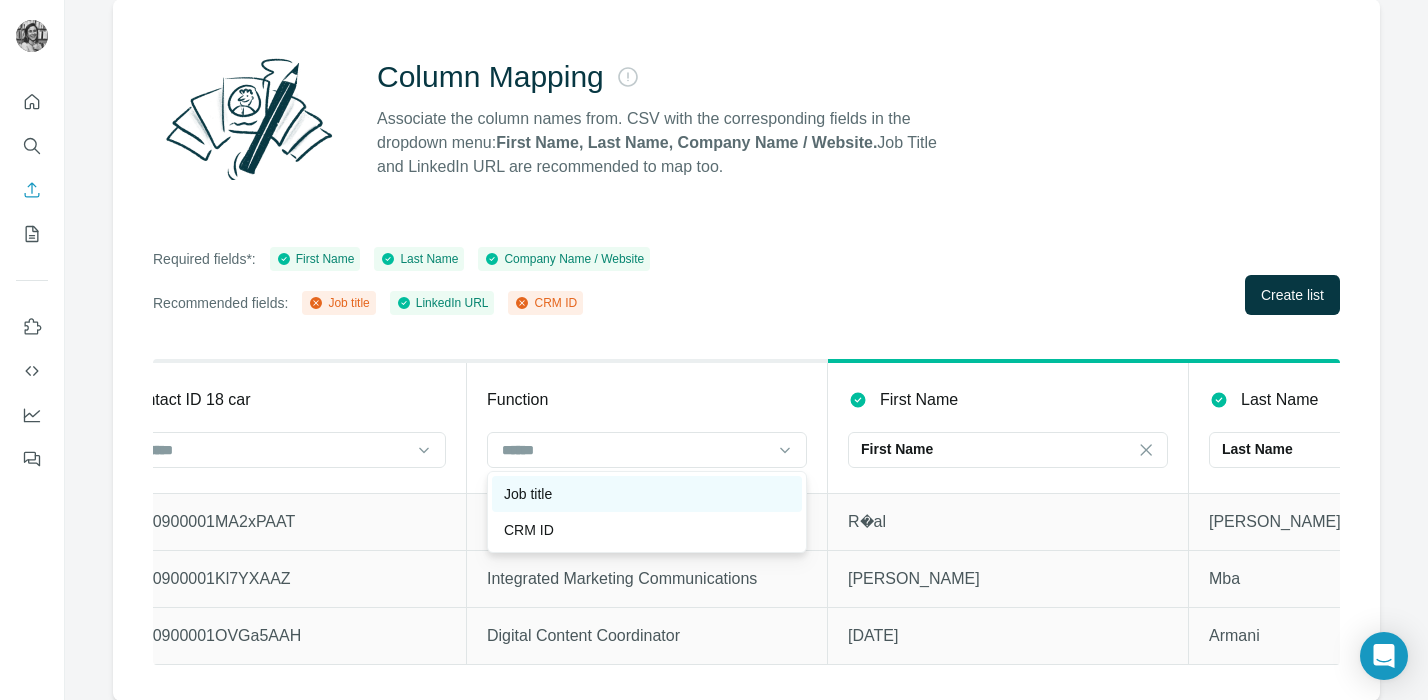 click on "Job title" at bounding box center (647, 494) 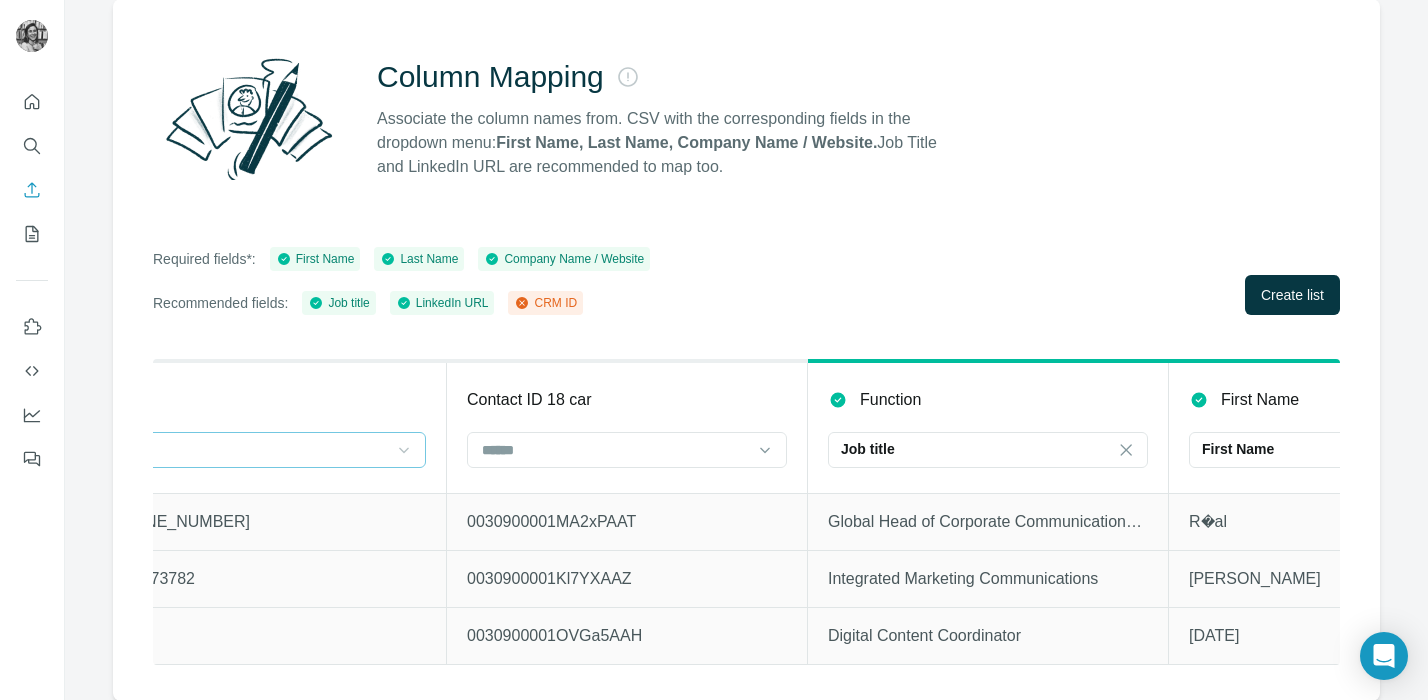 scroll, scrollTop: 0, scrollLeft: 6193, axis: horizontal 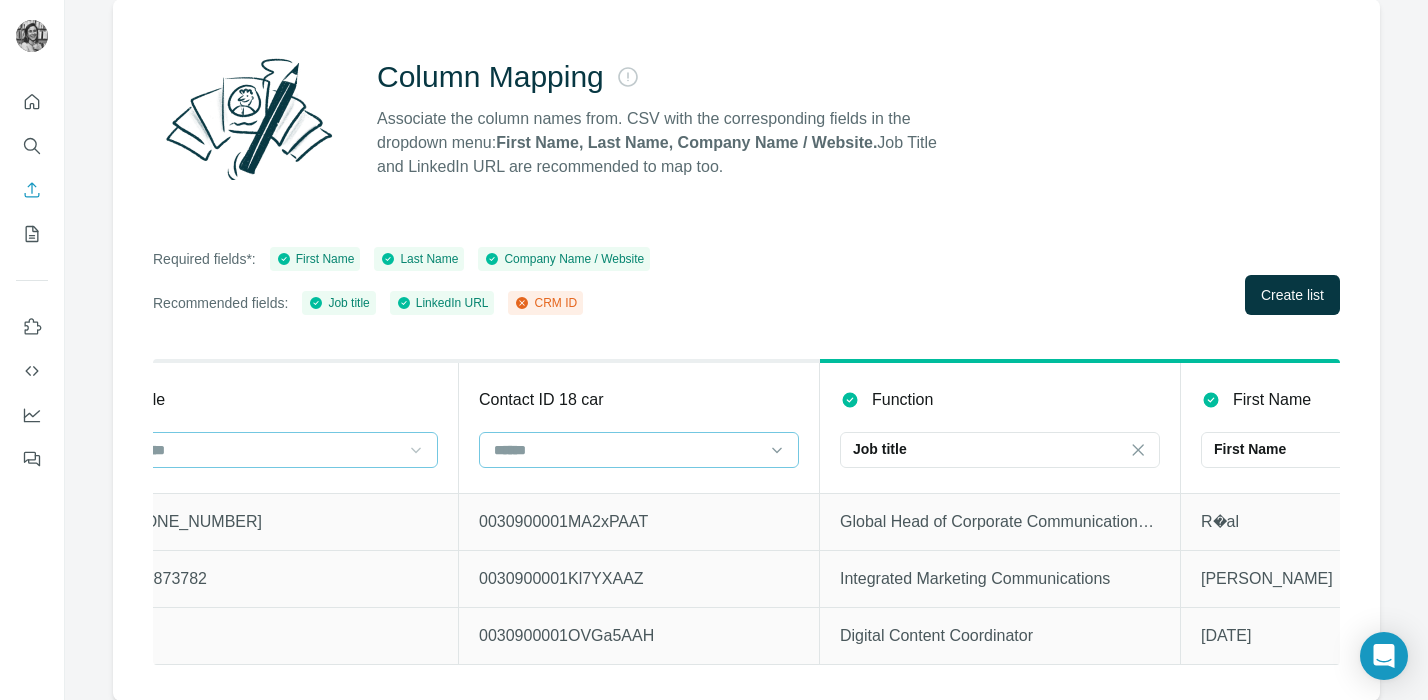 click at bounding box center (639, 450) 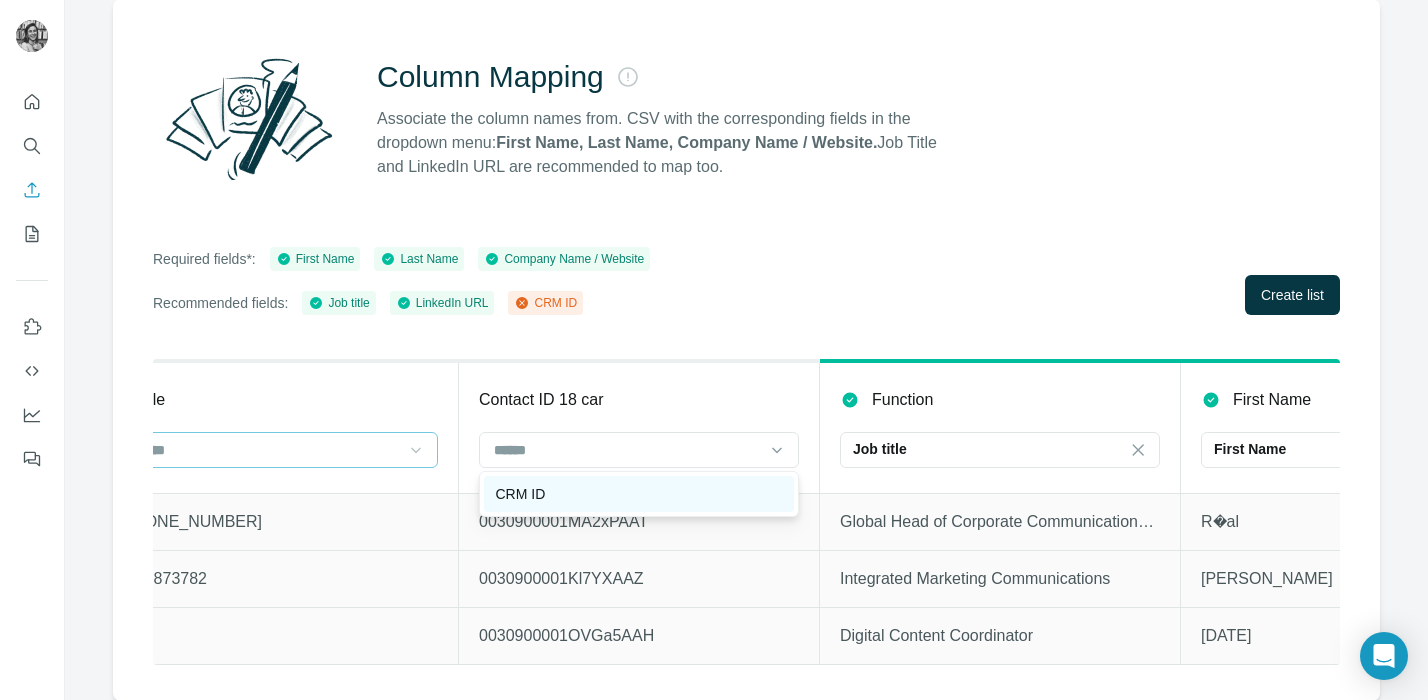 click on "CRM ID" at bounding box center [639, 494] 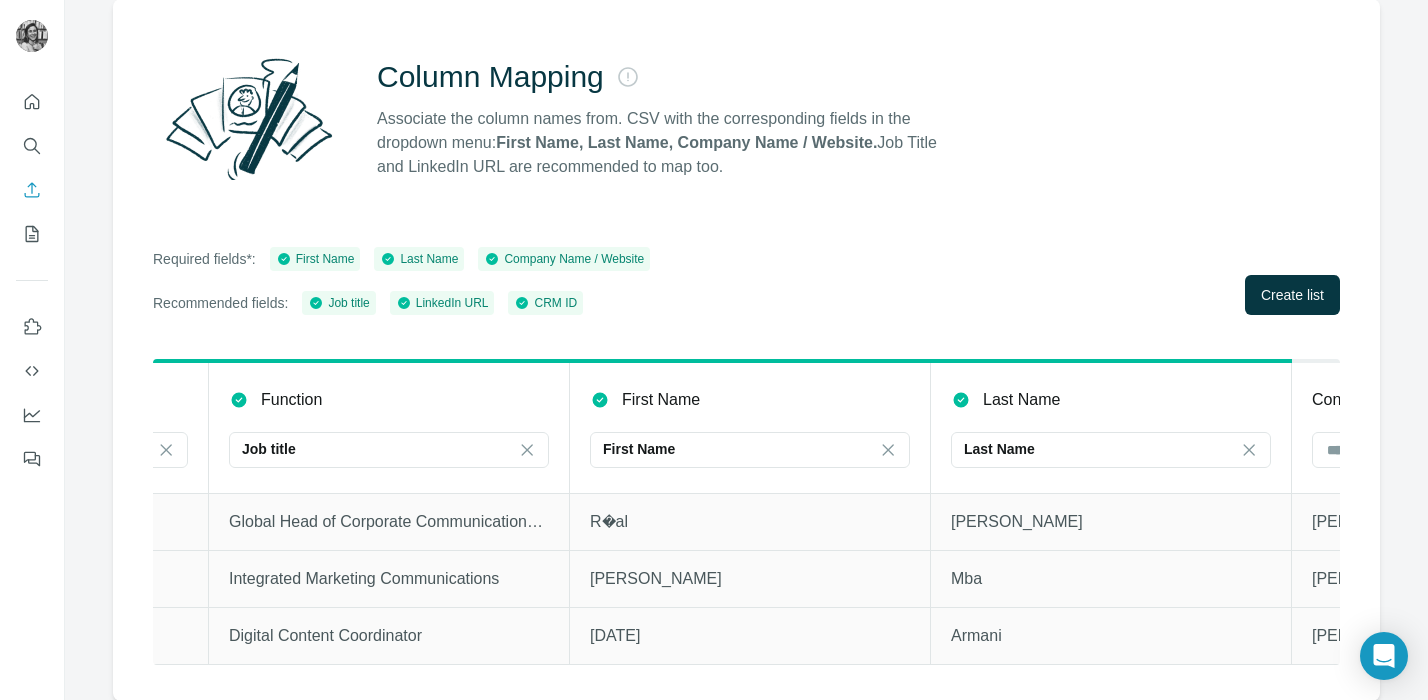 scroll, scrollTop: 0, scrollLeft: 7111, axis: horizontal 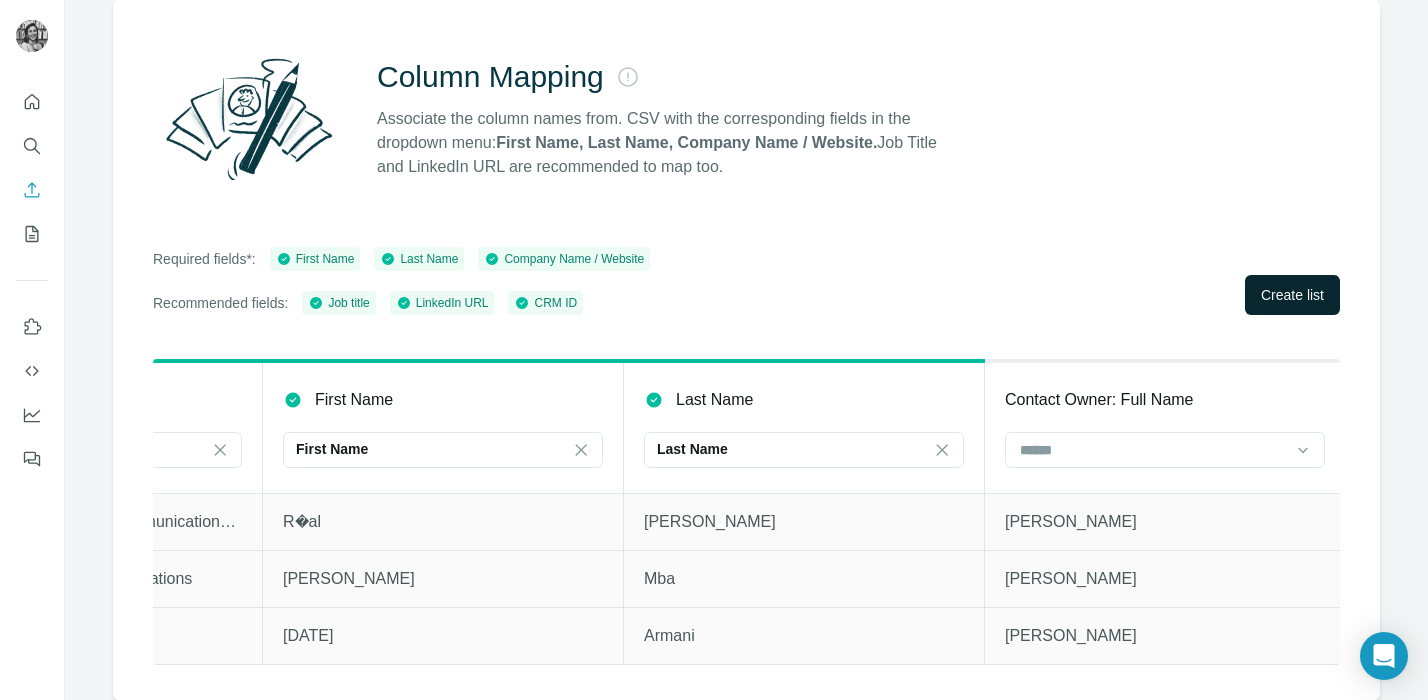 click on "Create list" at bounding box center (1292, 295) 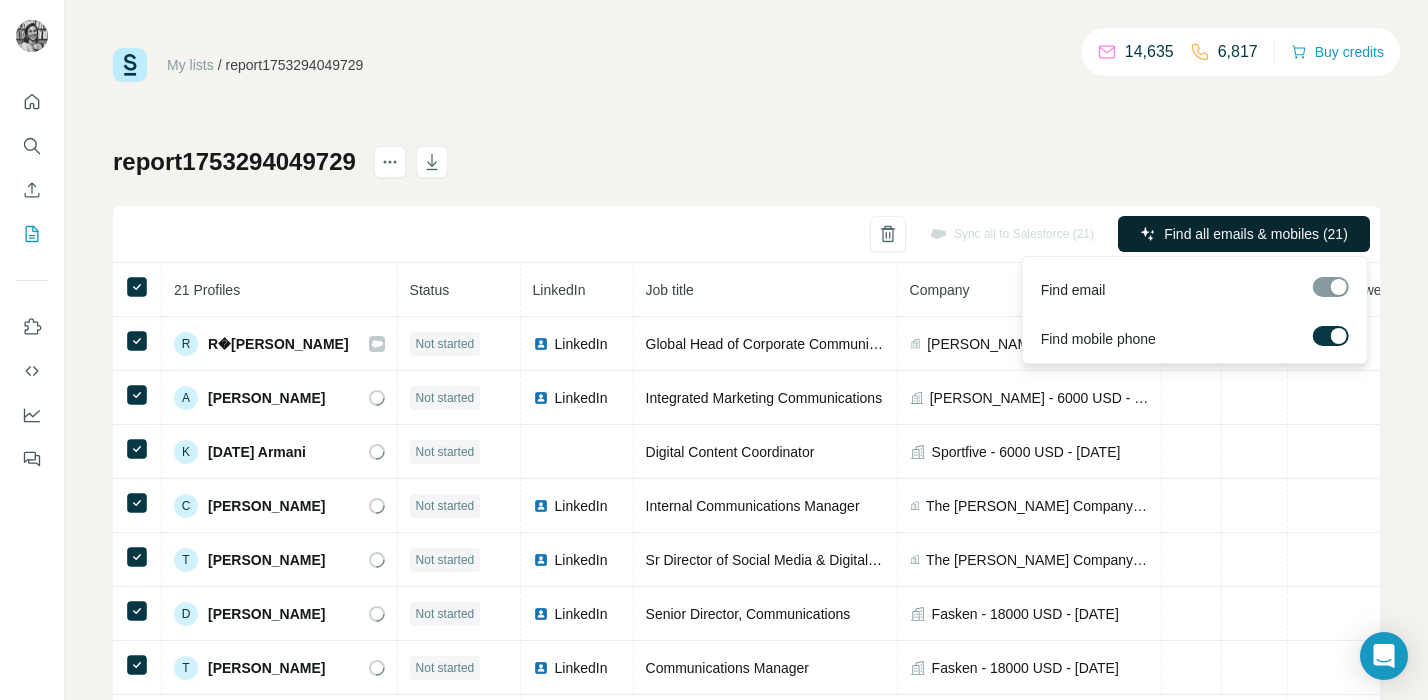 click on "Find all emails & mobiles (21)" at bounding box center (1256, 234) 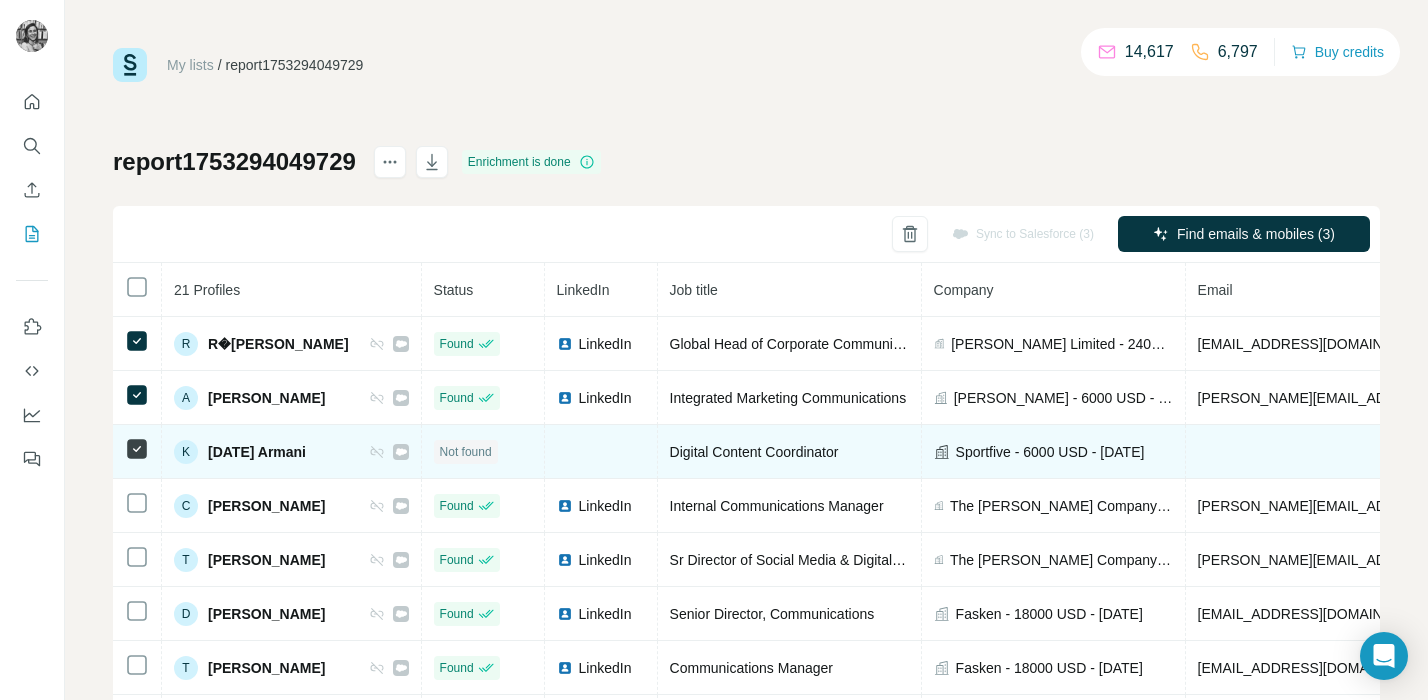 scroll, scrollTop: 1, scrollLeft: 0, axis: vertical 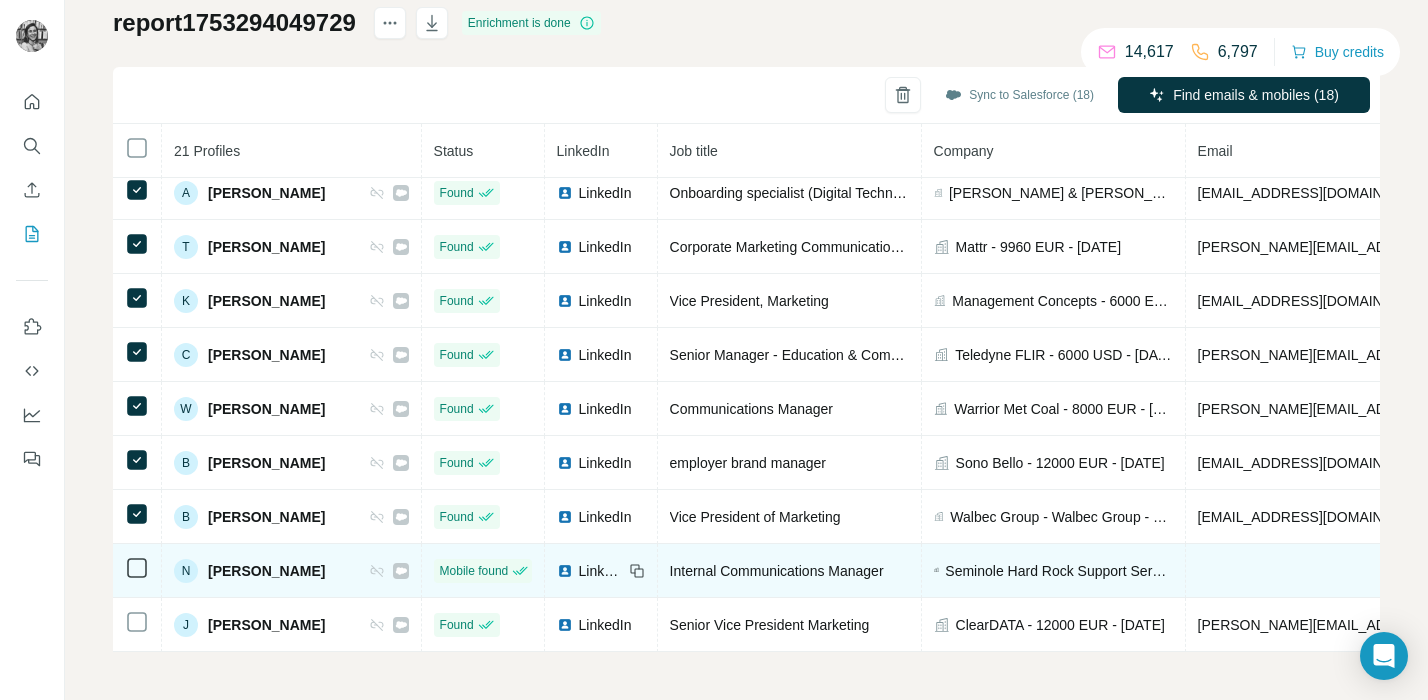 click 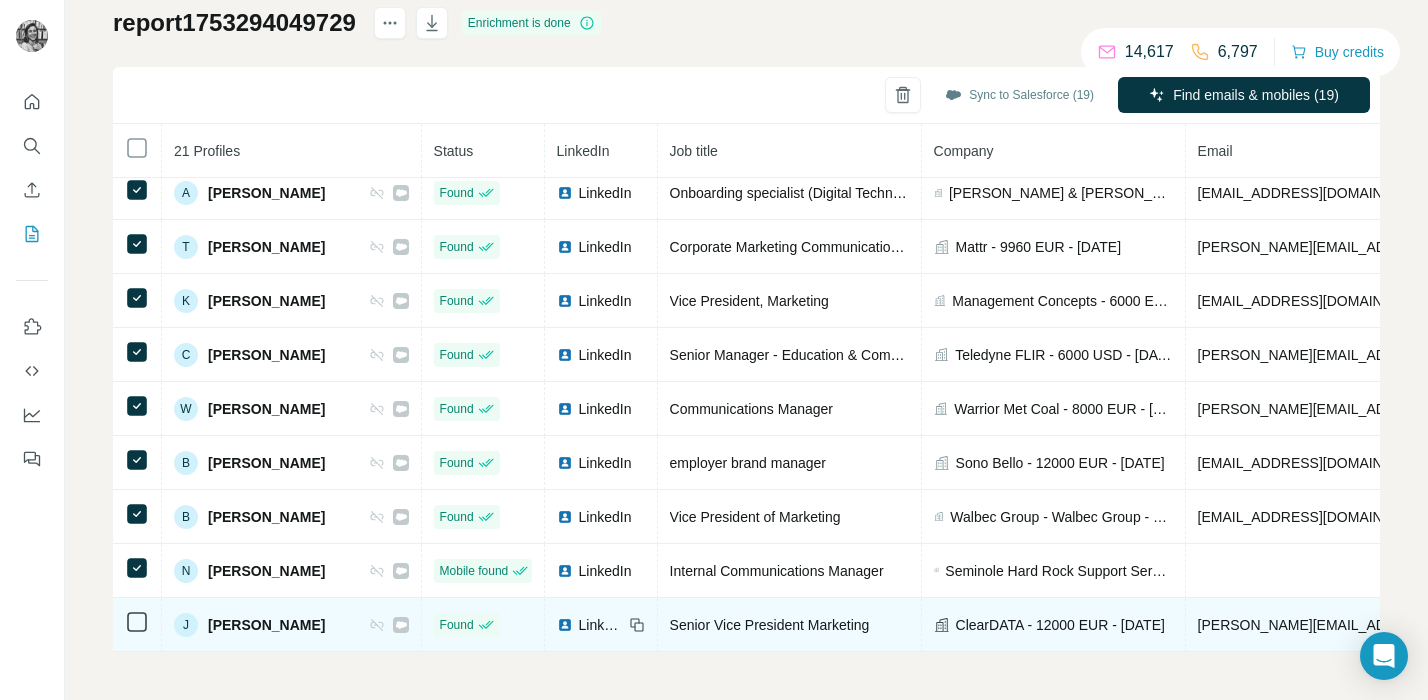 click at bounding box center (137, 625) 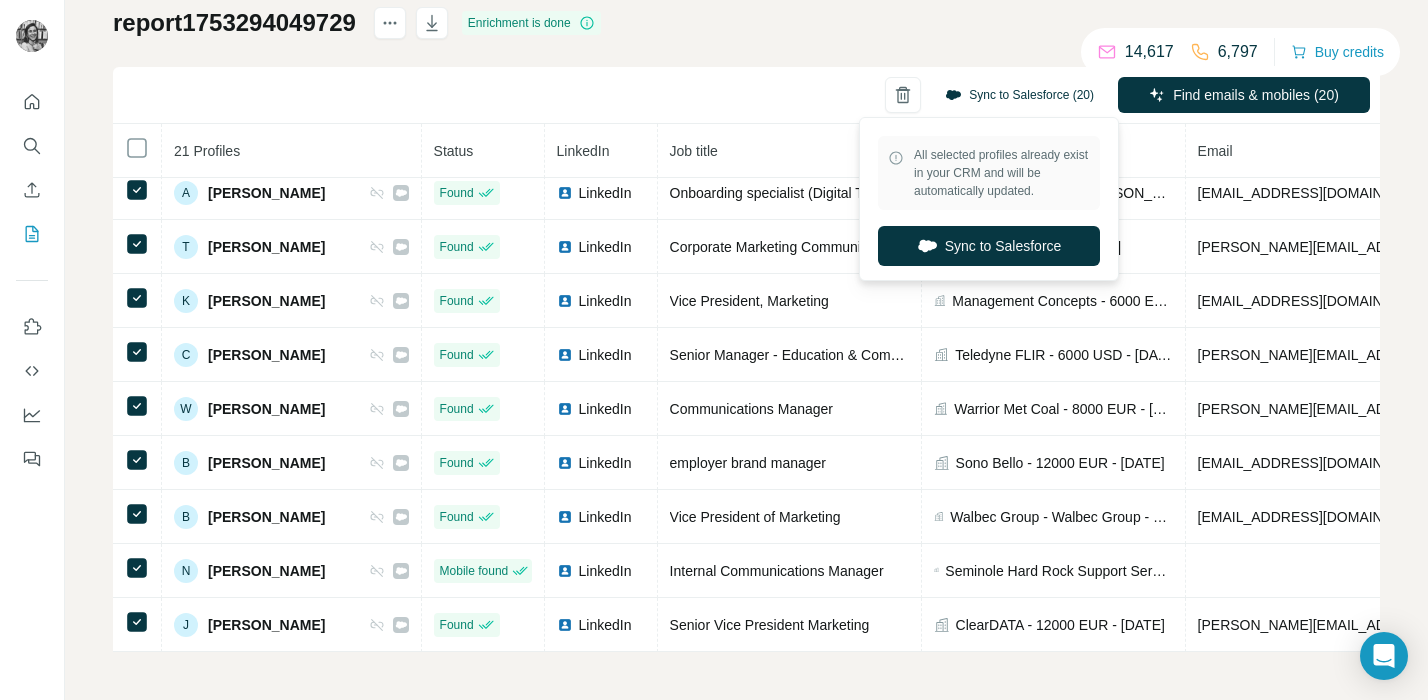 click on "Sync to Salesforce (20)" at bounding box center (1019, 95) 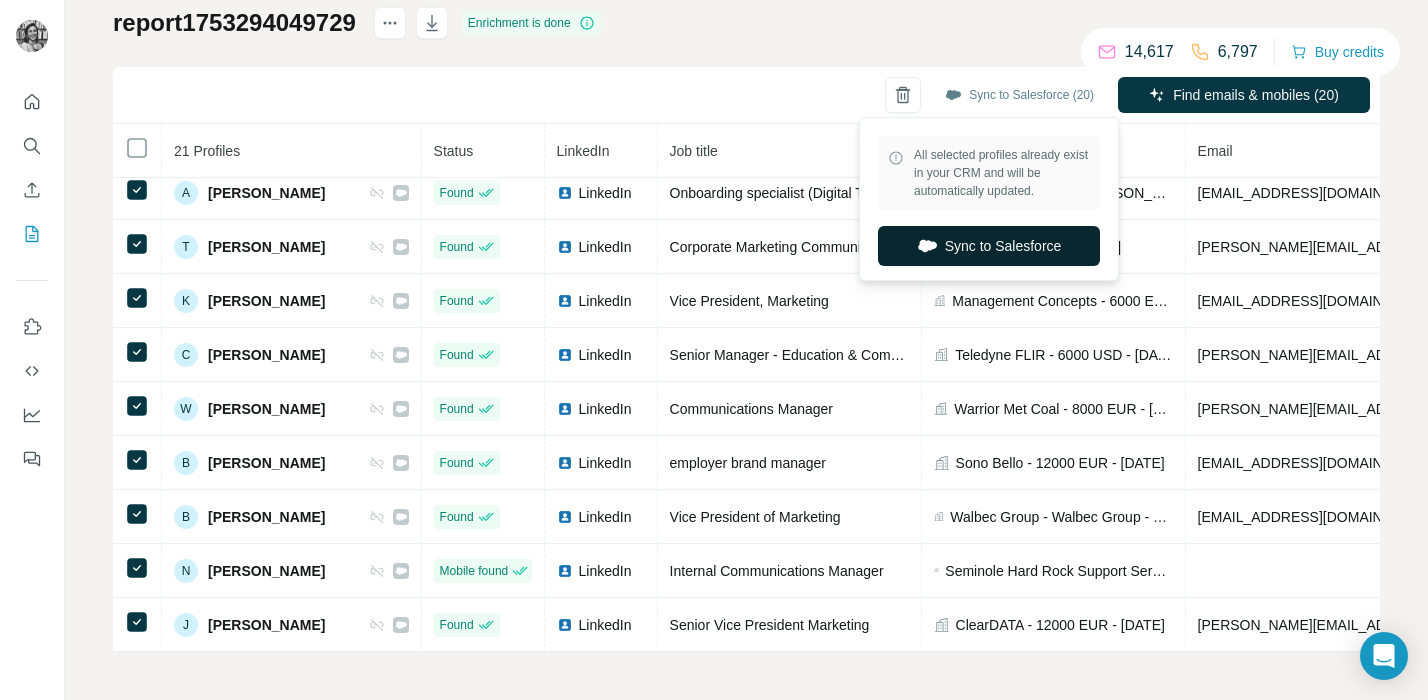 click on "Sync to Salesforce" at bounding box center [989, 246] 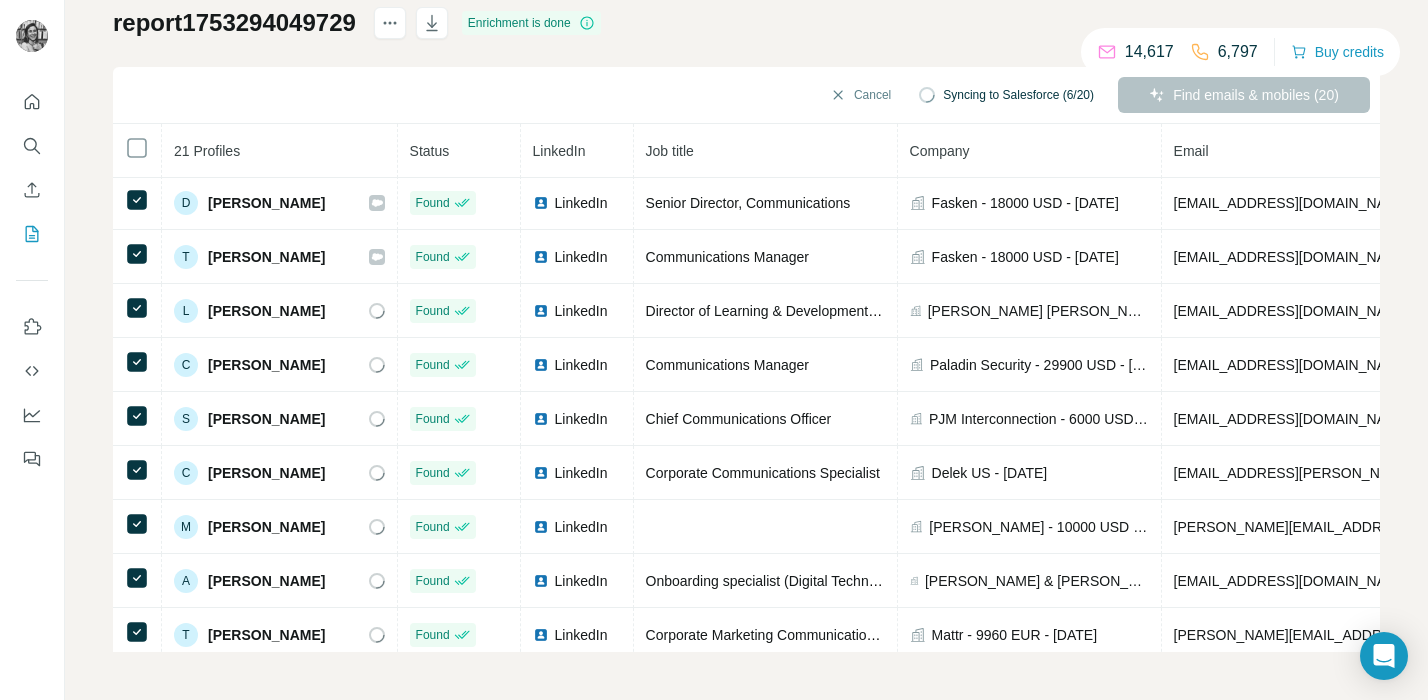 scroll, scrollTop: 0, scrollLeft: 0, axis: both 